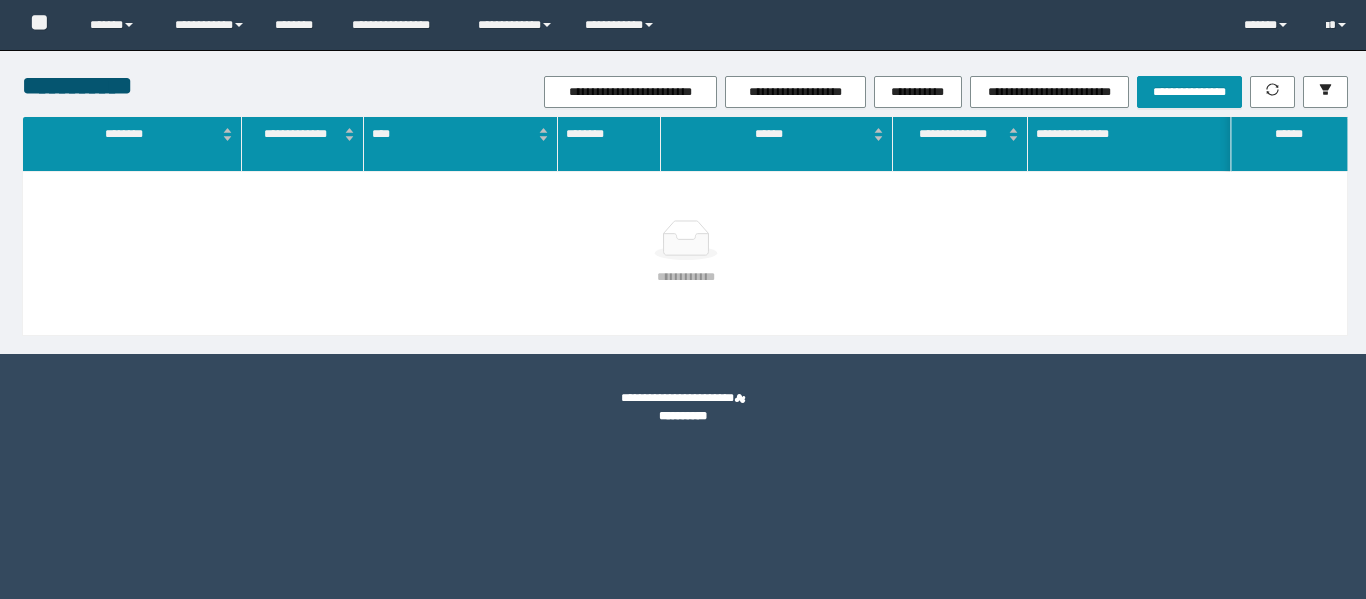 scroll, scrollTop: 0, scrollLeft: 0, axis: both 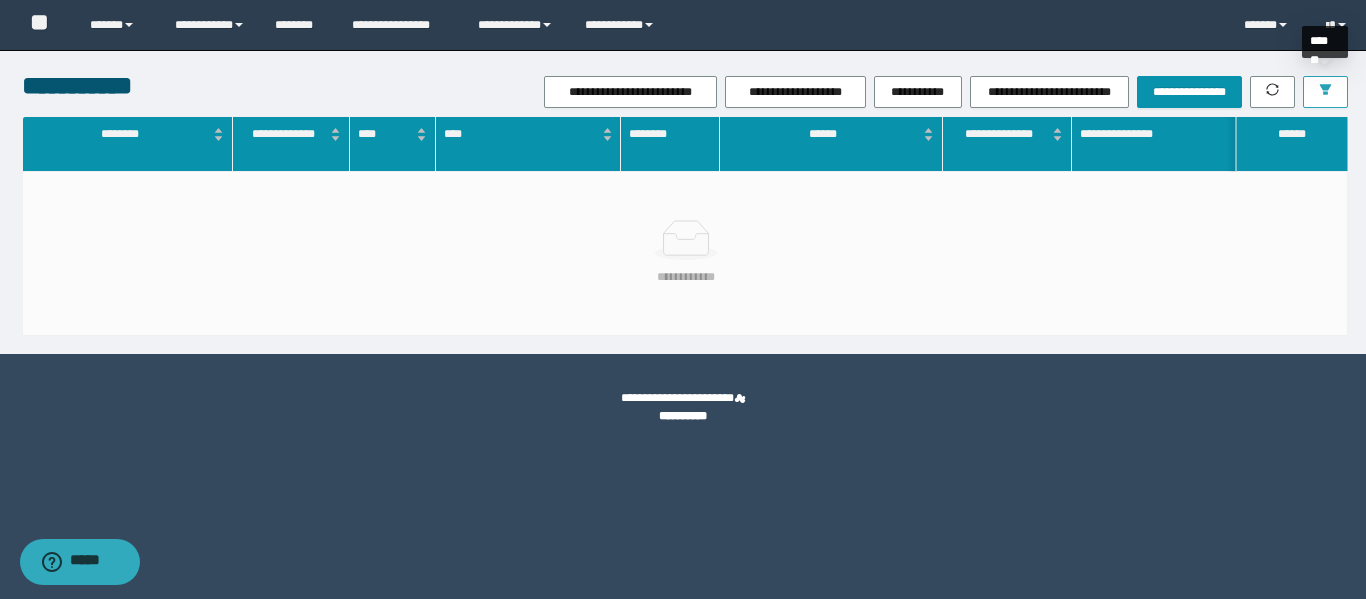click 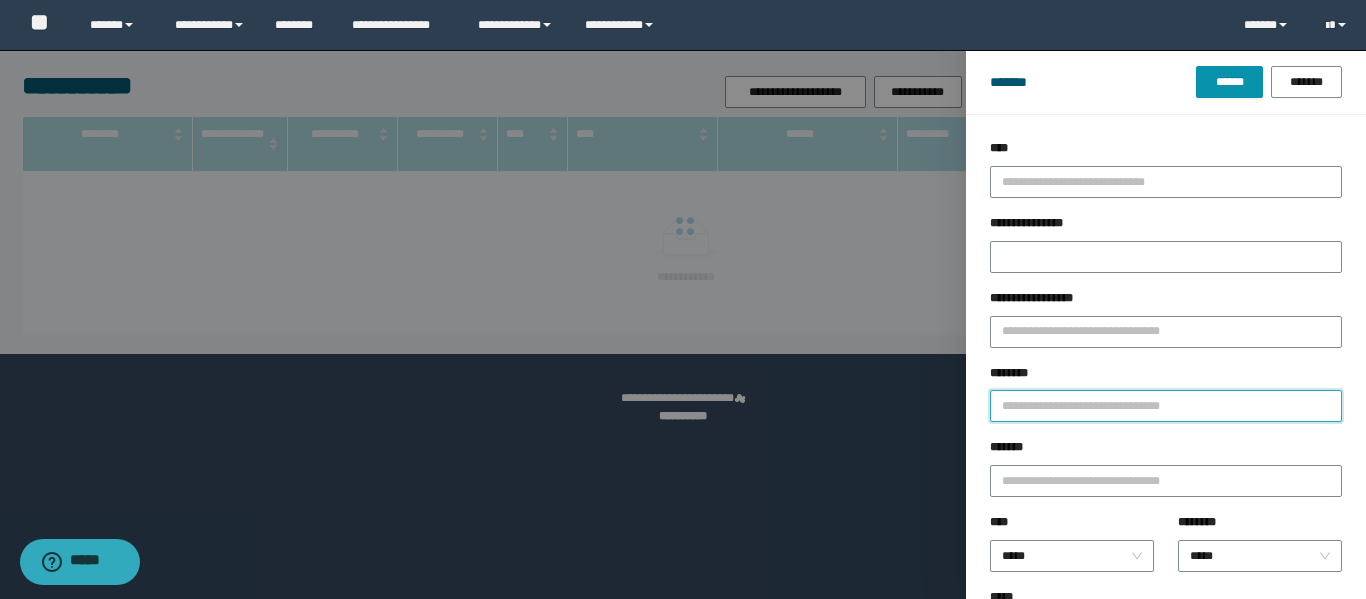 click on "********" at bounding box center (1166, 406) 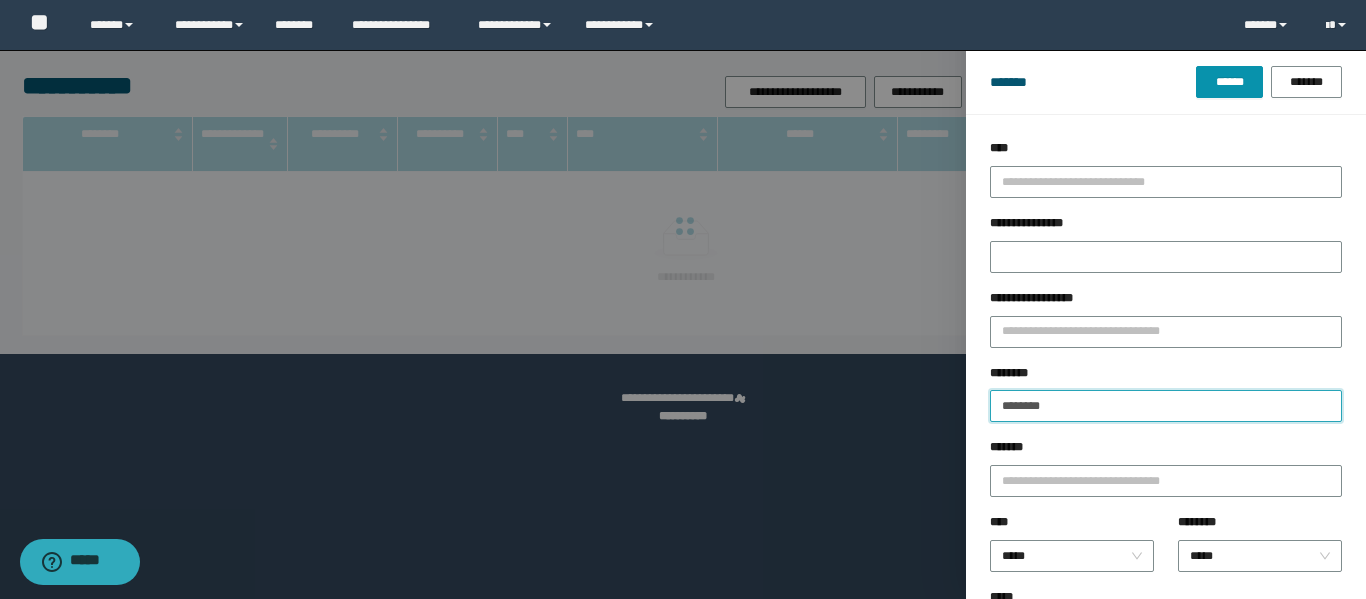 type on "********" 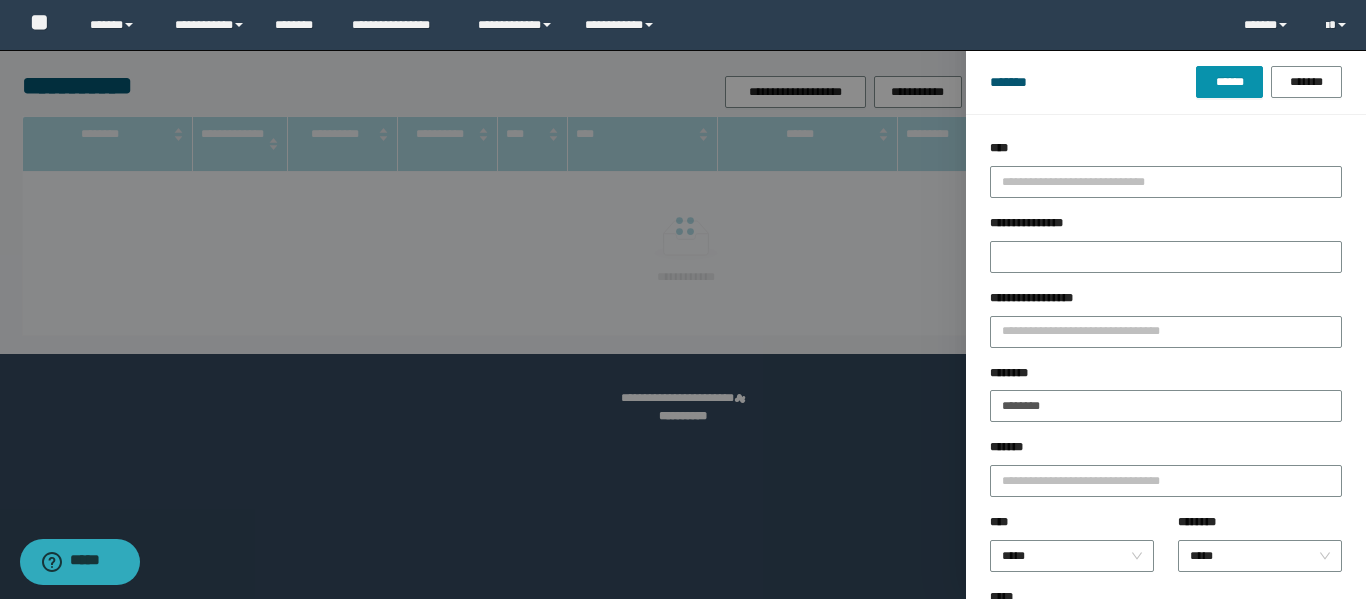 click on "******* ****** *******" at bounding box center [1166, 82] 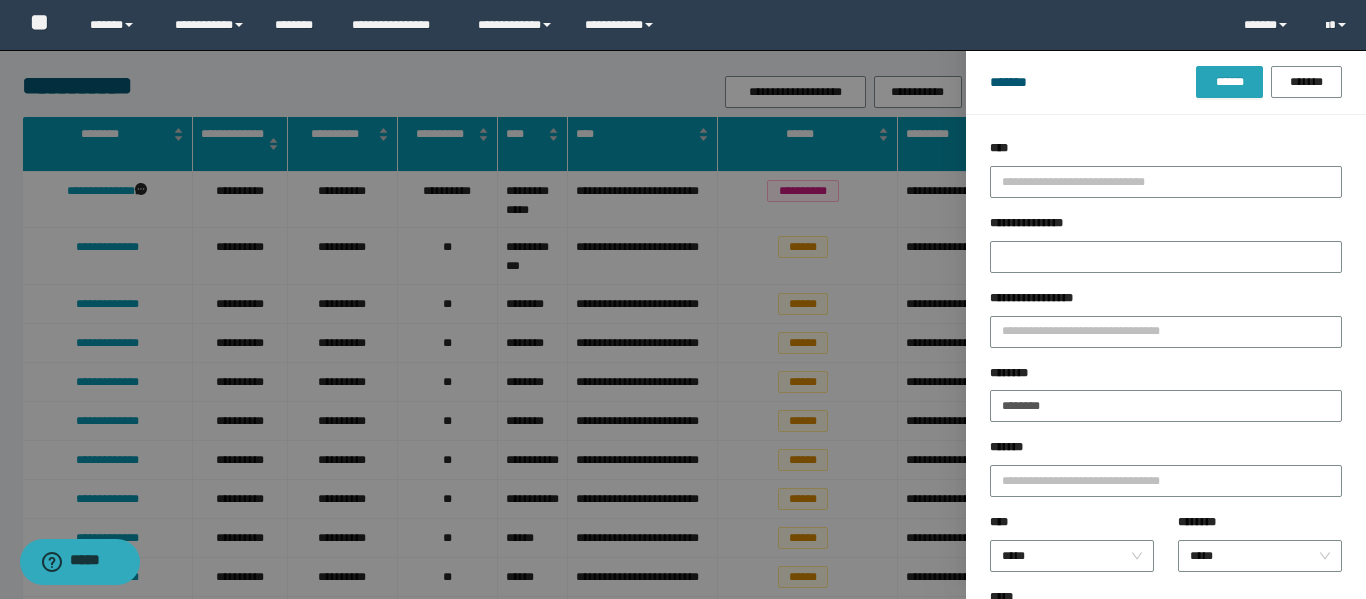 click on "******" at bounding box center [1229, 82] 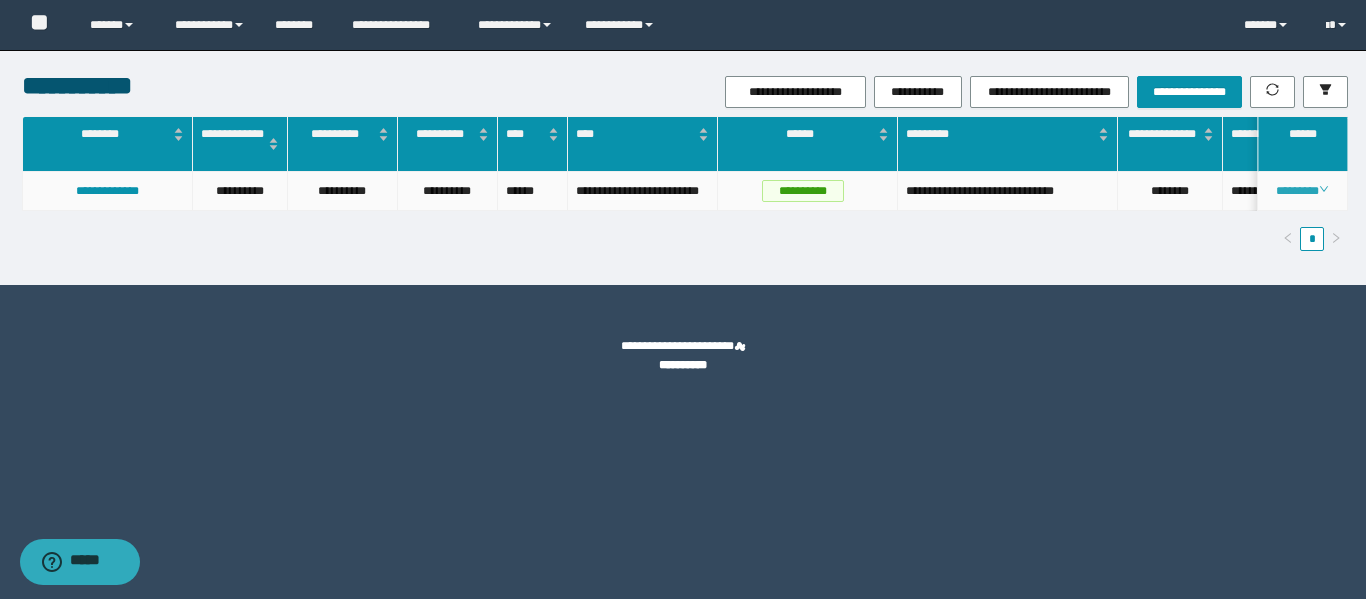 click on "********" at bounding box center [1302, 191] 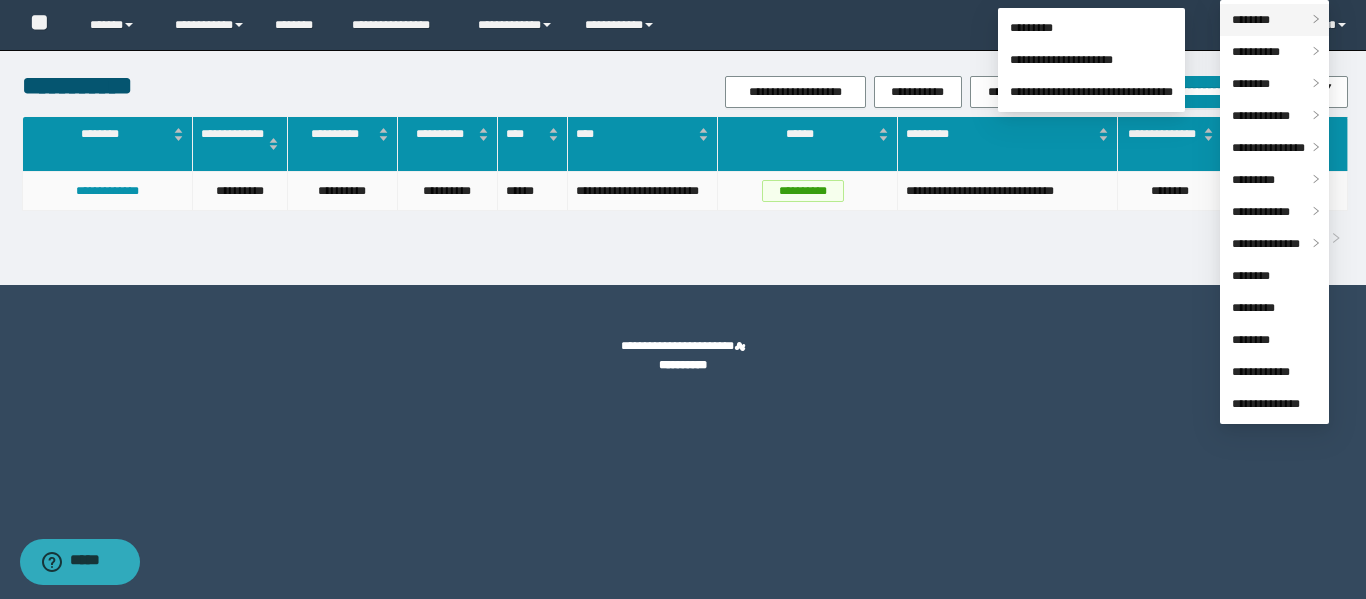 click on "********" at bounding box center (1274, 20) 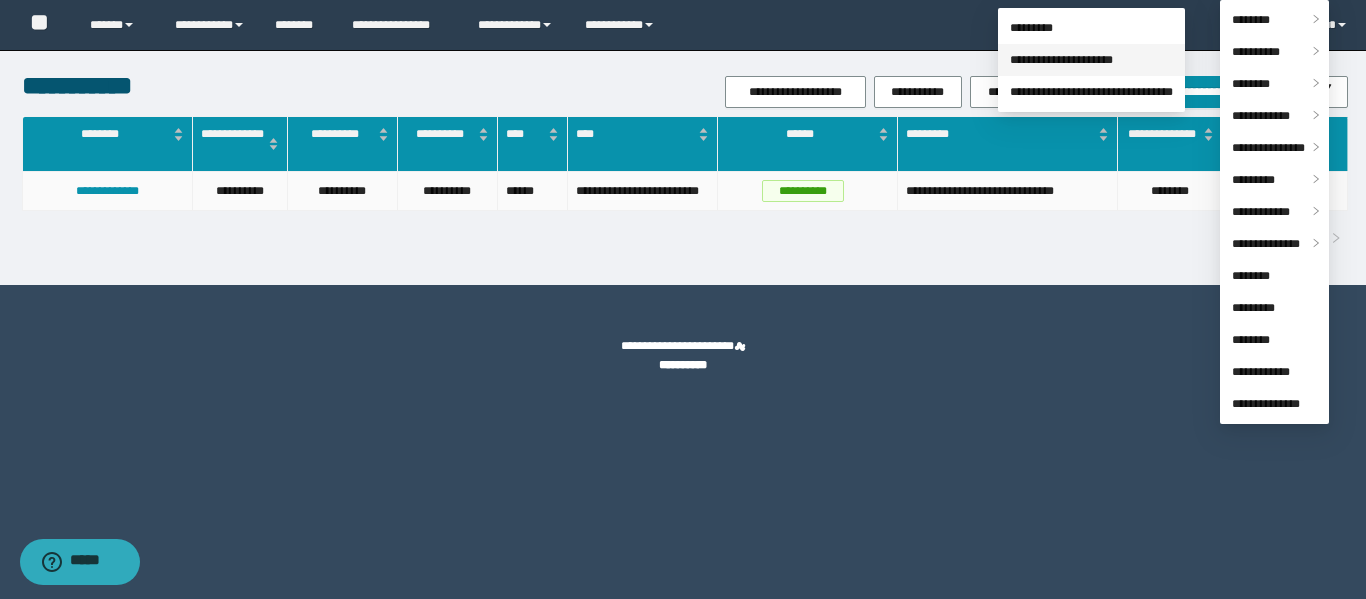 click on "**********" at bounding box center [1061, 60] 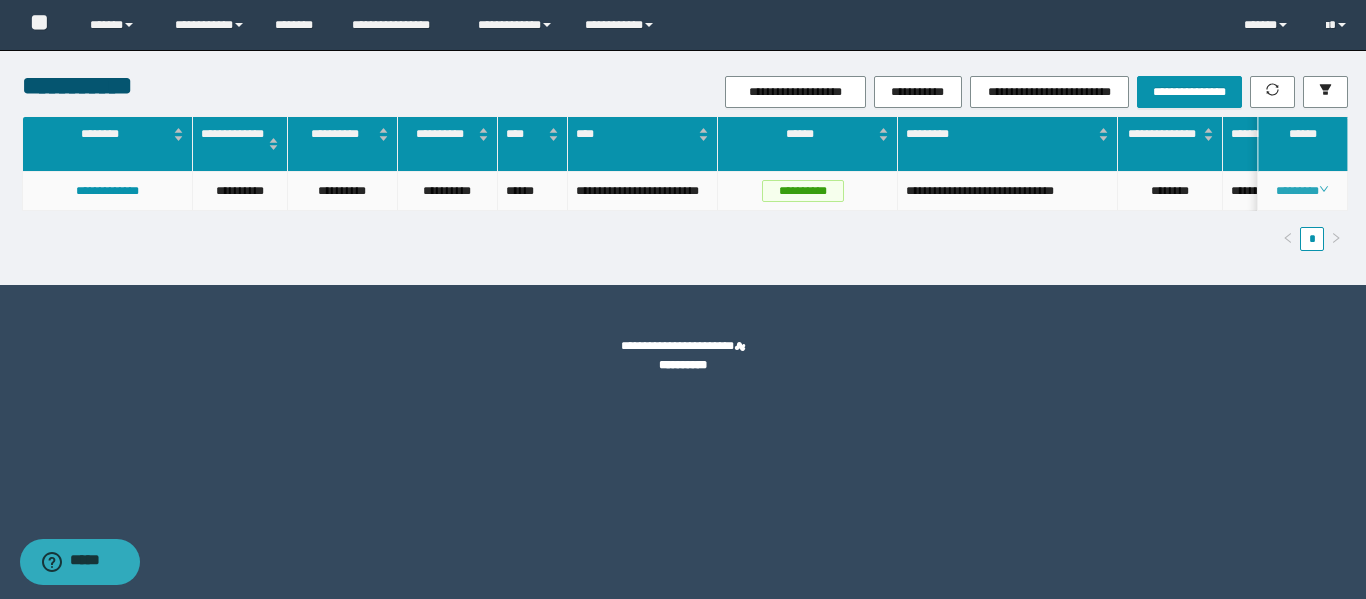 click on "********" at bounding box center (1302, 191) 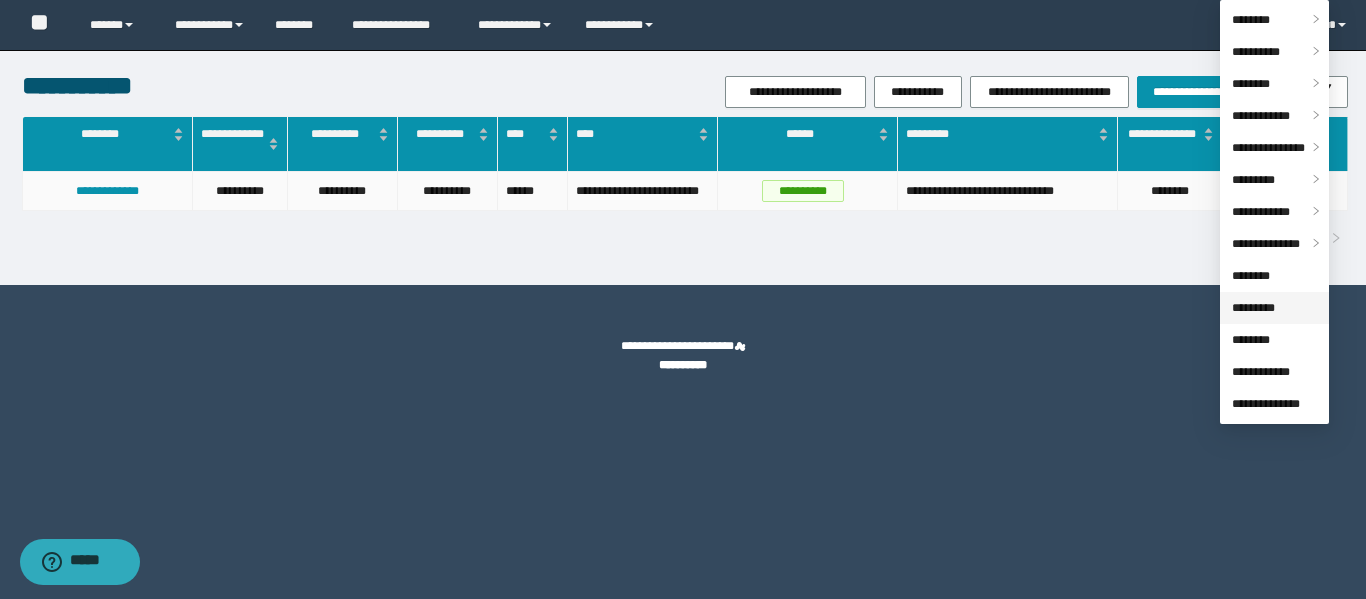 click on "*********" at bounding box center (1253, 308) 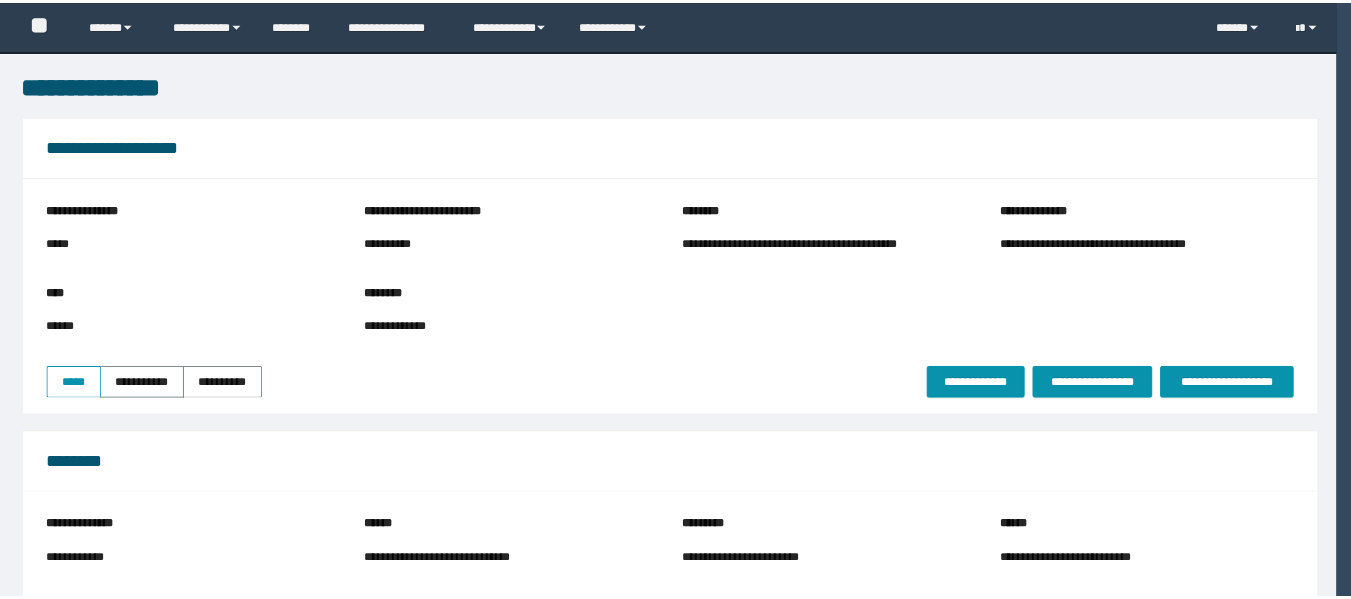 scroll, scrollTop: 0, scrollLeft: 0, axis: both 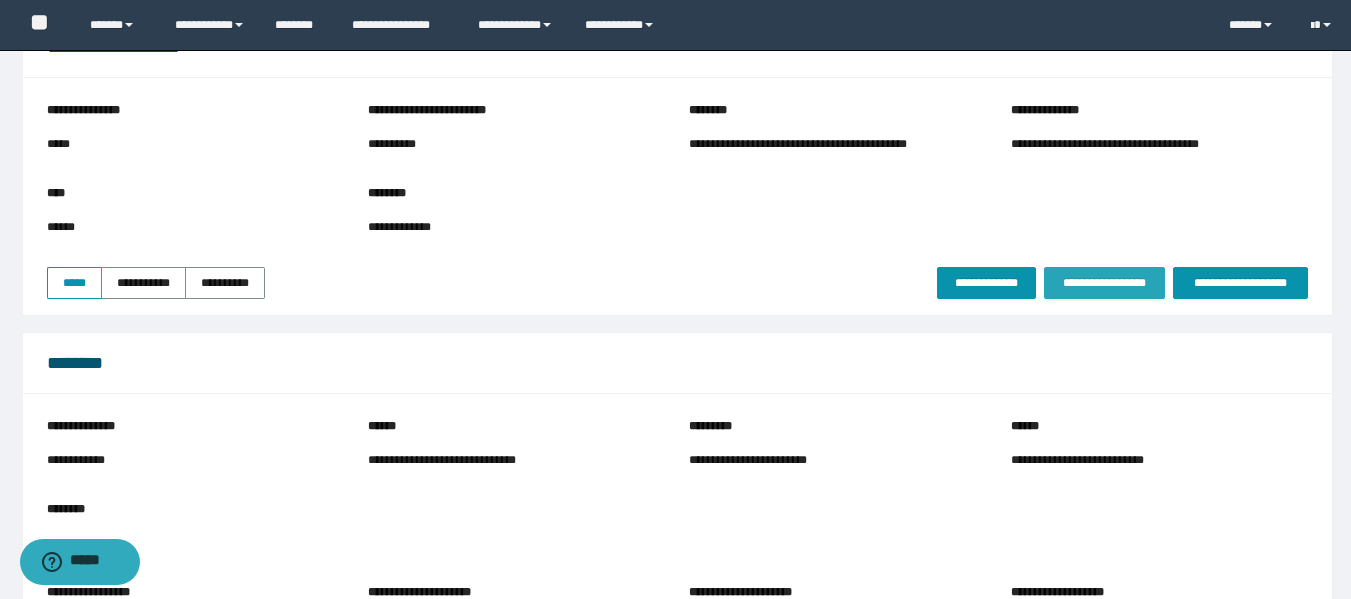 click on "**********" at bounding box center (1104, 283) 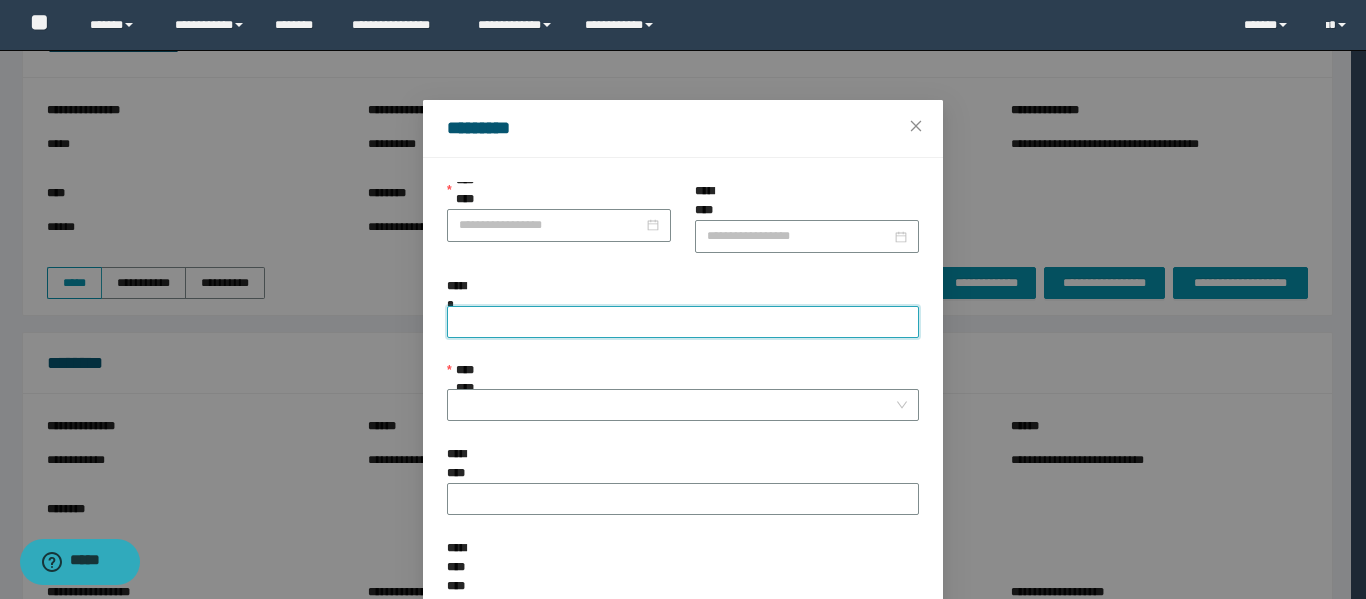click on "******" at bounding box center (683, 322) 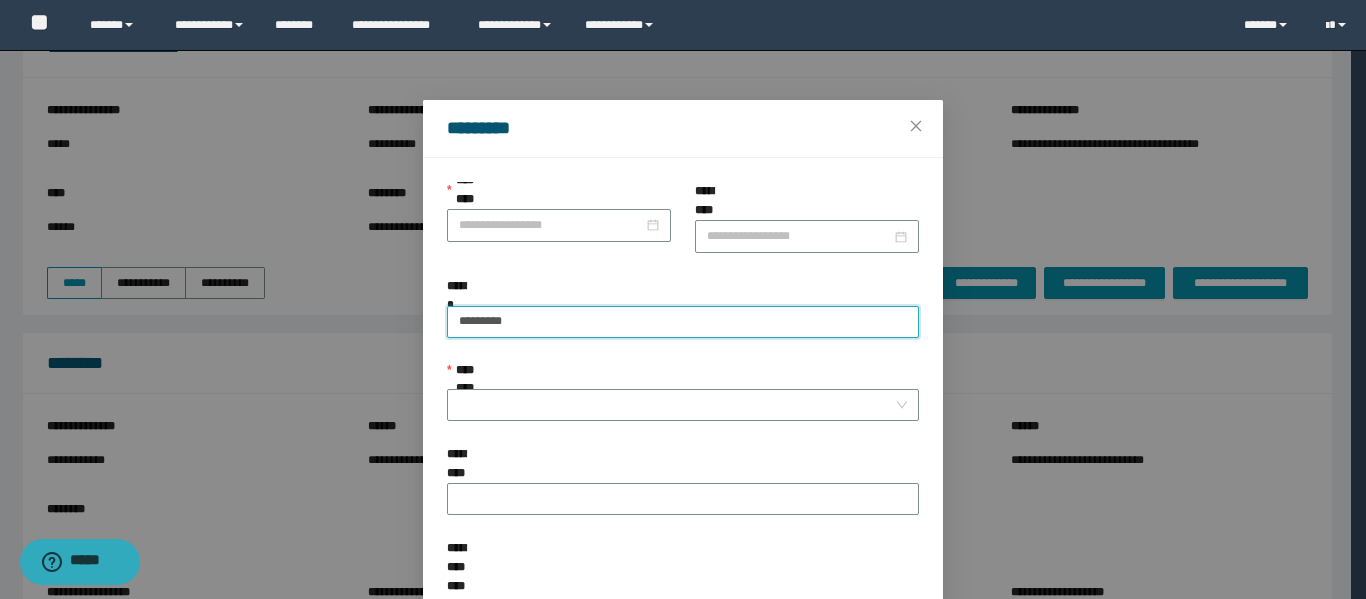 paste on "********" 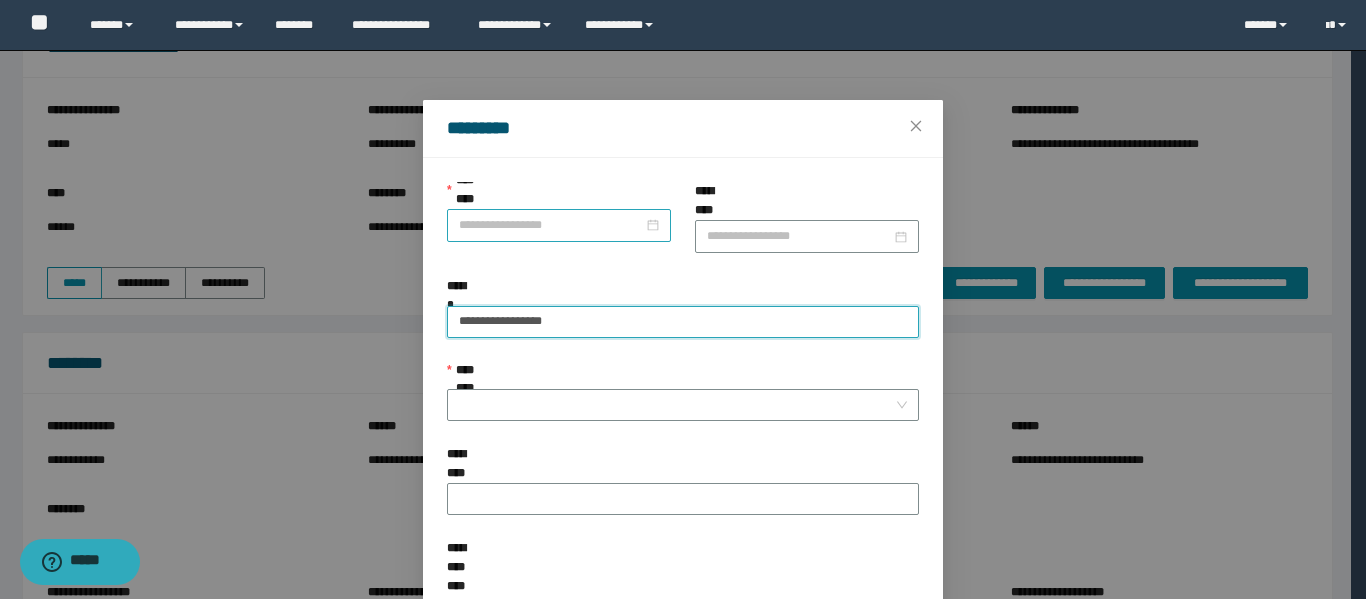 type on "**********" 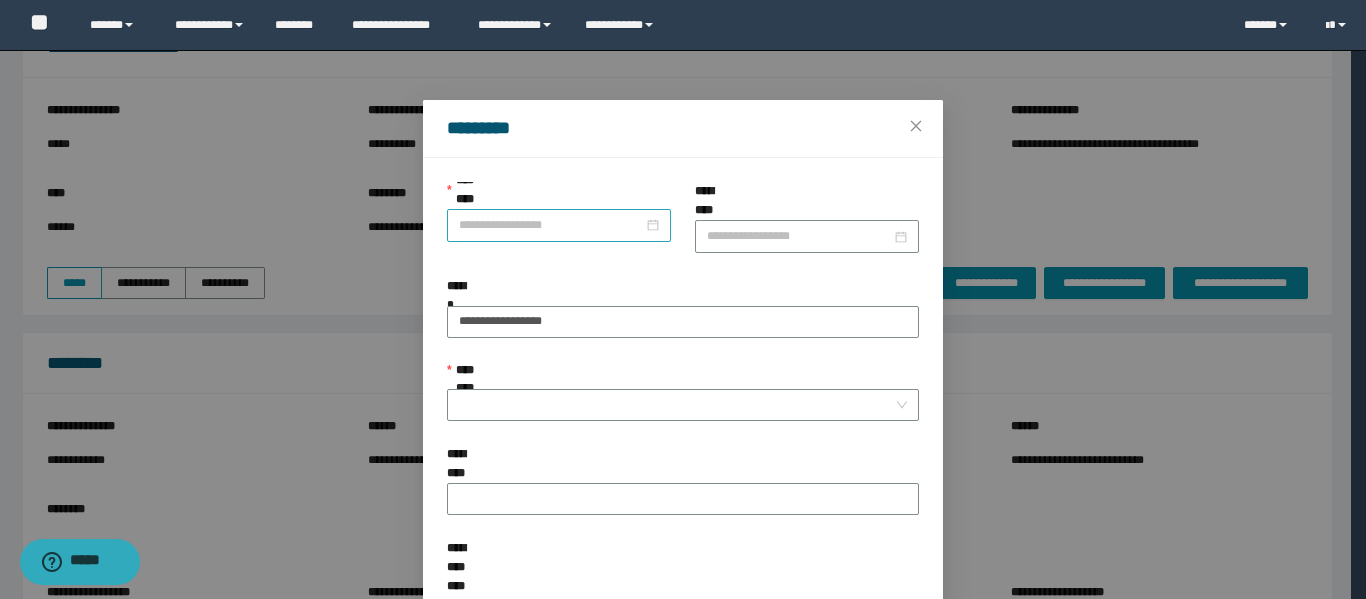 click on "**********" at bounding box center (551, 225) 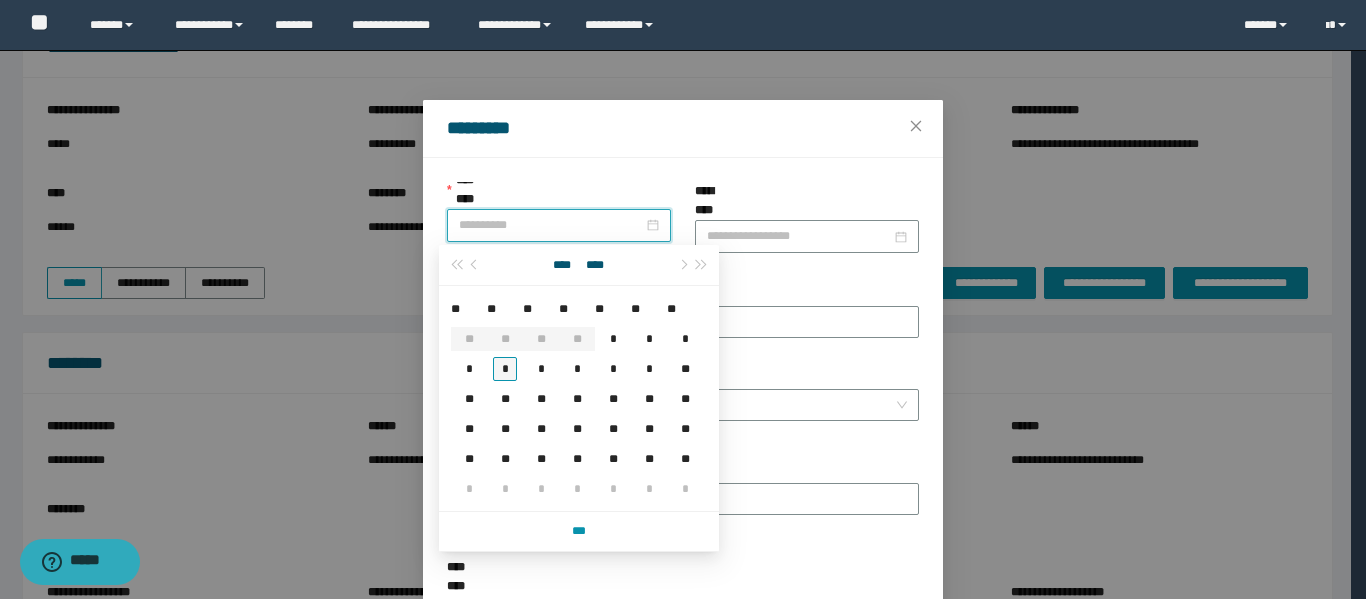 type on "**********" 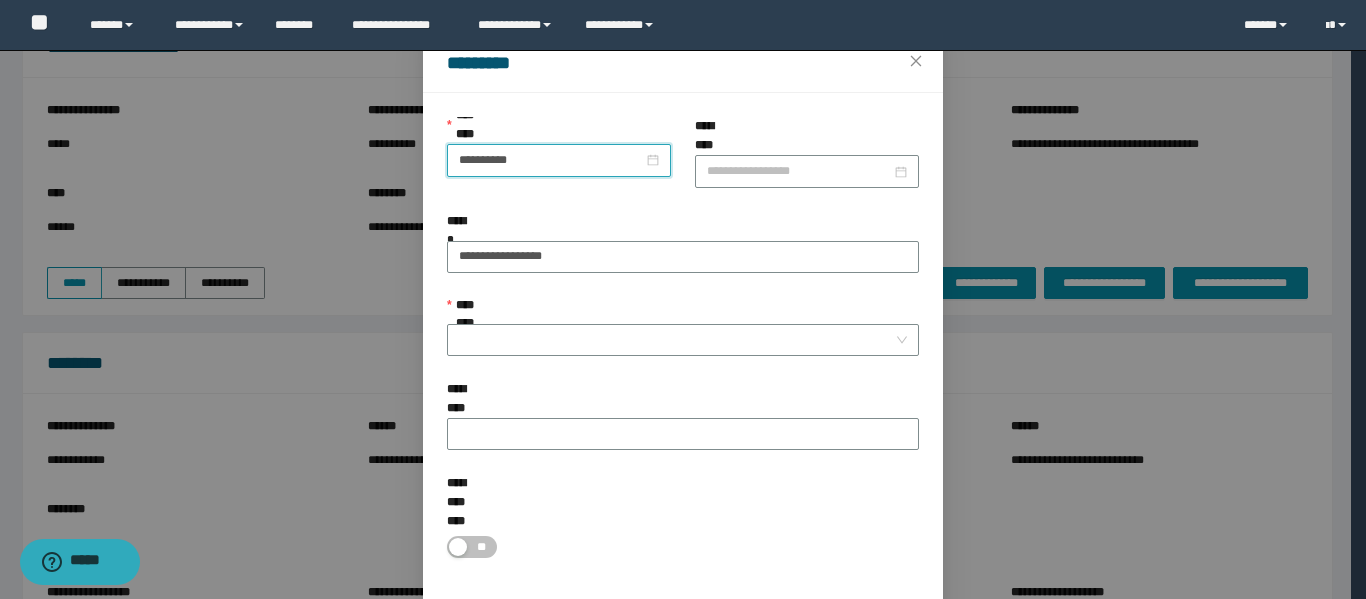 scroll, scrollTop: 100, scrollLeft: 0, axis: vertical 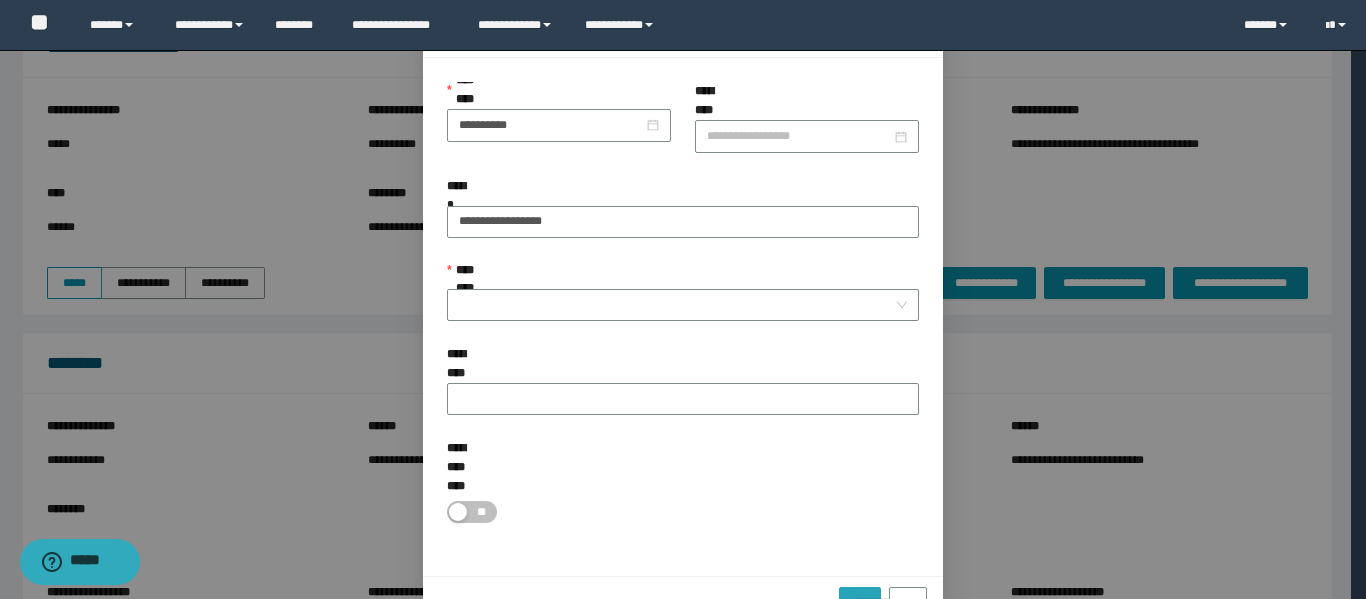 click on "*********" at bounding box center (859, 603) 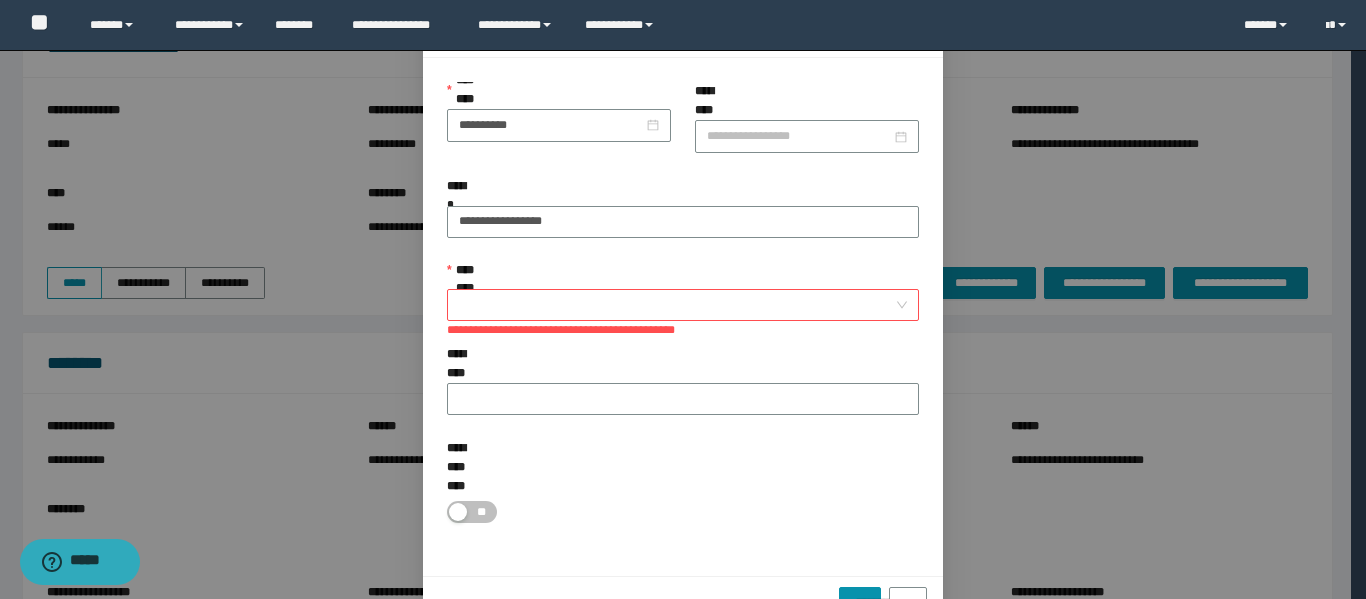 drag, startPoint x: 585, startPoint y: 300, endPoint x: 579, endPoint y: 310, distance: 11.661903 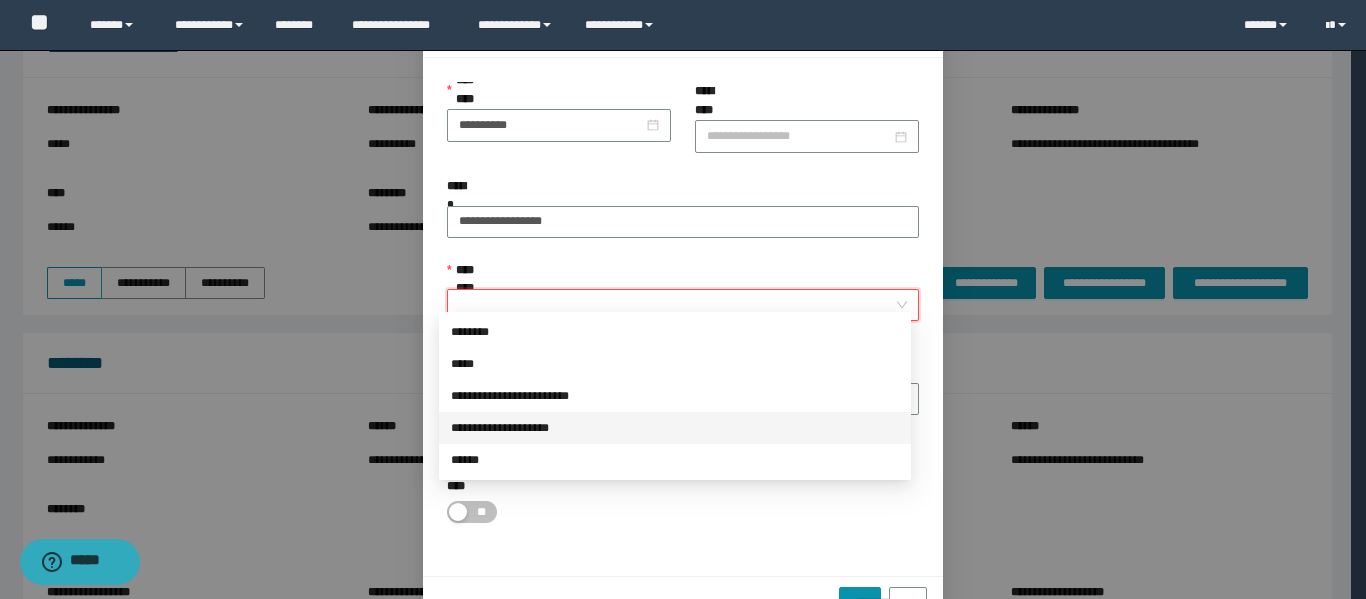 click on "**********" at bounding box center (675, 428) 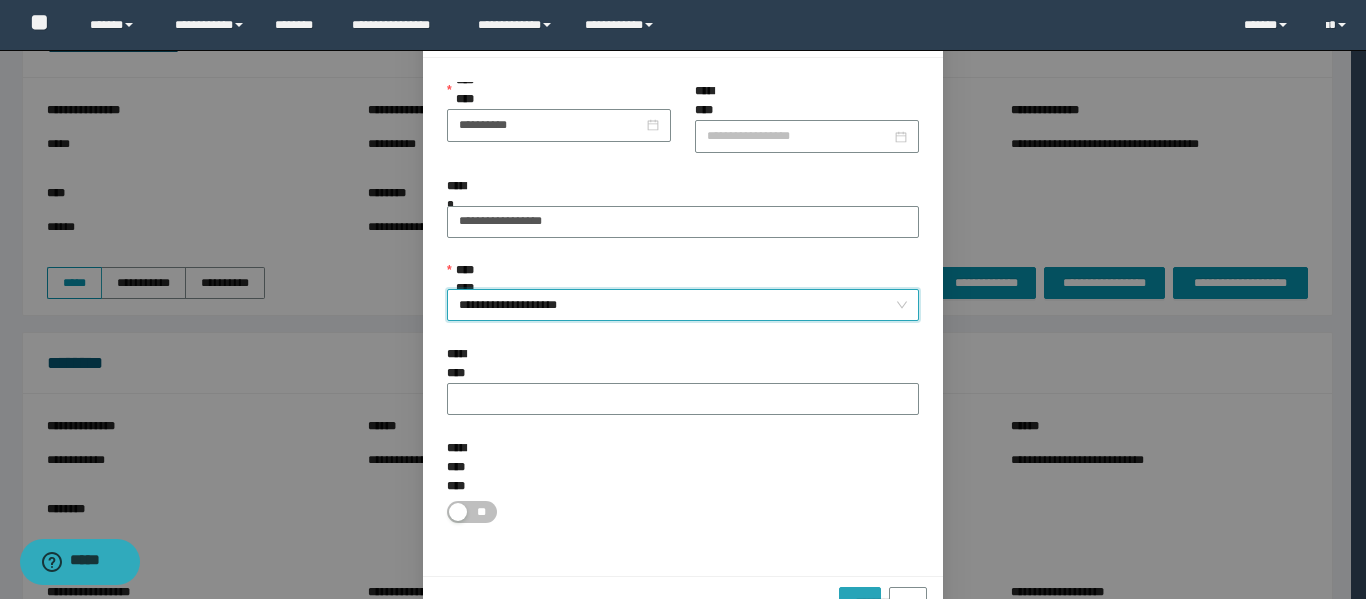 click on "*********" at bounding box center [859, 596] 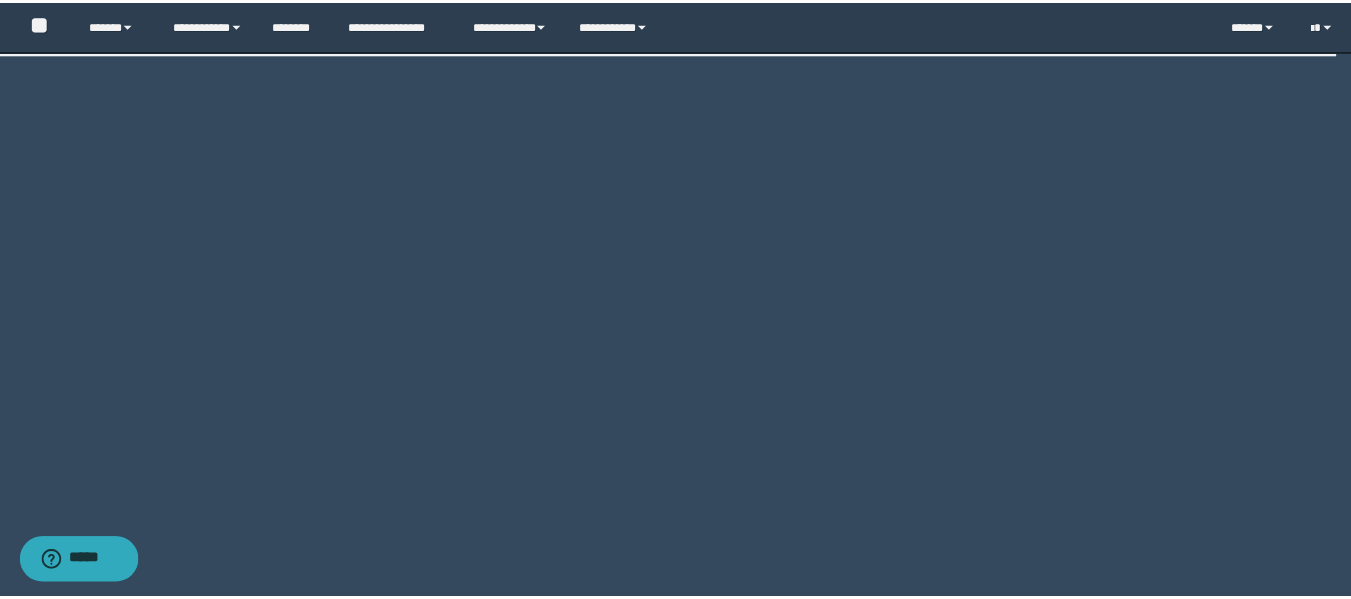 scroll, scrollTop: 0, scrollLeft: 0, axis: both 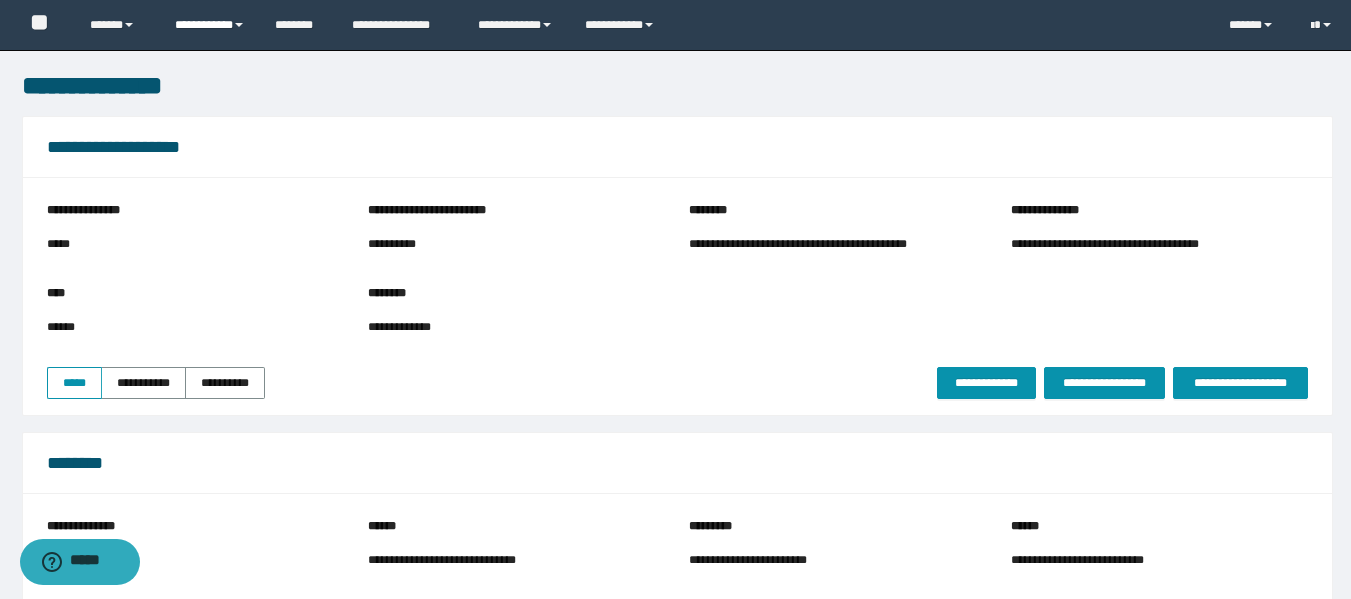 drag, startPoint x: 205, startPoint y: 32, endPoint x: 207, endPoint y: 66, distance: 34.058773 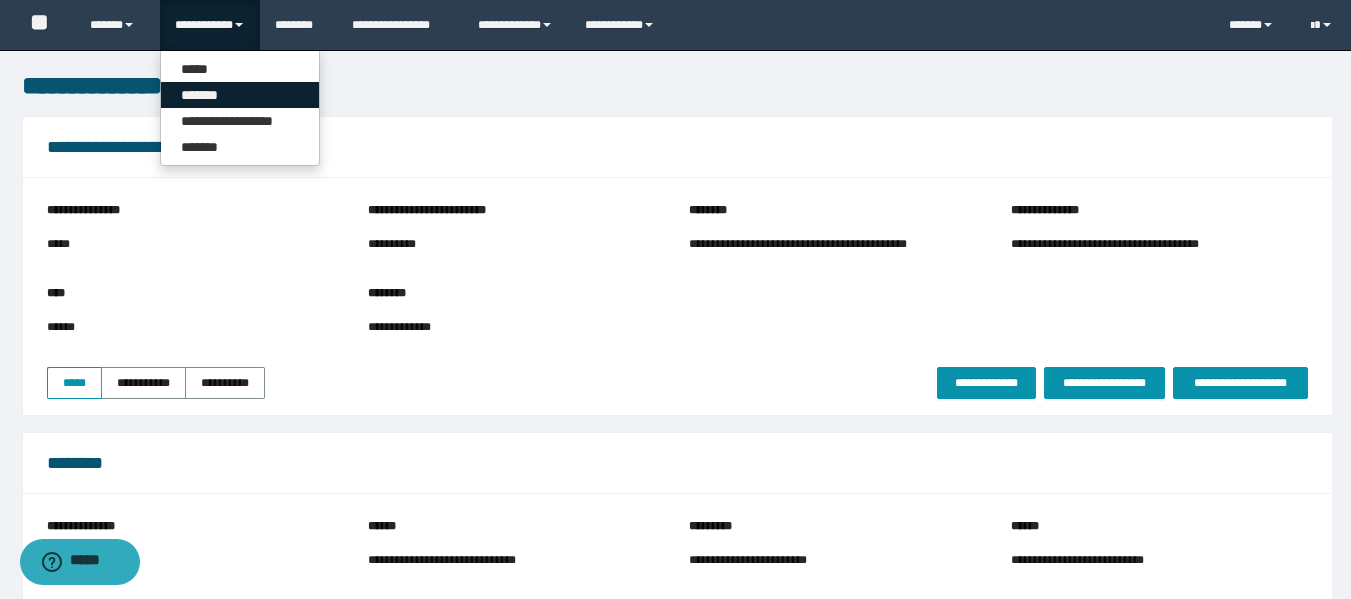 click on "*******" at bounding box center (240, 95) 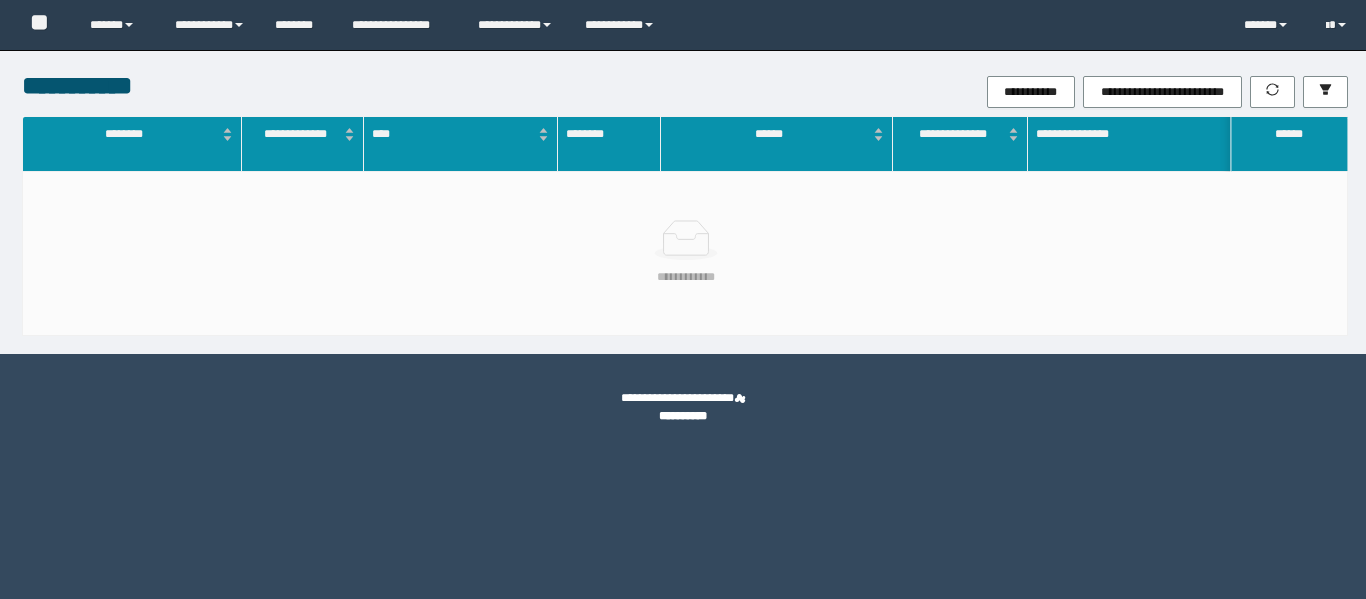 scroll, scrollTop: 0, scrollLeft: 0, axis: both 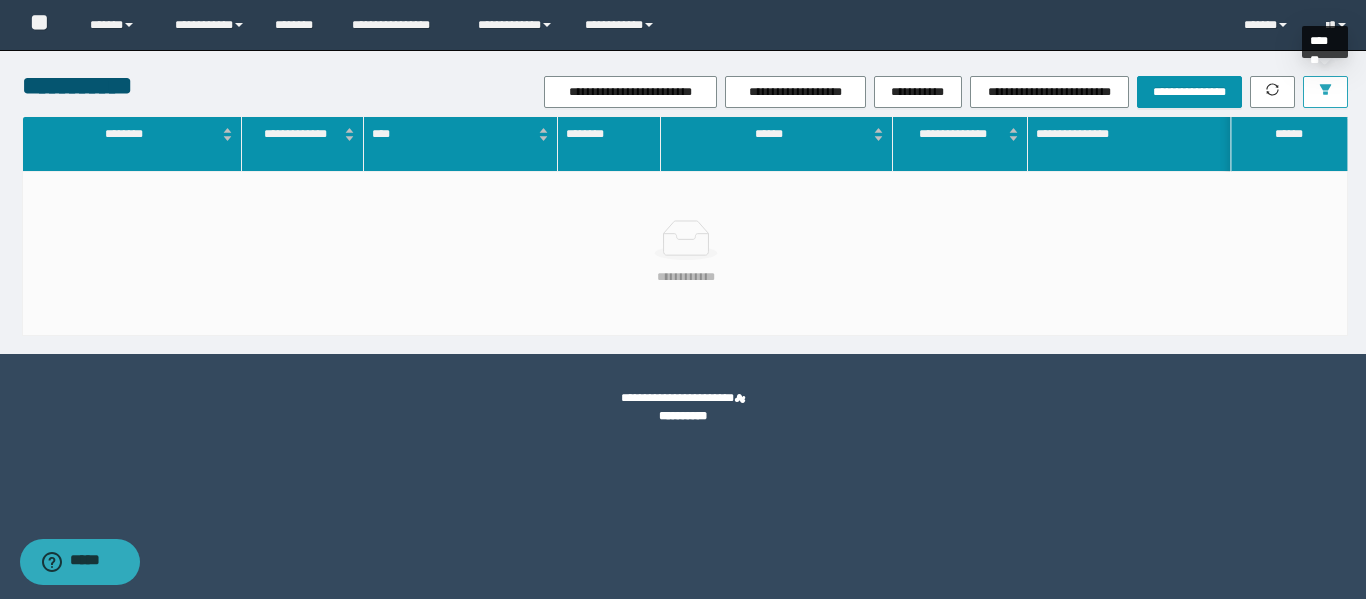 click 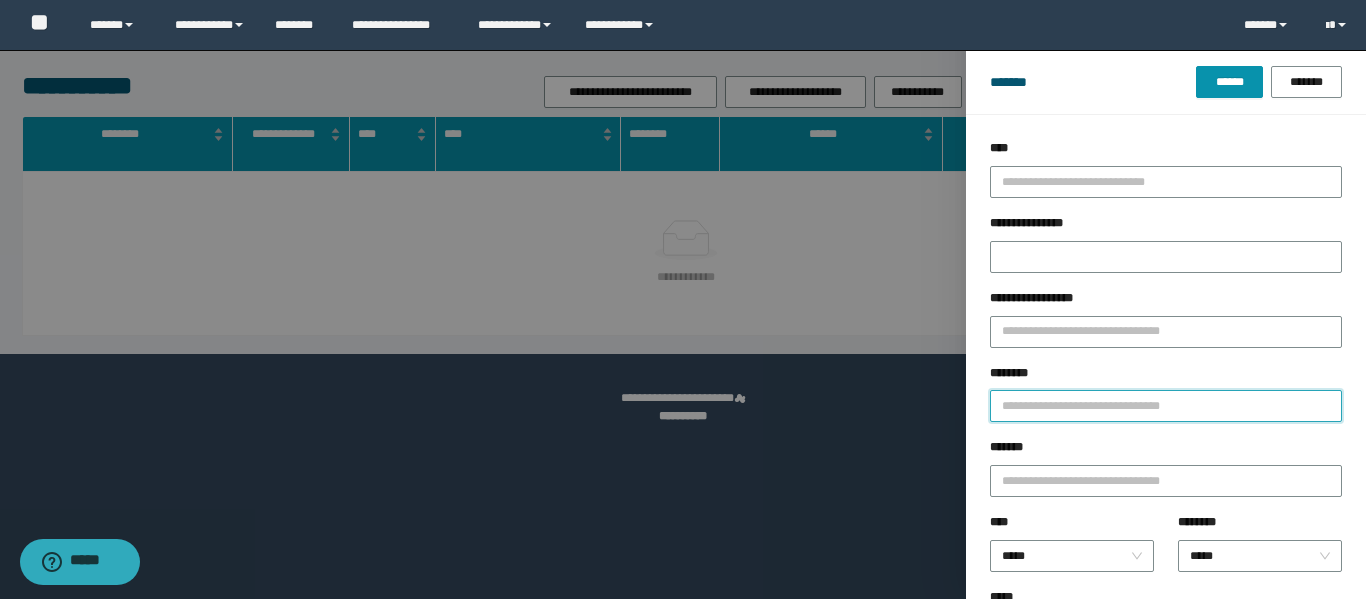 click on "********" at bounding box center (1166, 406) 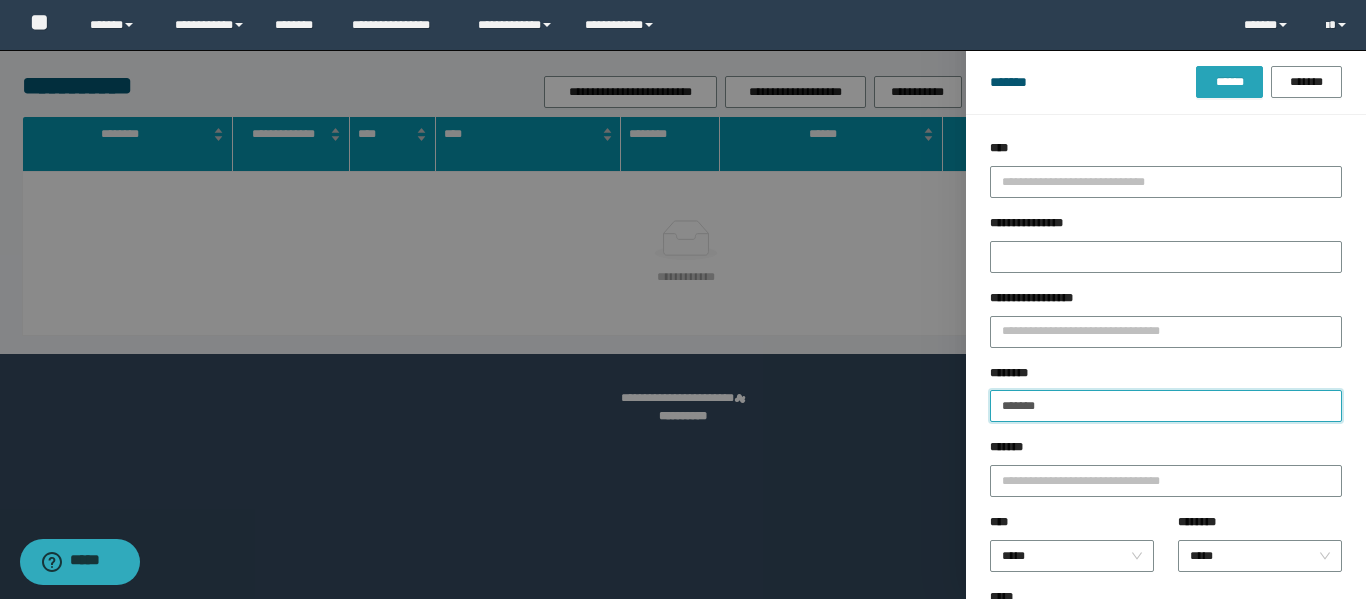 type on "*******" 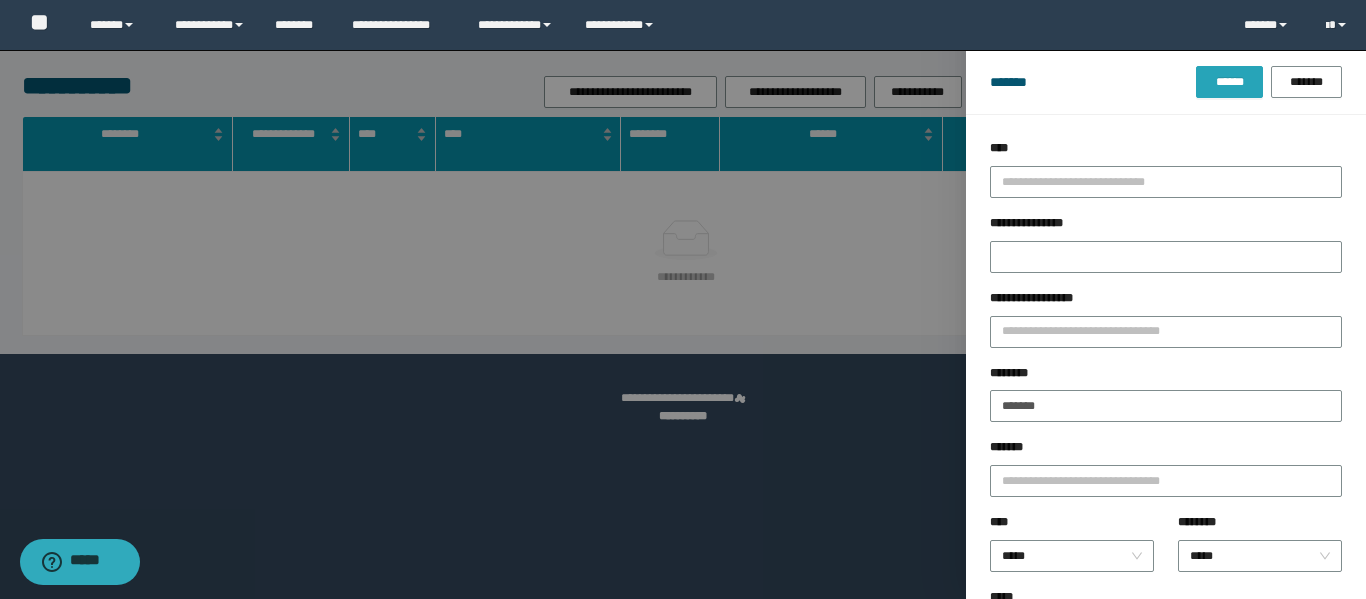 click on "******" at bounding box center [1229, 82] 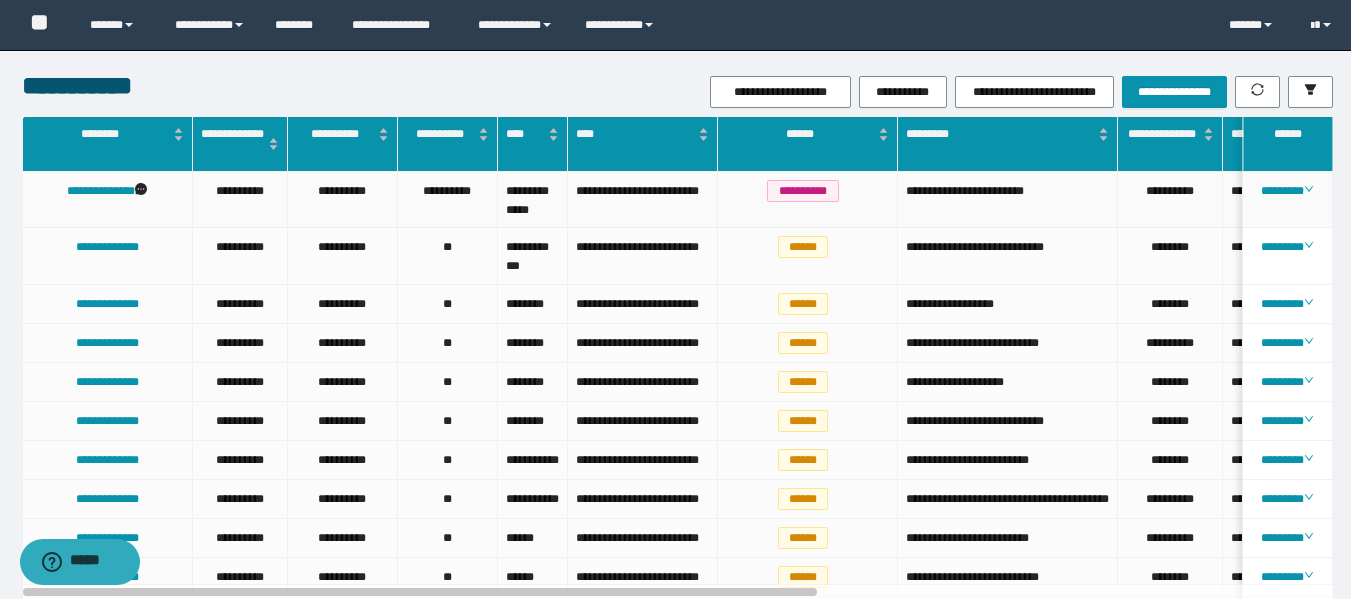 click on "********" at bounding box center (1288, 200) 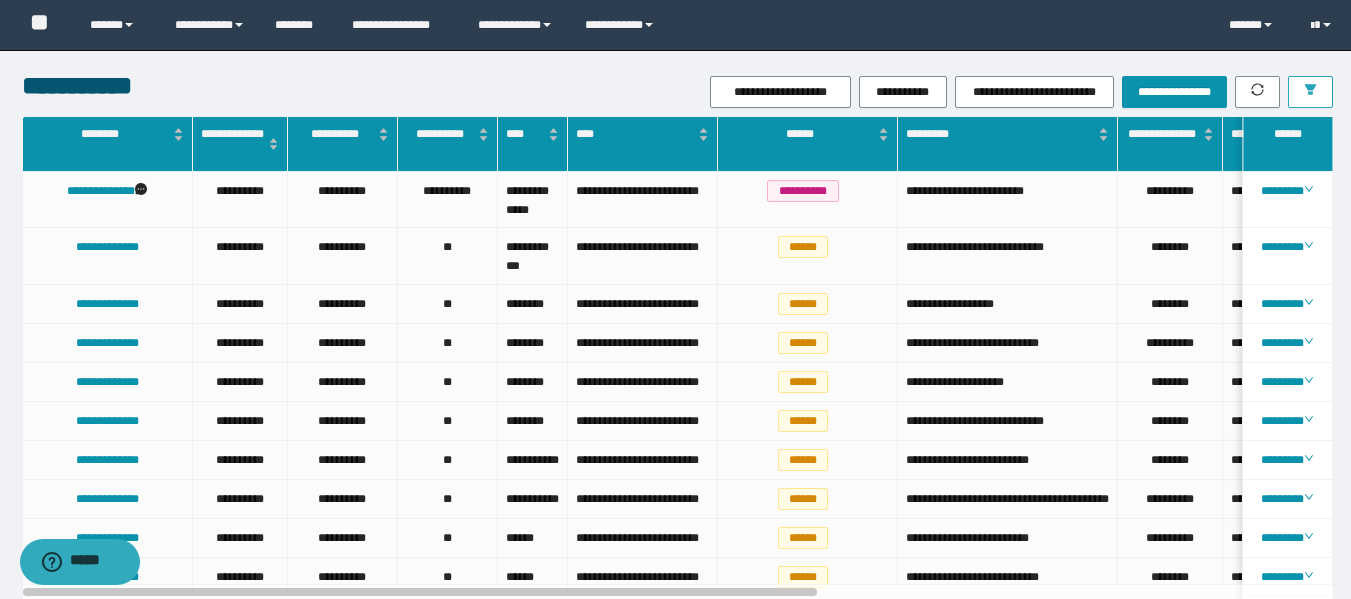 click at bounding box center (1310, 92) 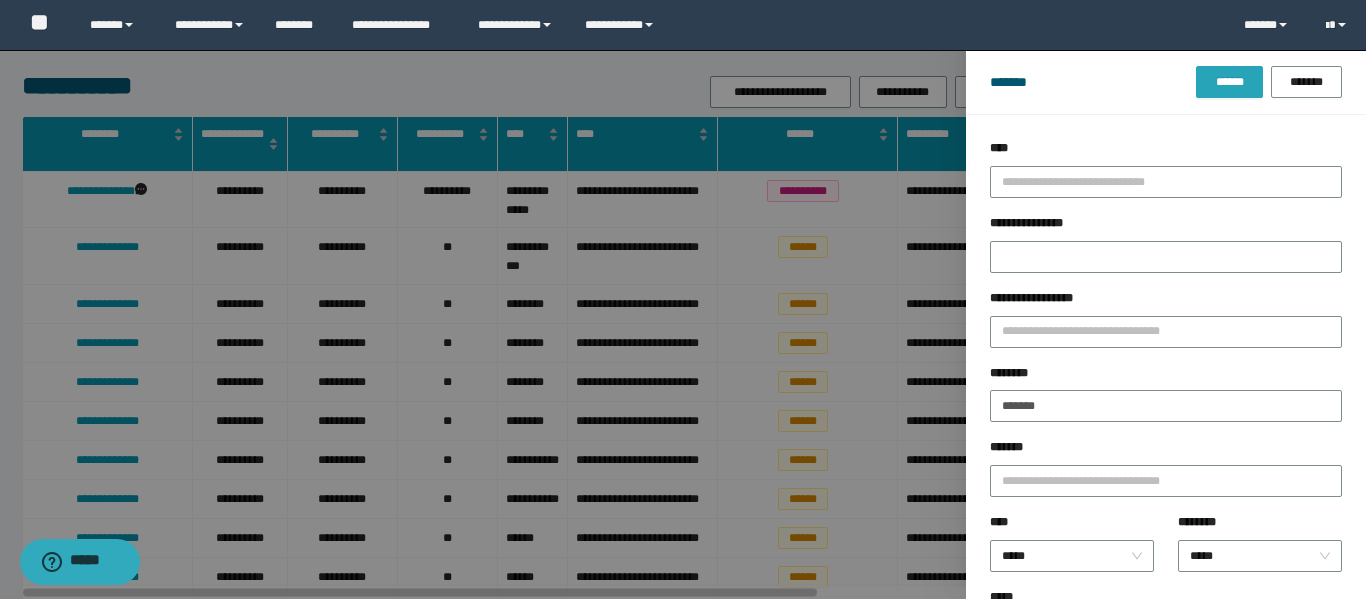 click on "******" at bounding box center (1229, 82) 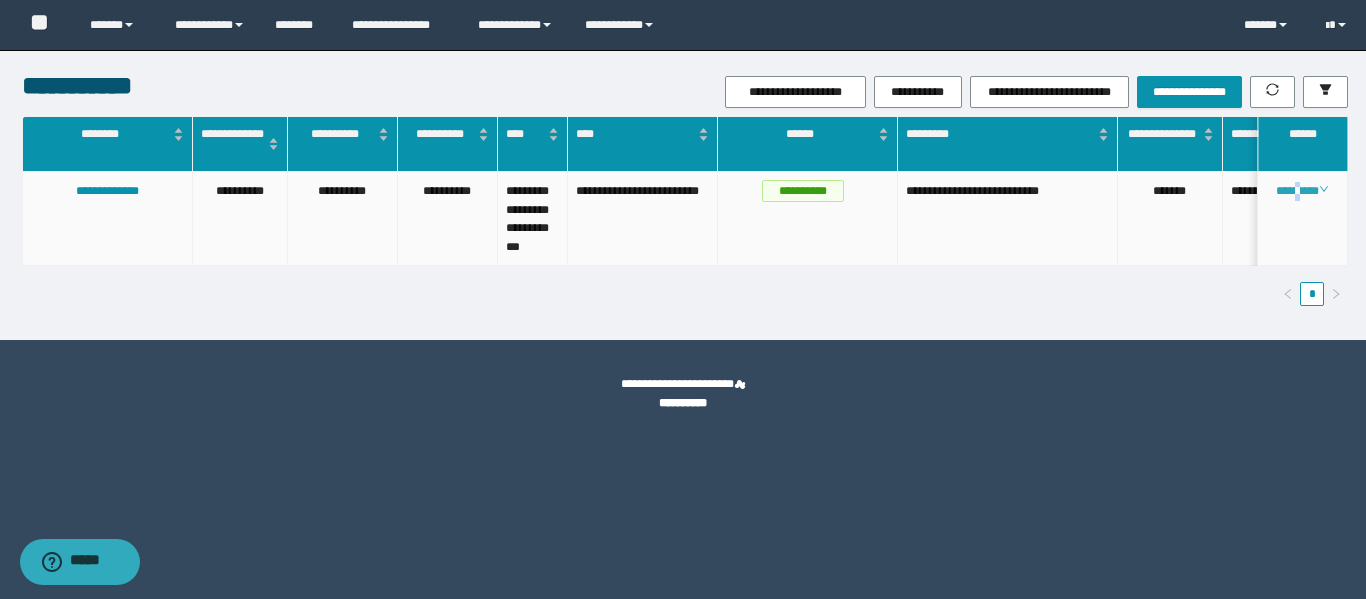 click on "********" at bounding box center [1302, 191] 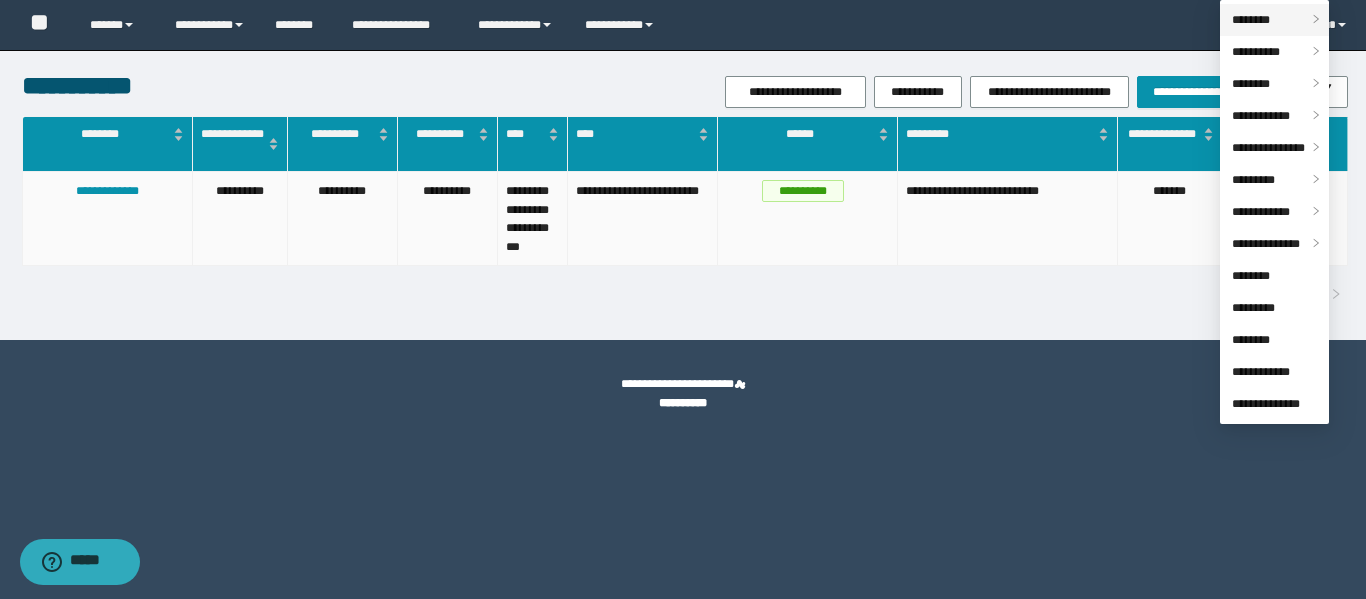 click on "********" at bounding box center (1251, 20) 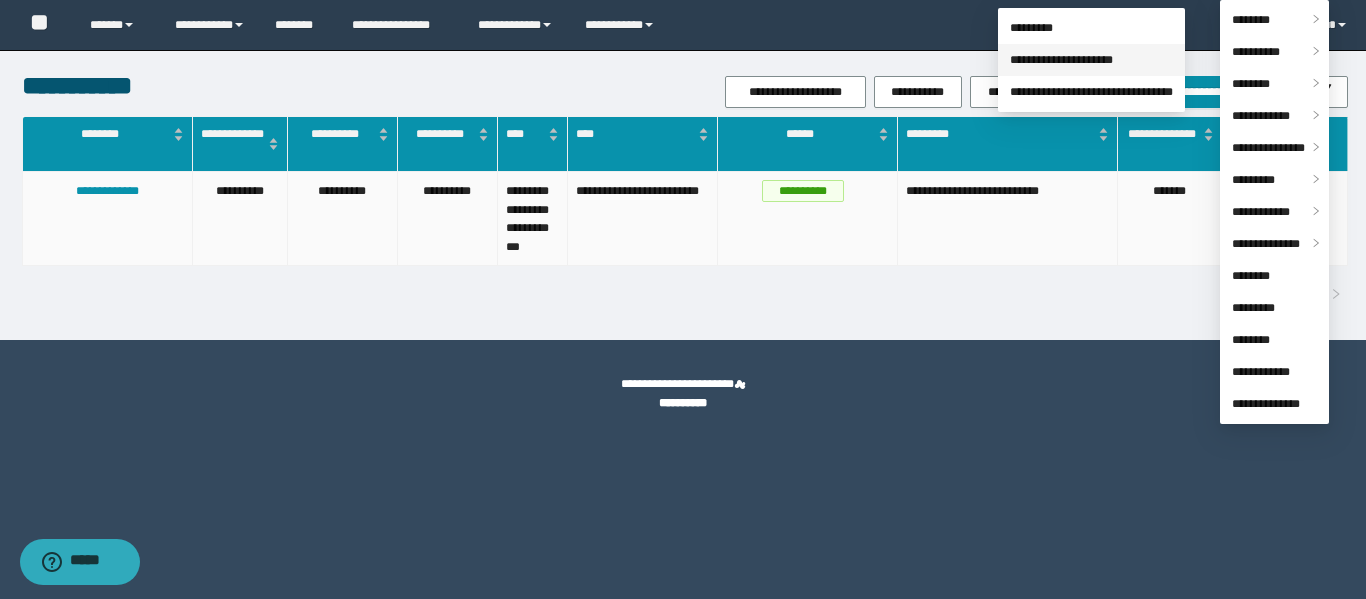 click on "**********" at bounding box center (1061, 60) 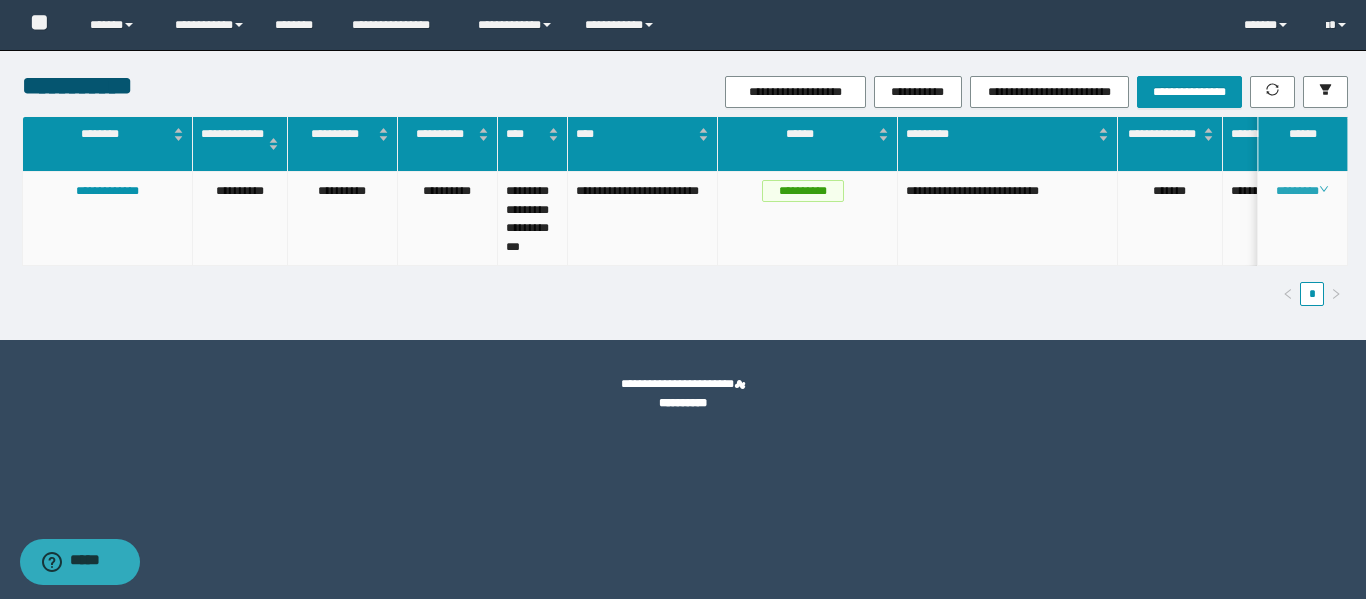 click on "********" at bounding box center (1302, 191) 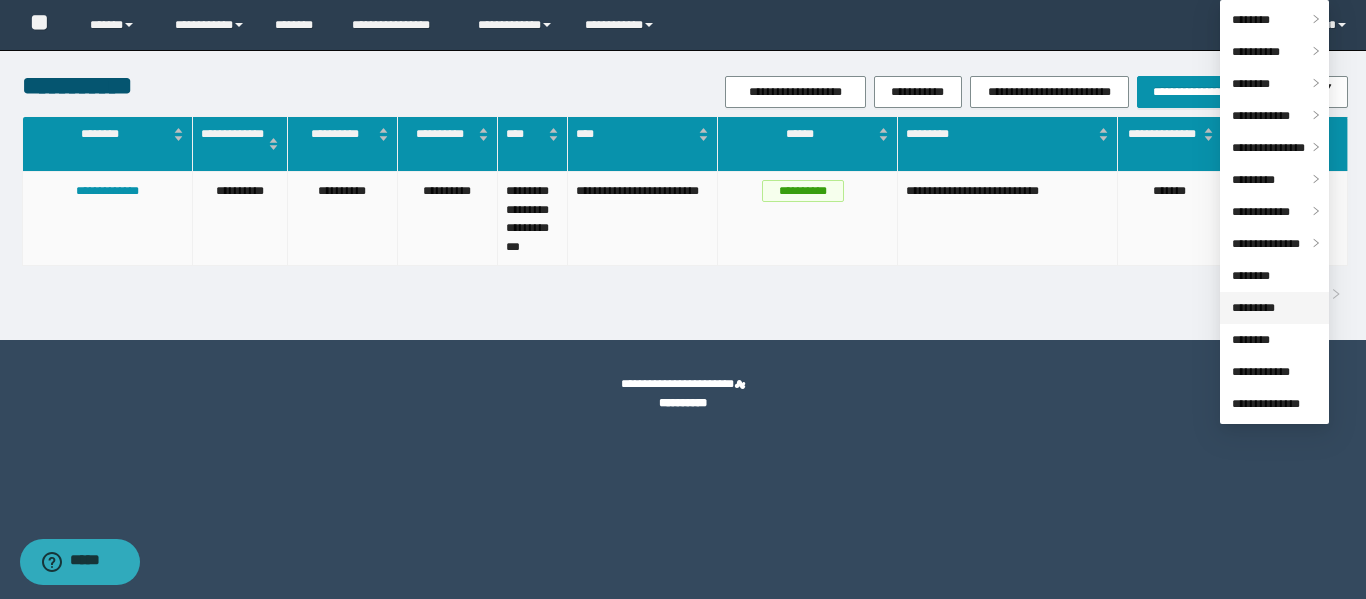 click on "*********" at bounding box center (1253, 308) 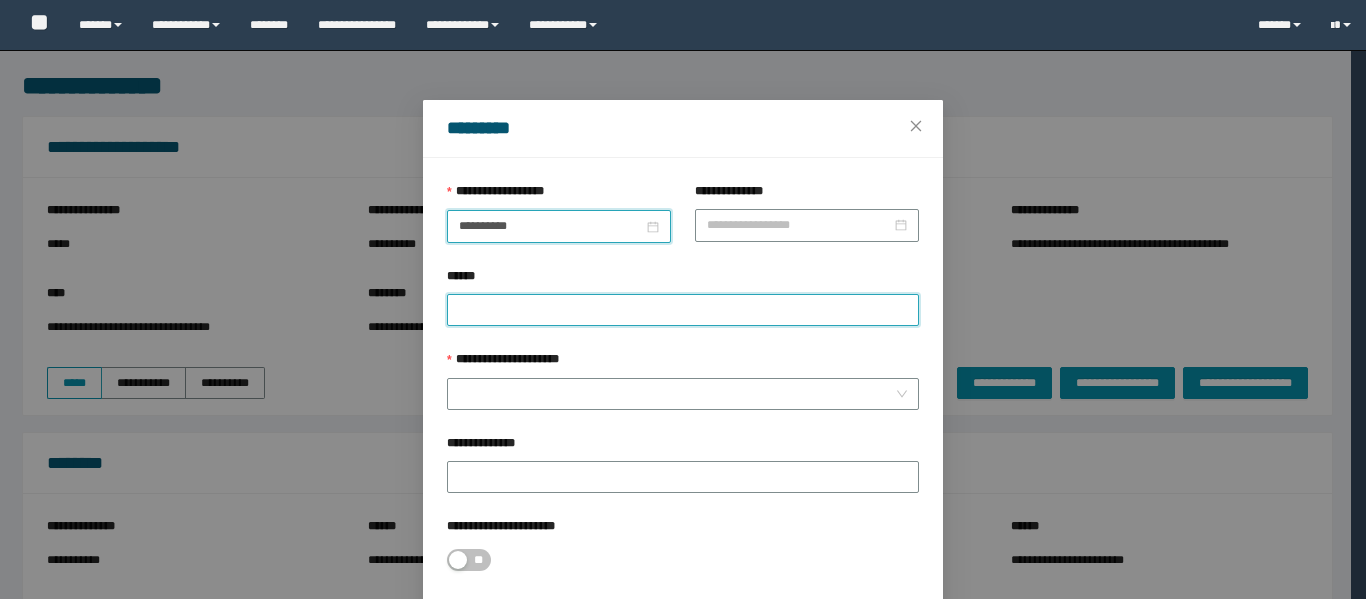 click on "******" at bounding box center [683, 310] 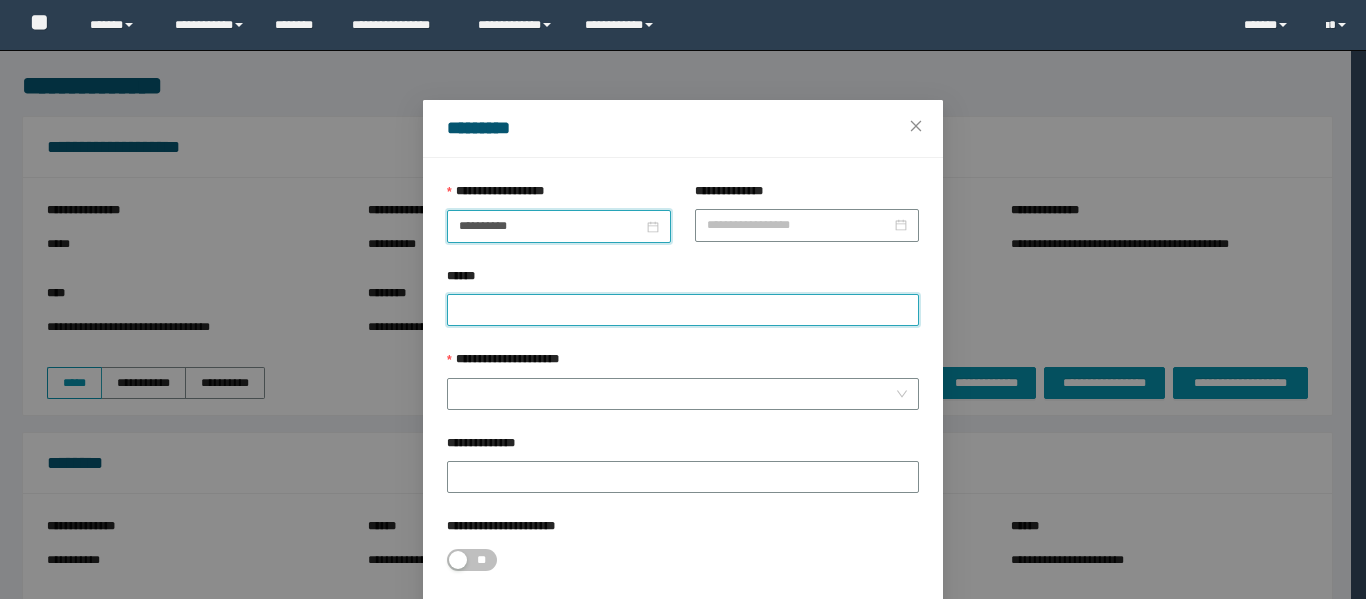 scroll, scrollTop: 0, scrollLeft: 0, axis: both 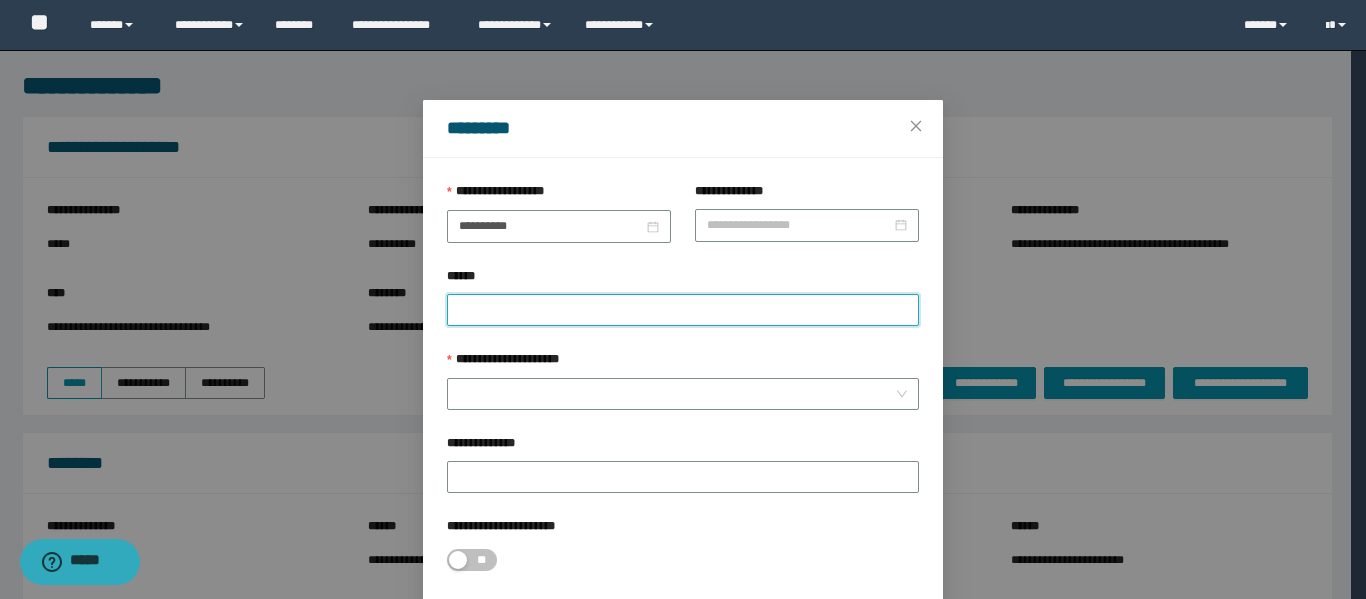 paste on "********" 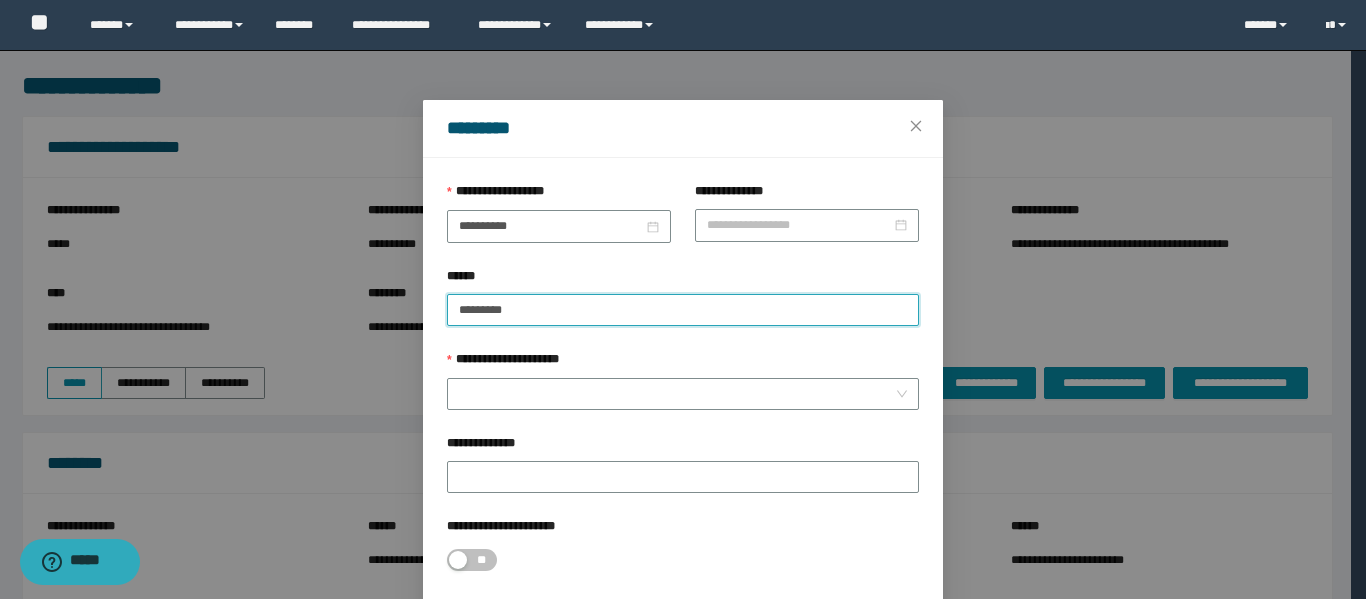 paste on "********" 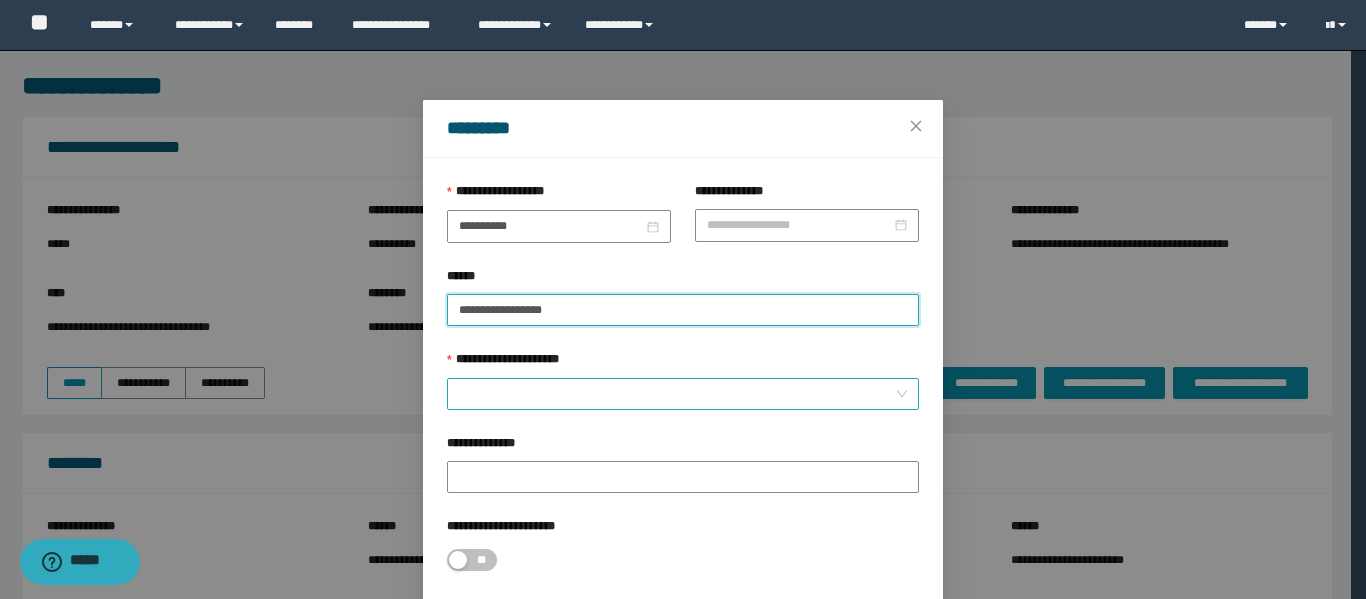 type on "**********" 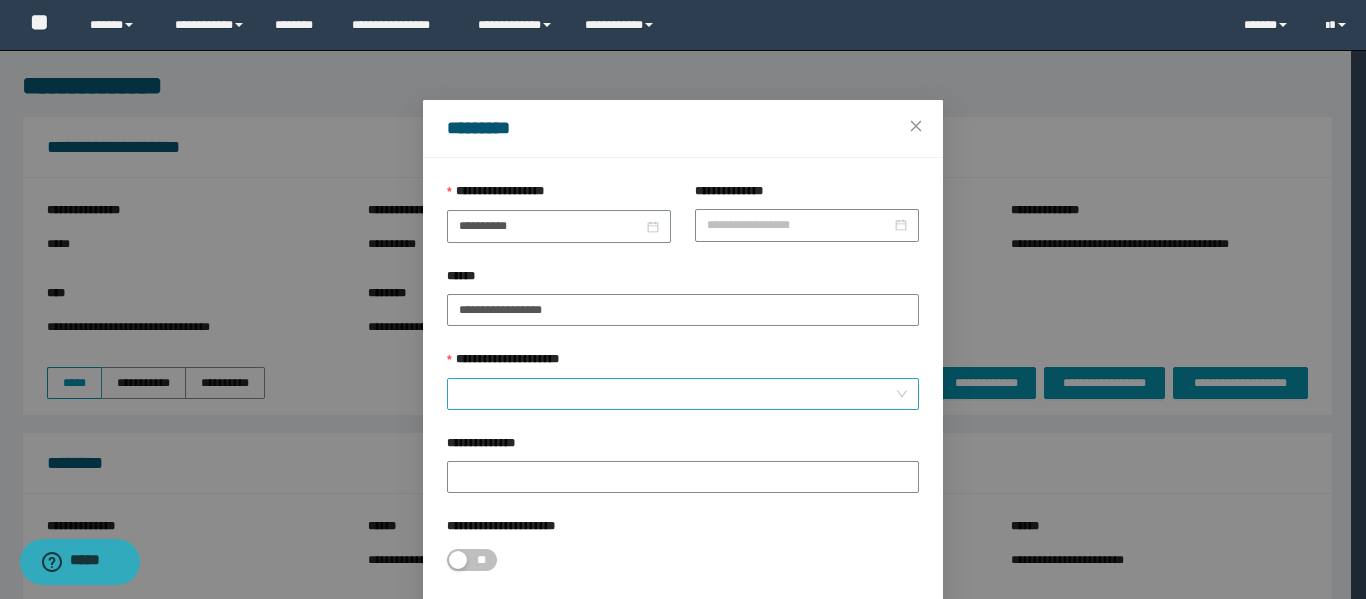 click on "**********" at bounding box center [677, 394] 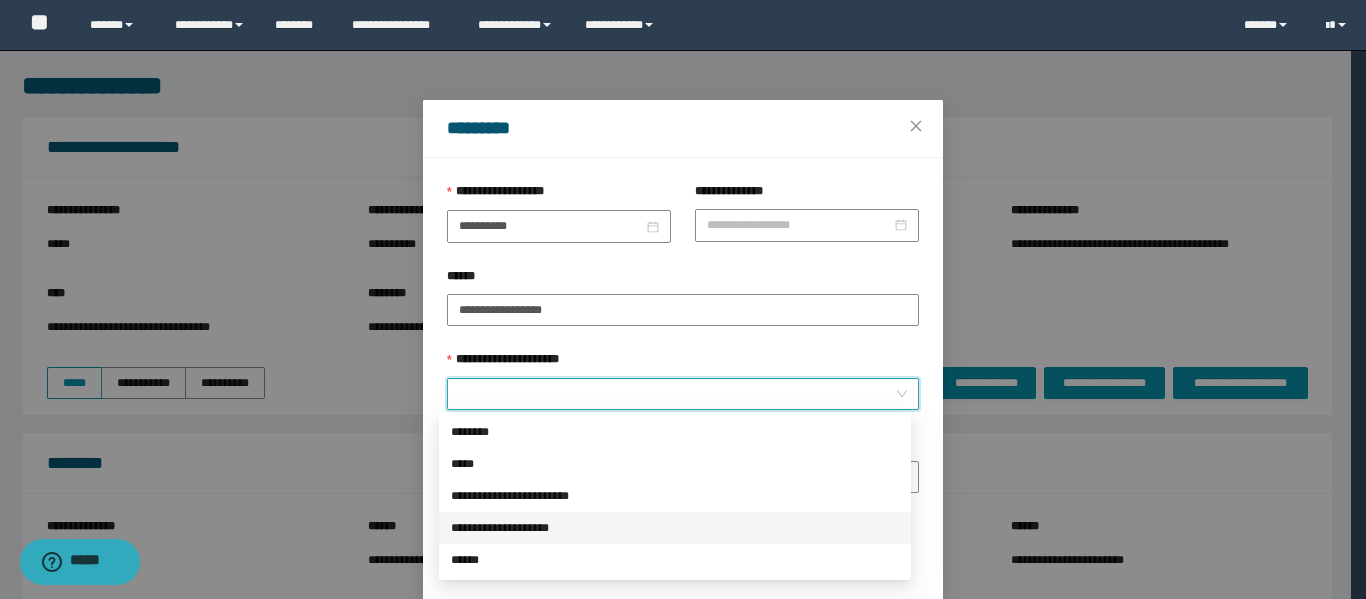 click on "**********" at bounding box center [675, 528] 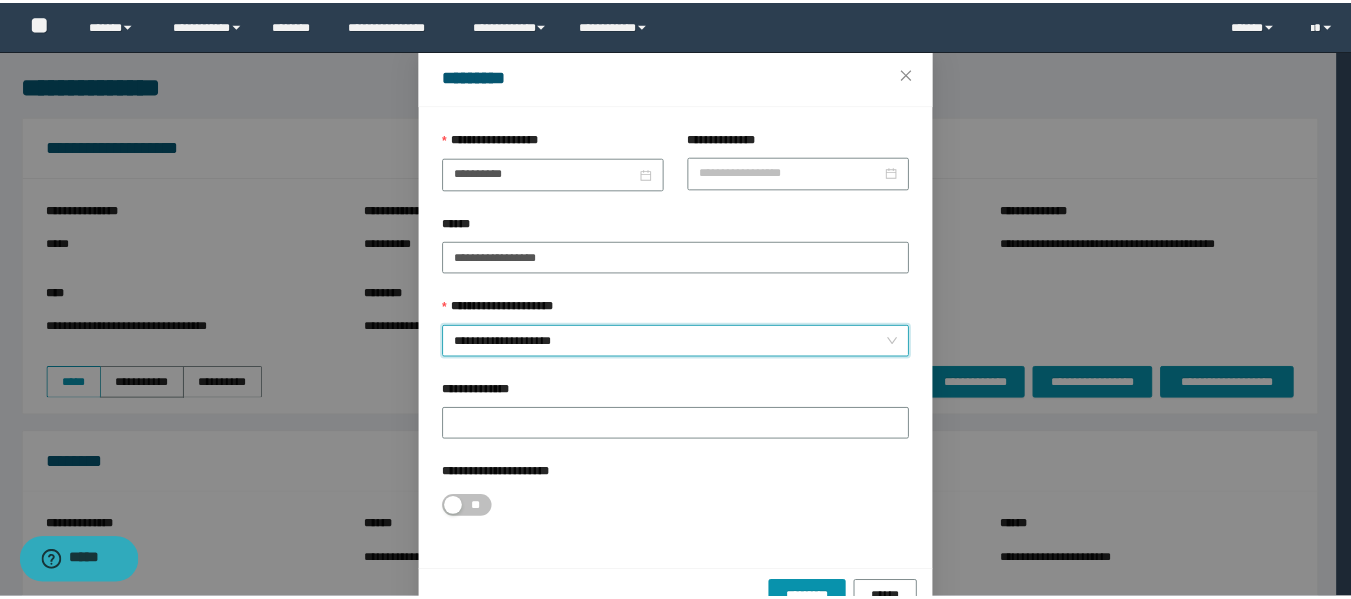 scroll, scrollTop: 100, scrollLeft: 0, axis: vertical 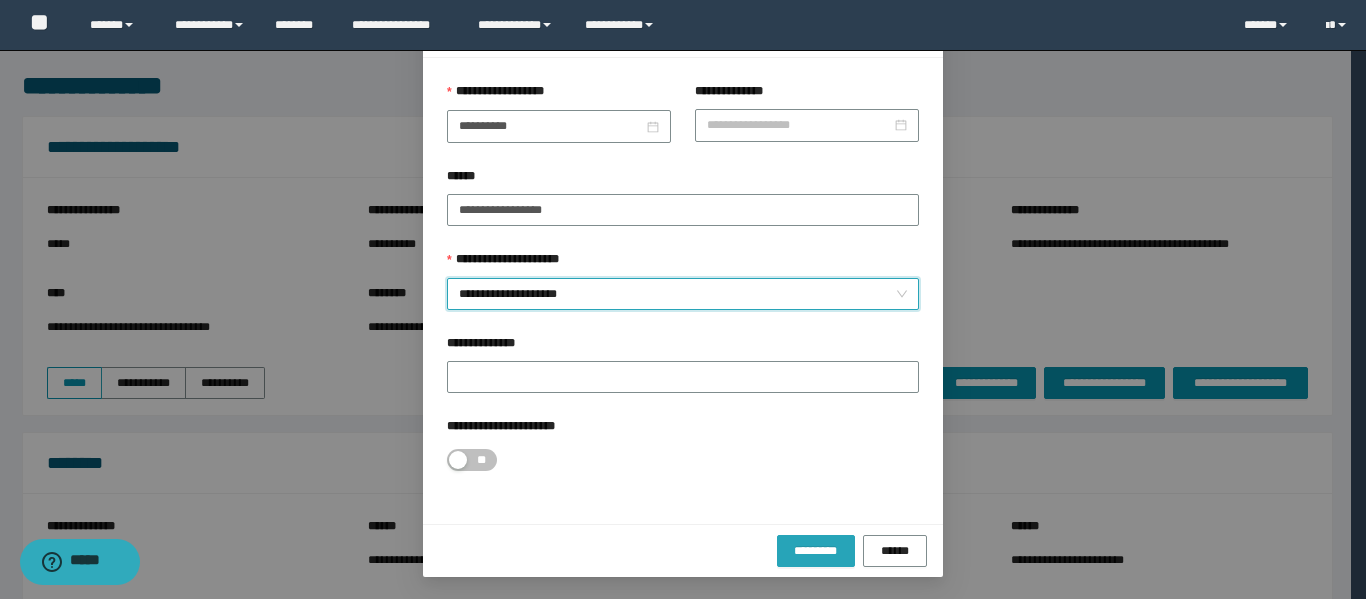 click on "*********" at bounding box center (815, 551) 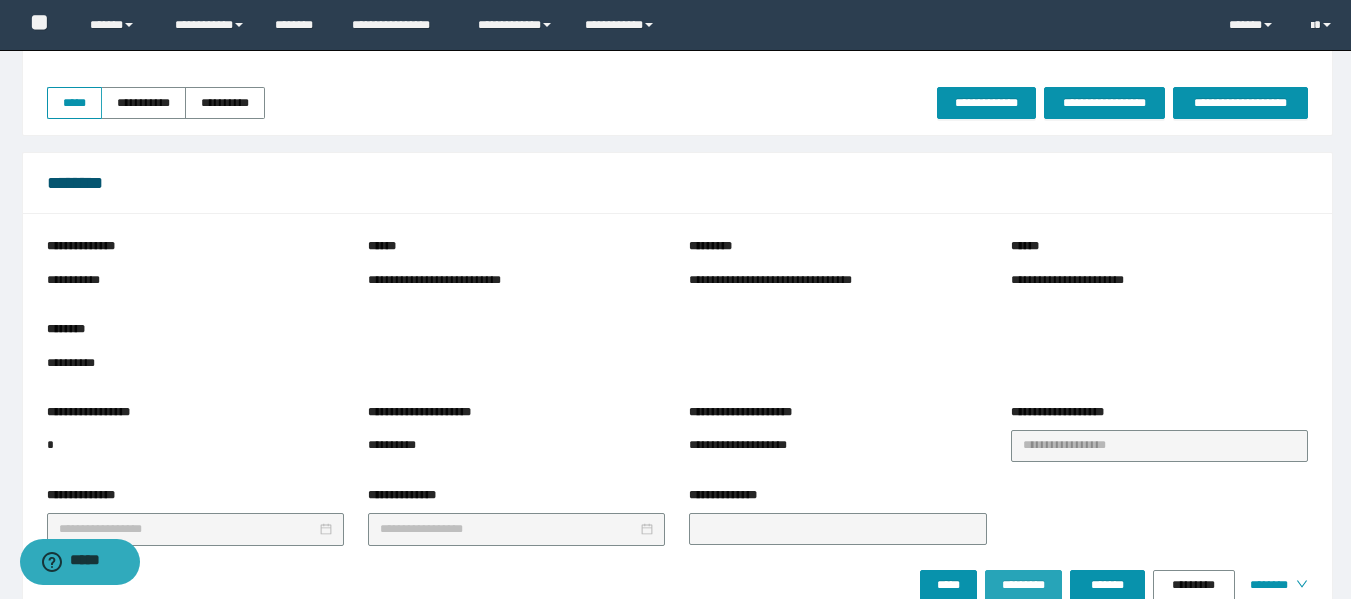 scroll, scrollTop: 400, scrollLeft: 0, axis: vertical 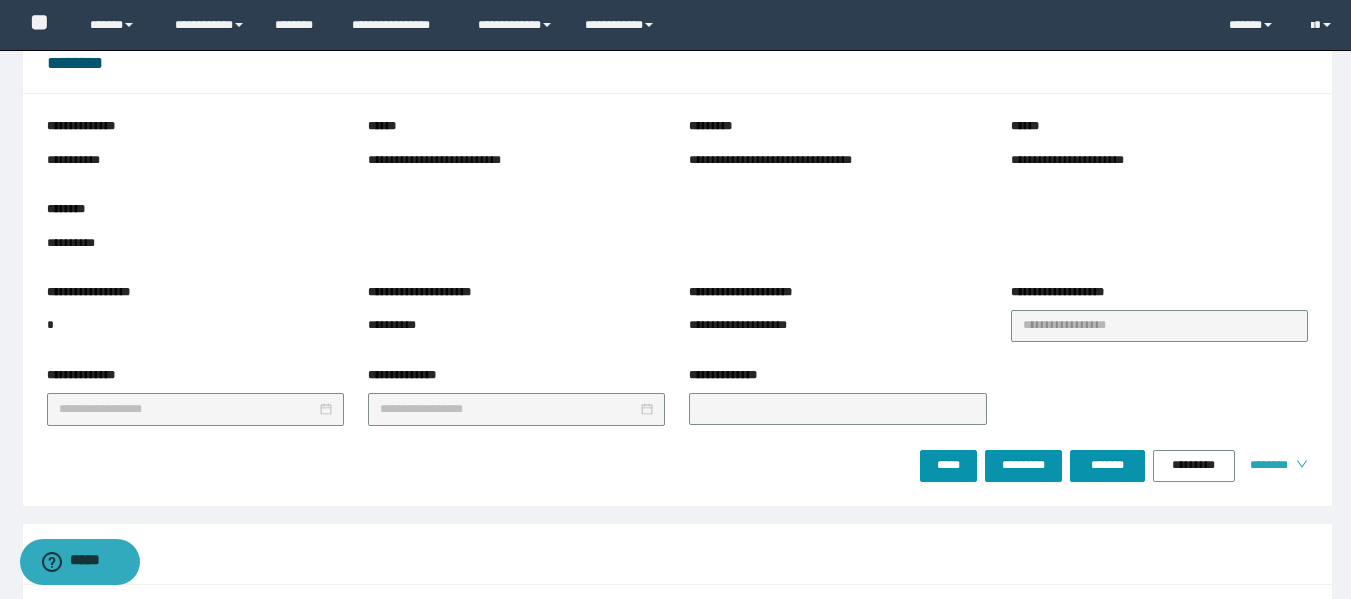 click on "********" at bounding box center (1265, 465) 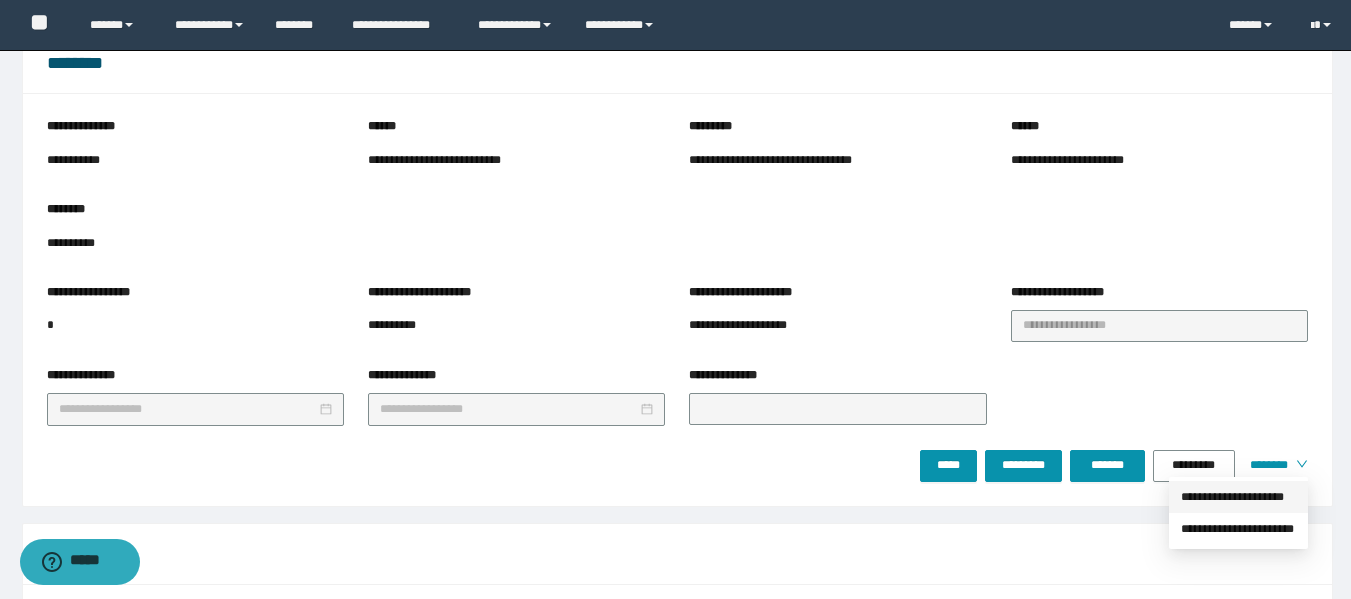click on "**********" at bounding box center [1238, 497] 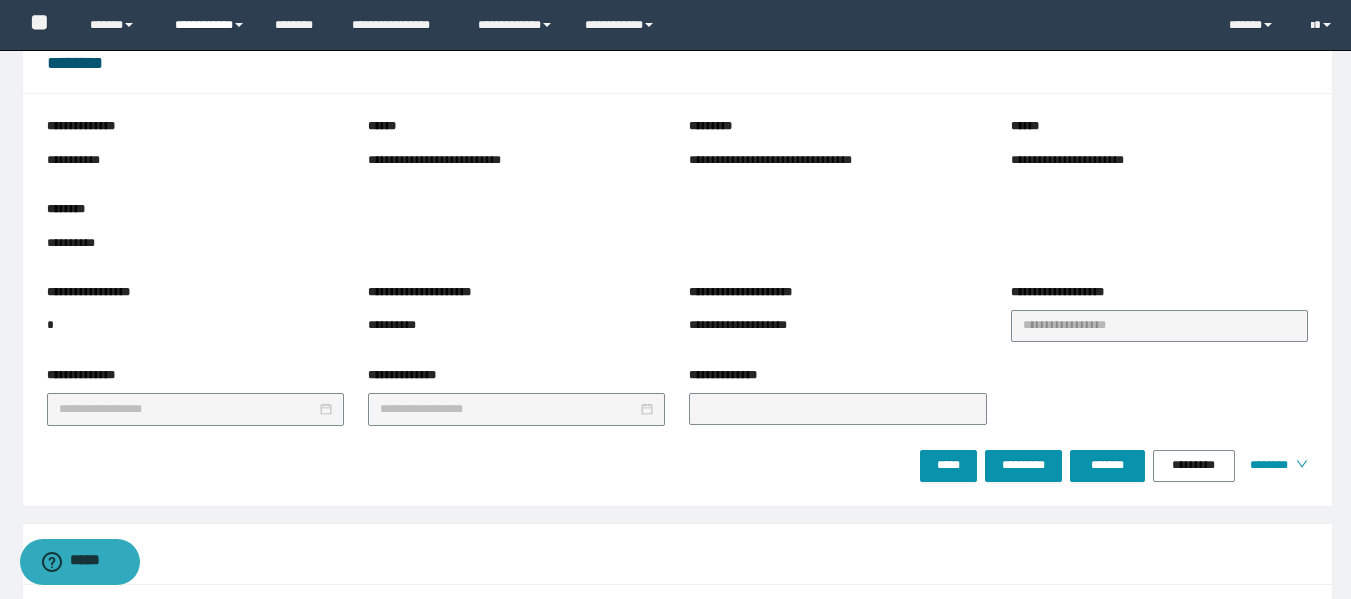 click on "**********" at bounding box center (210, 25) 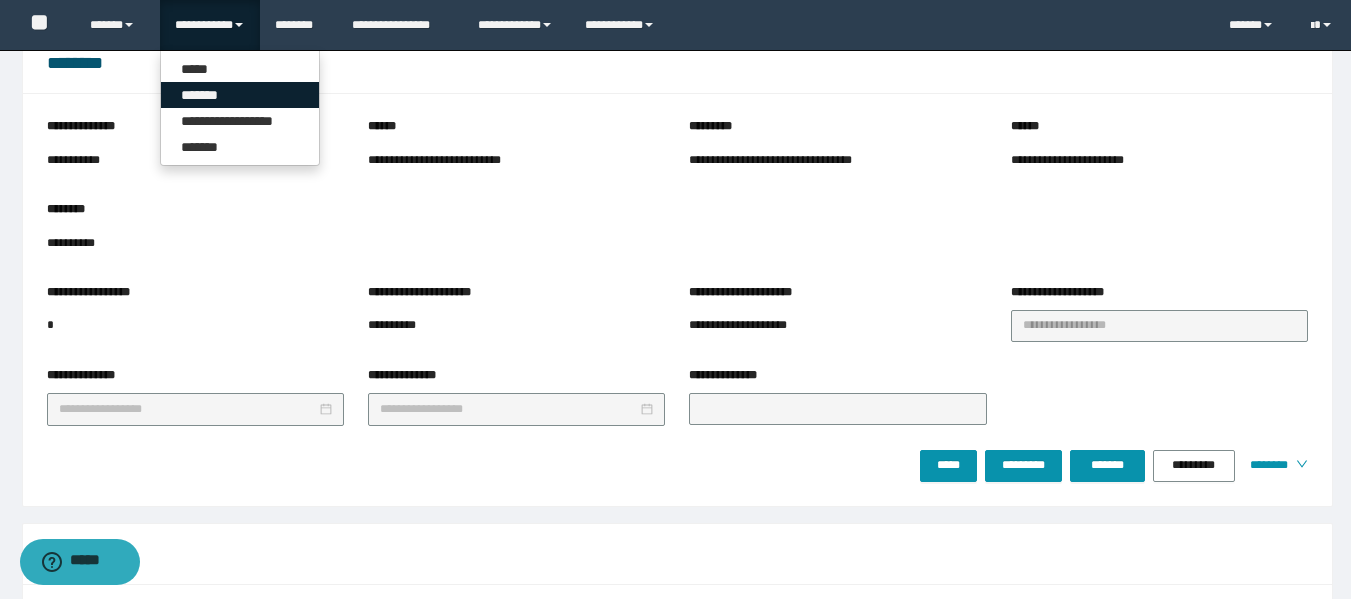 click on "*******" at bounding box center (240, 95) 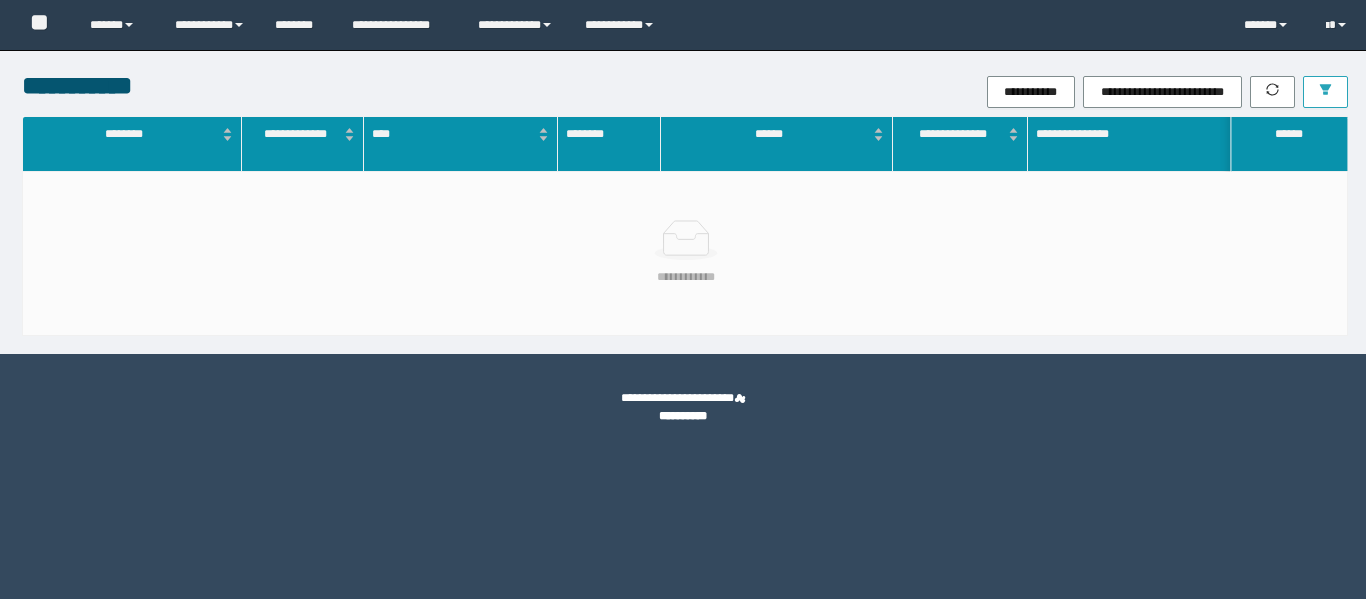 scroll, scrollTop: 0, scrollLeft: 0, axis: both 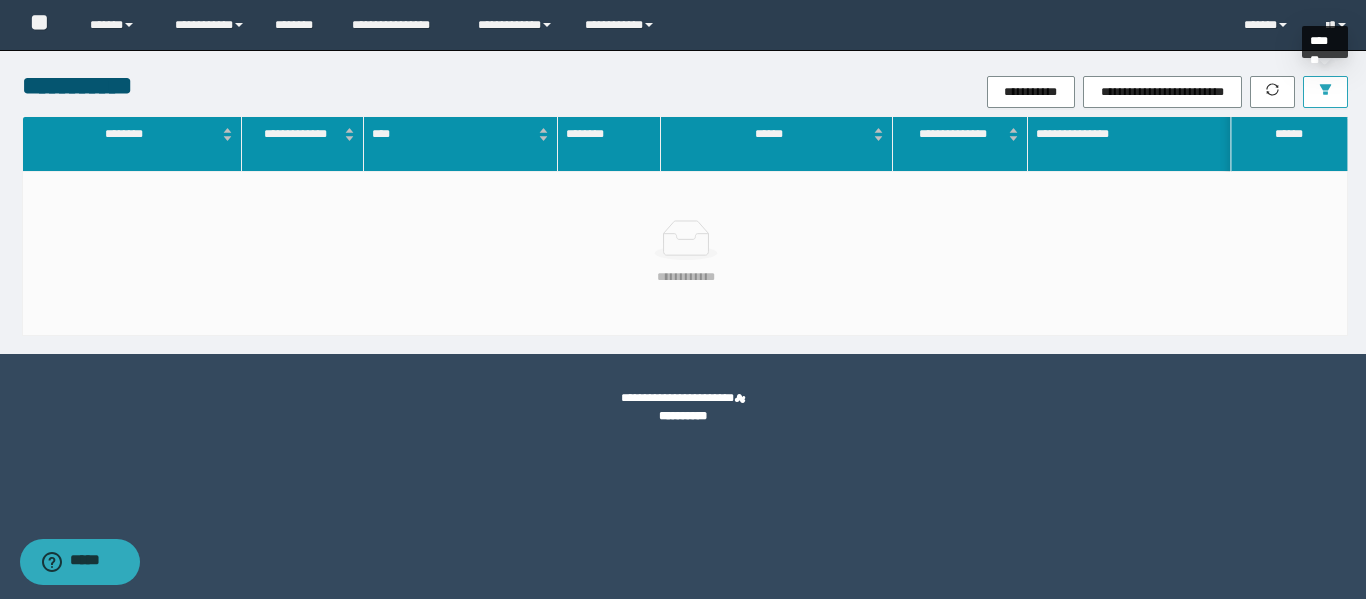click 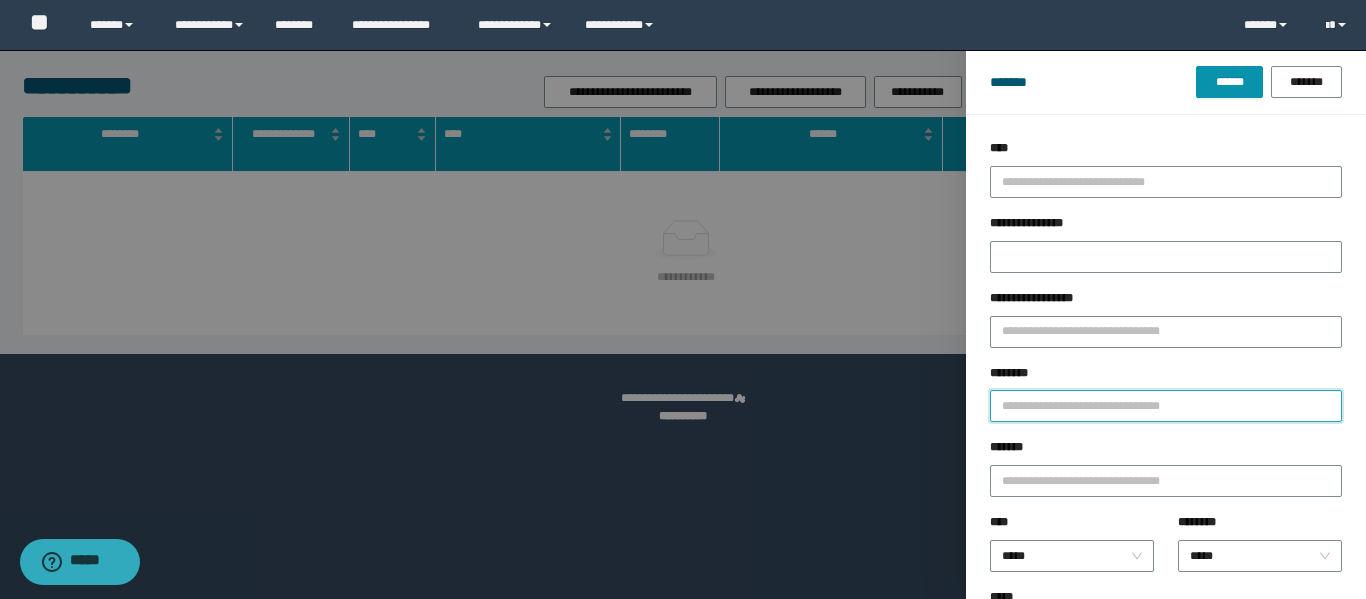 click on "********" at bounding box center [1166, 406] 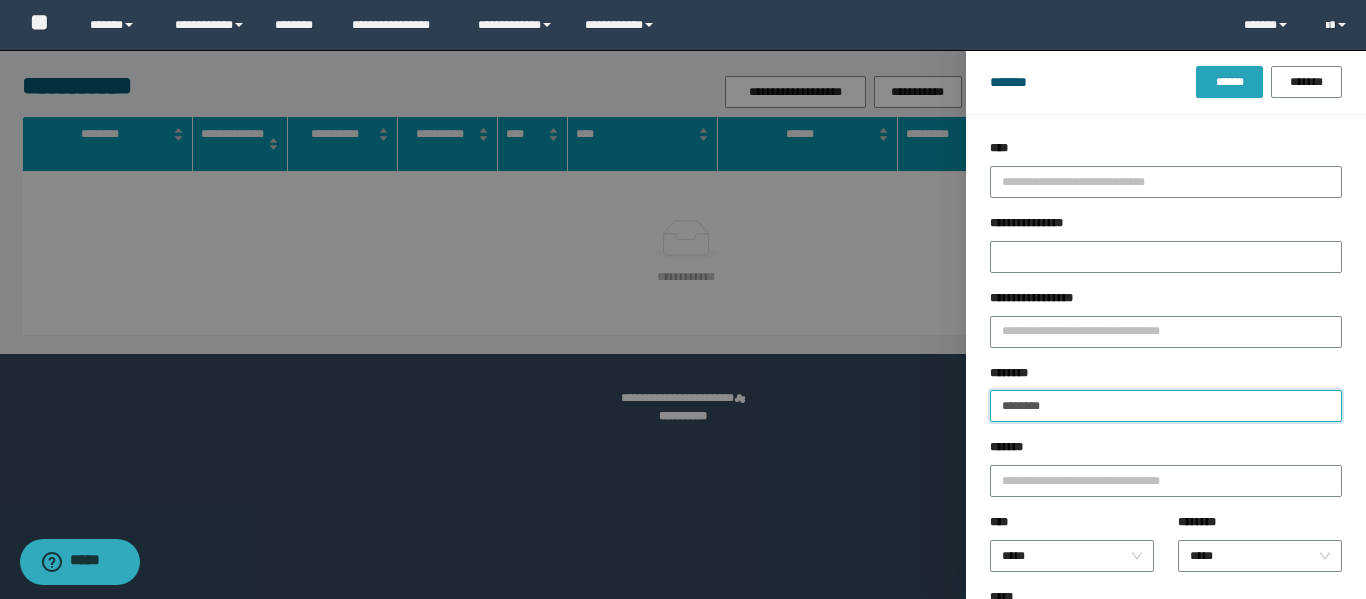 type on "********" 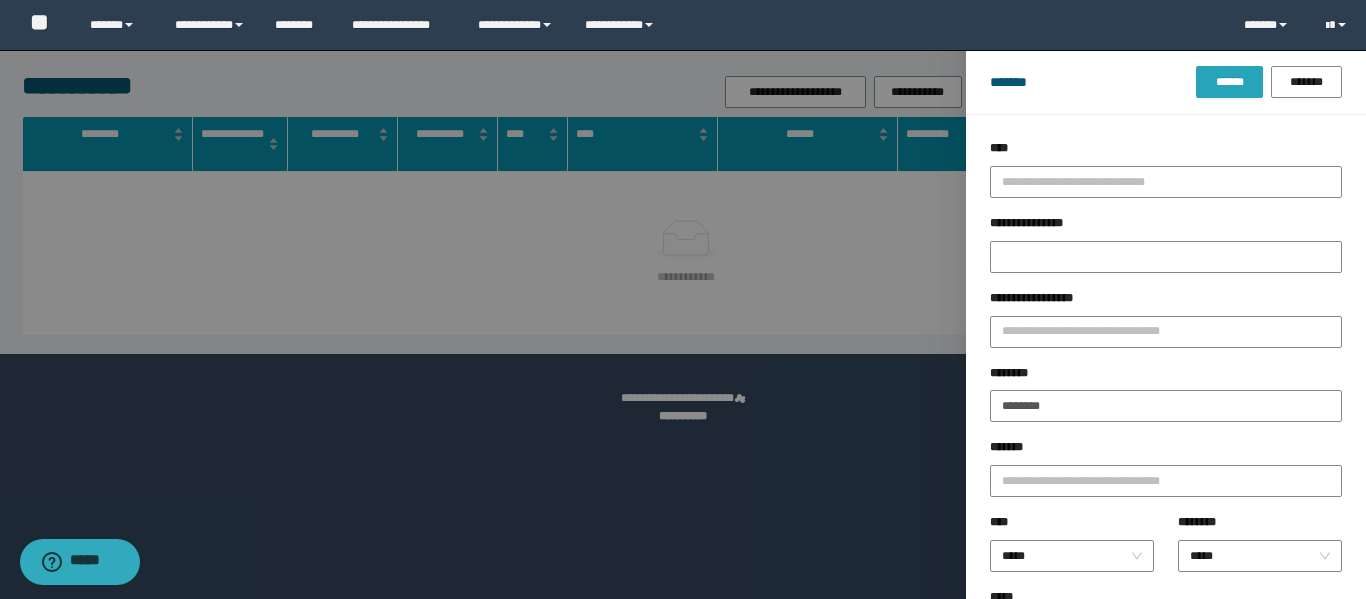 click on "******" at bounding box center (1229, 82) 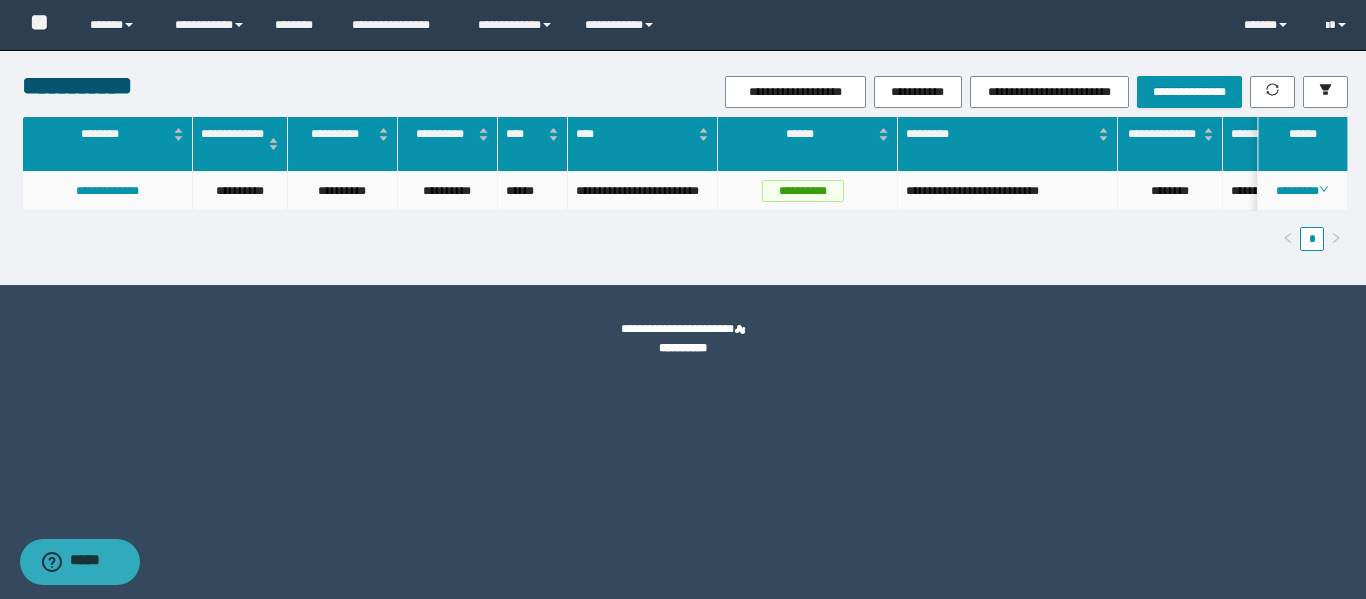 click on "********" at bounding box center (1303, 191) 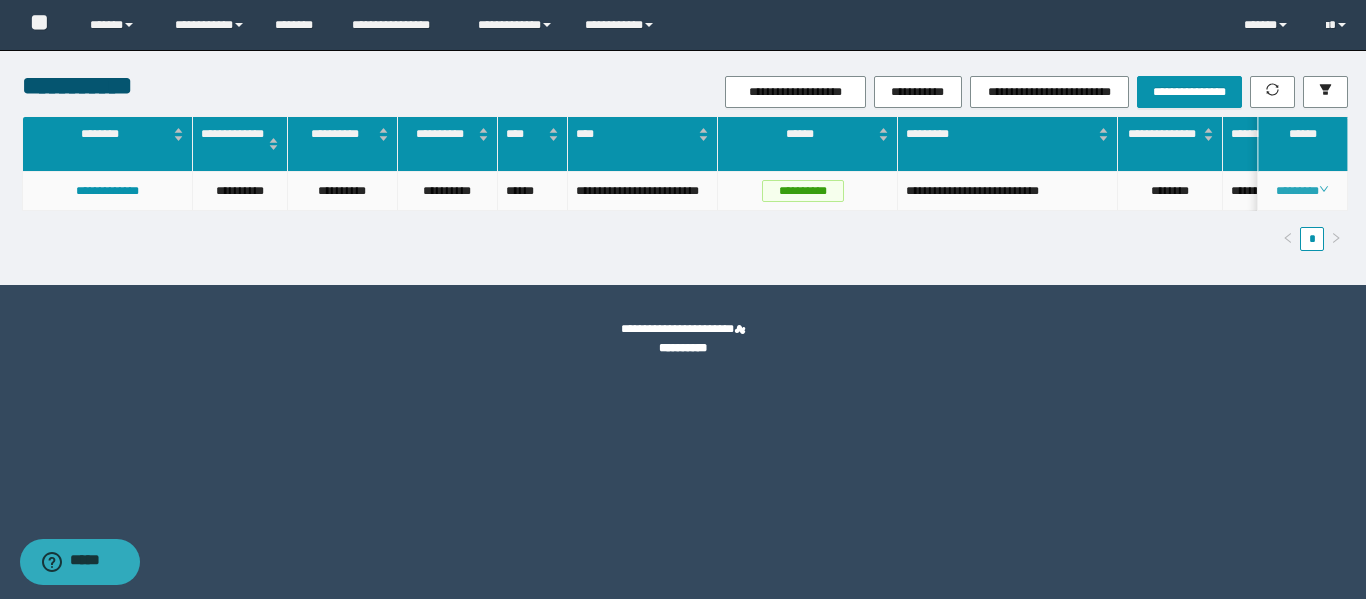 click on "********" at bounding box center (1302, 191) 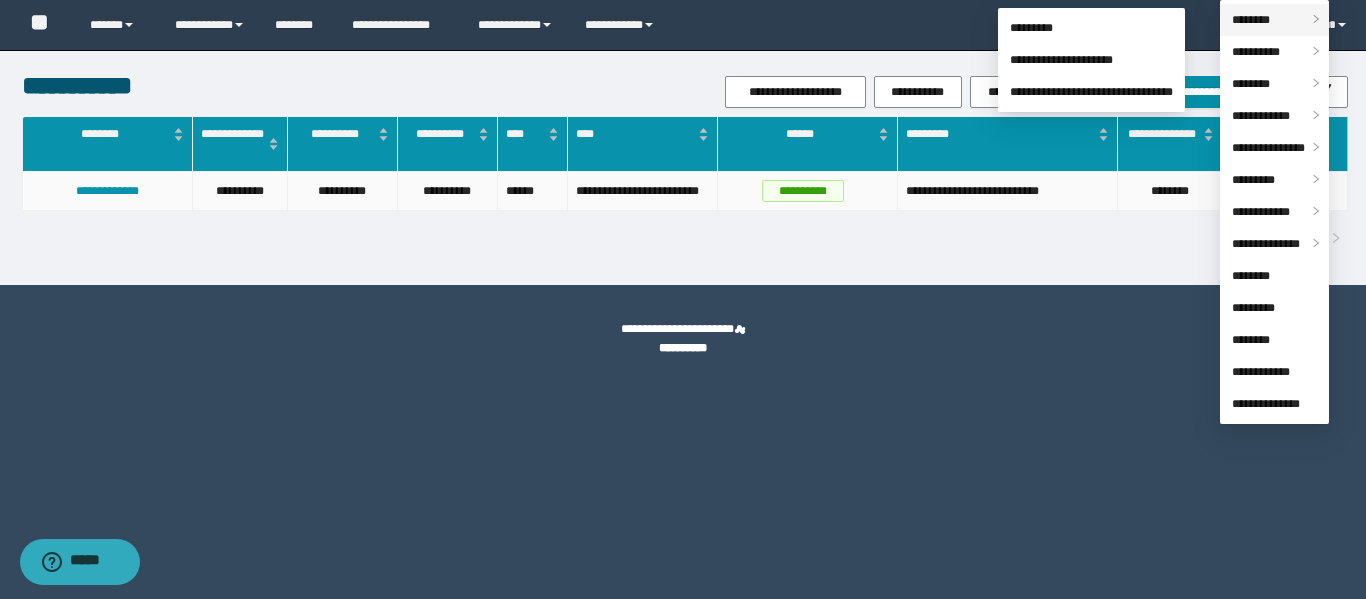 click on "********" at bounding box center (1251, 20) 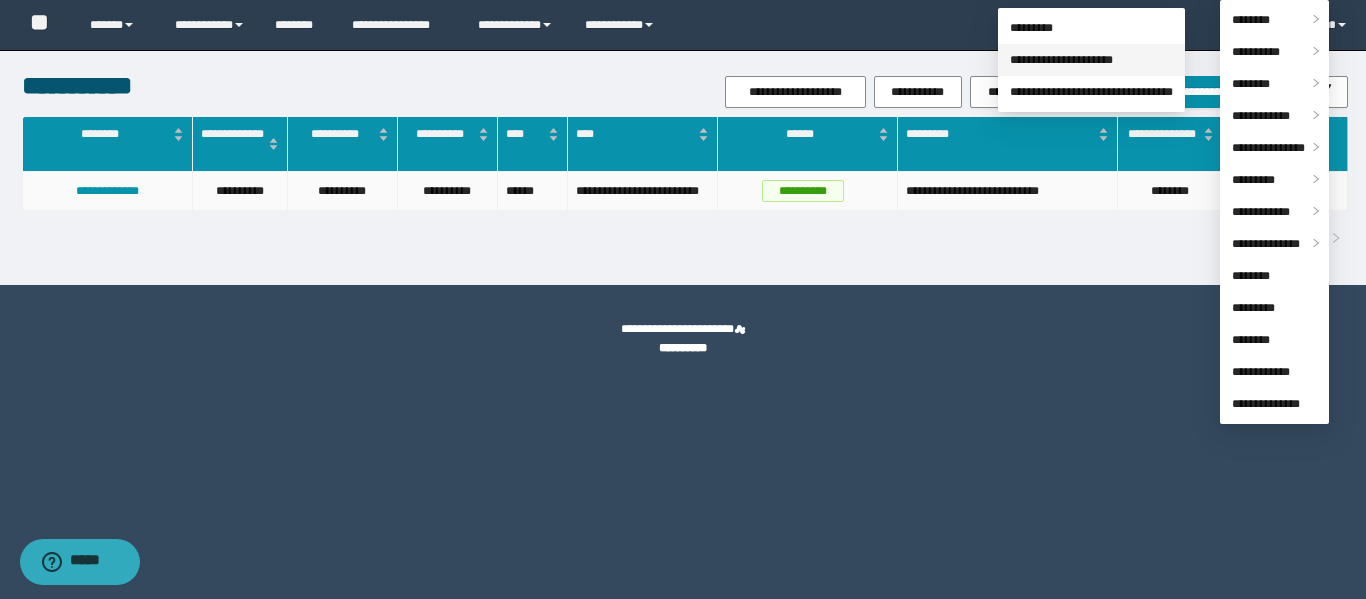 click on "**********" at bounding box center [1061, 60] 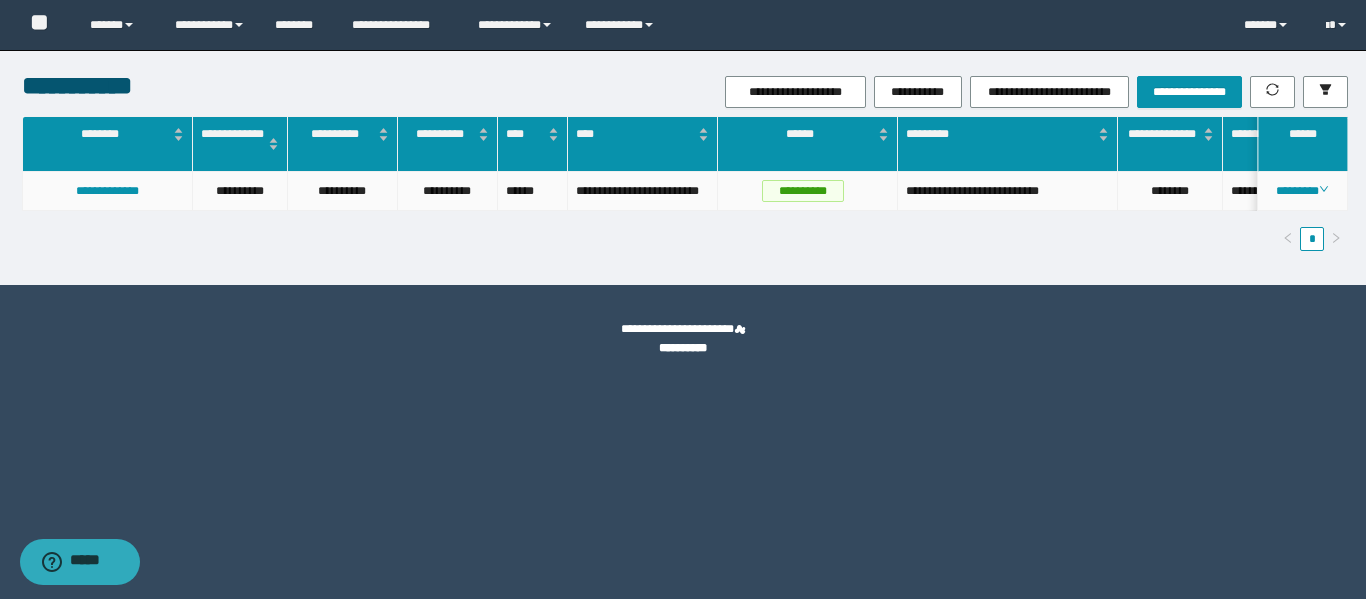 click on "********" at bounding box center (1170, 191) 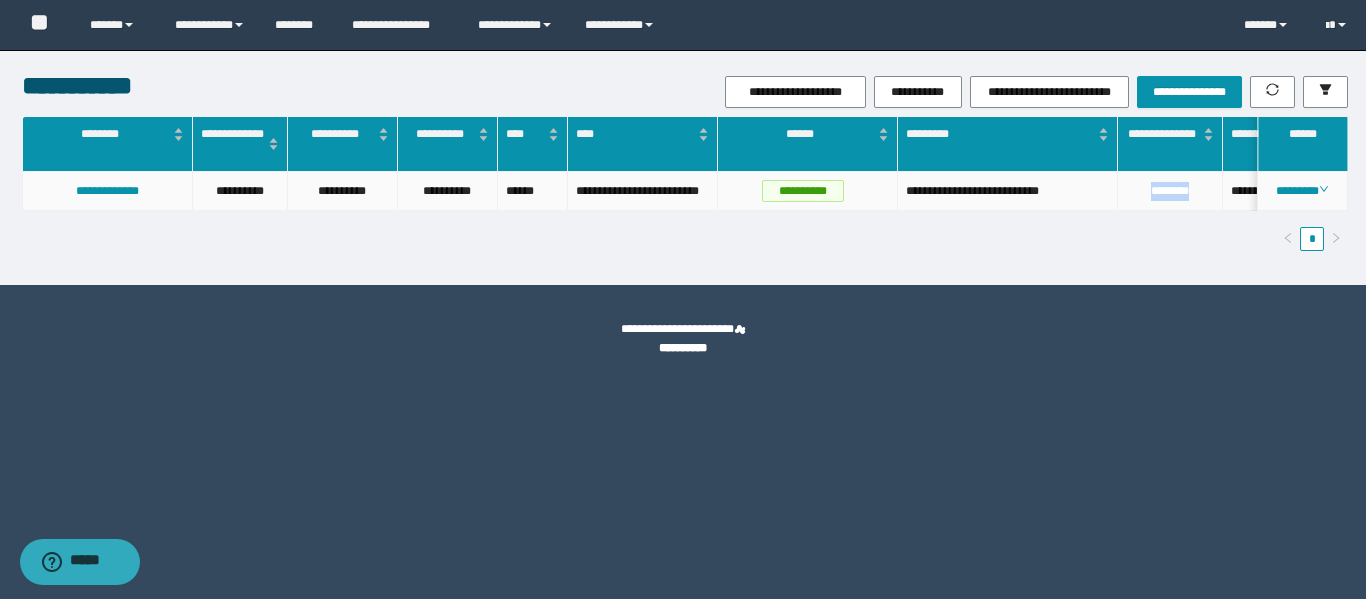 click on "********" at bounding box center (1170, 191) 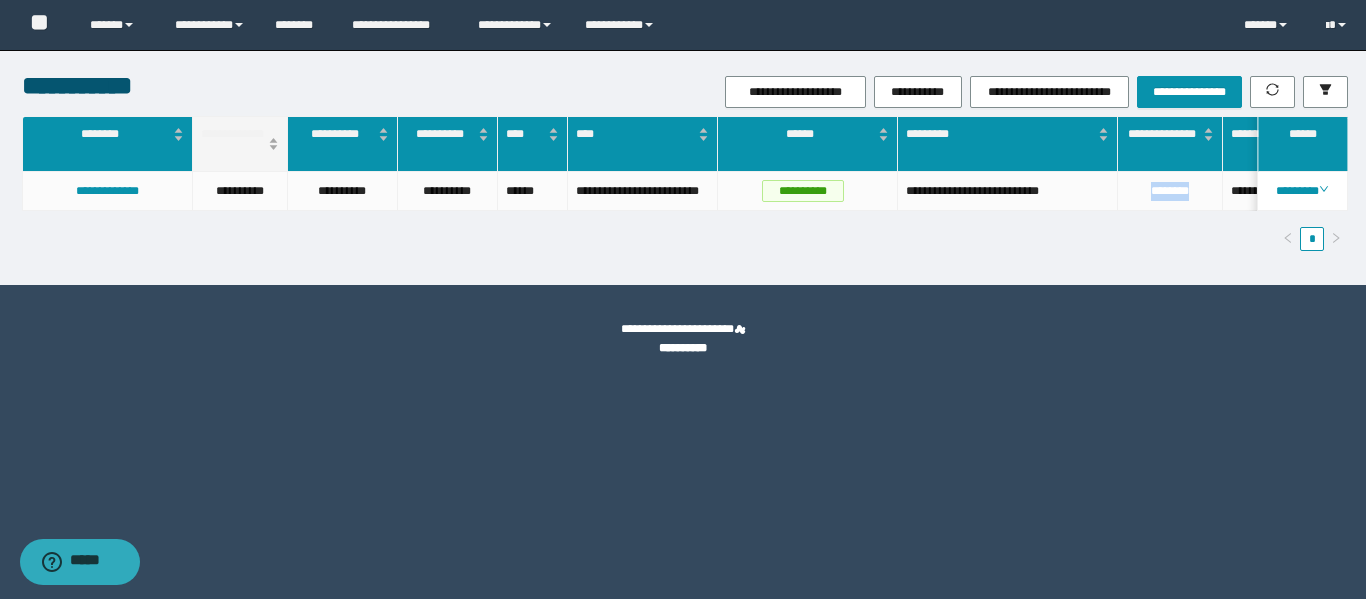 type 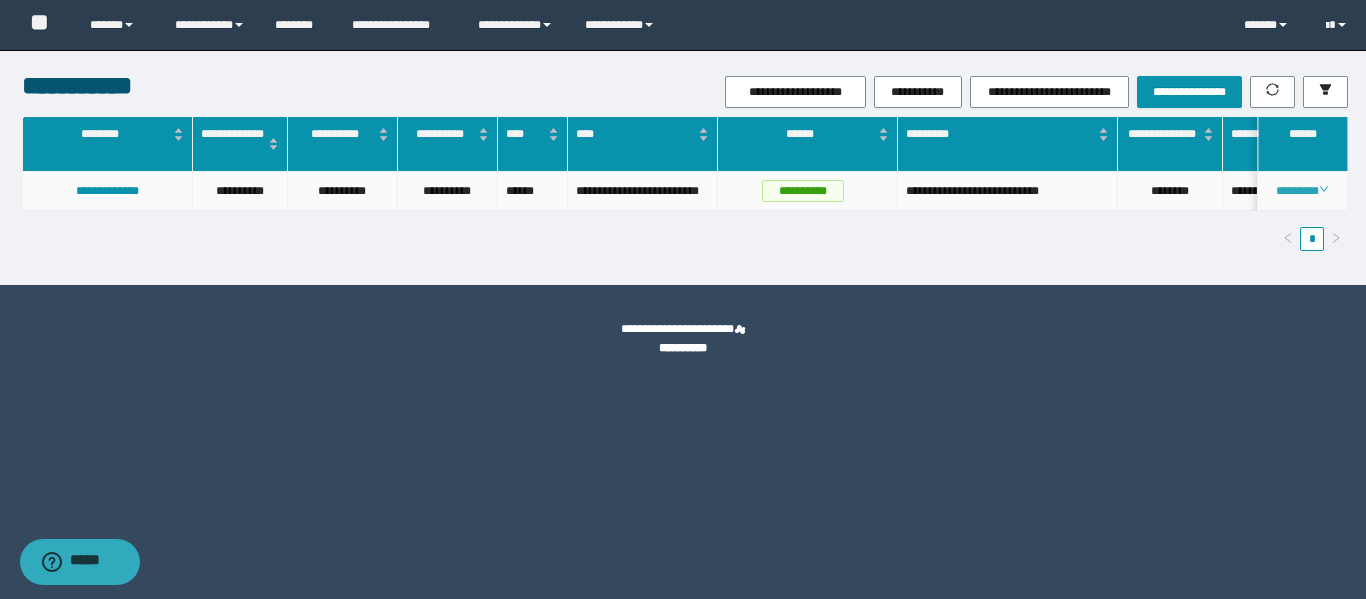 click on "********" at bounding box center [1302, 191] 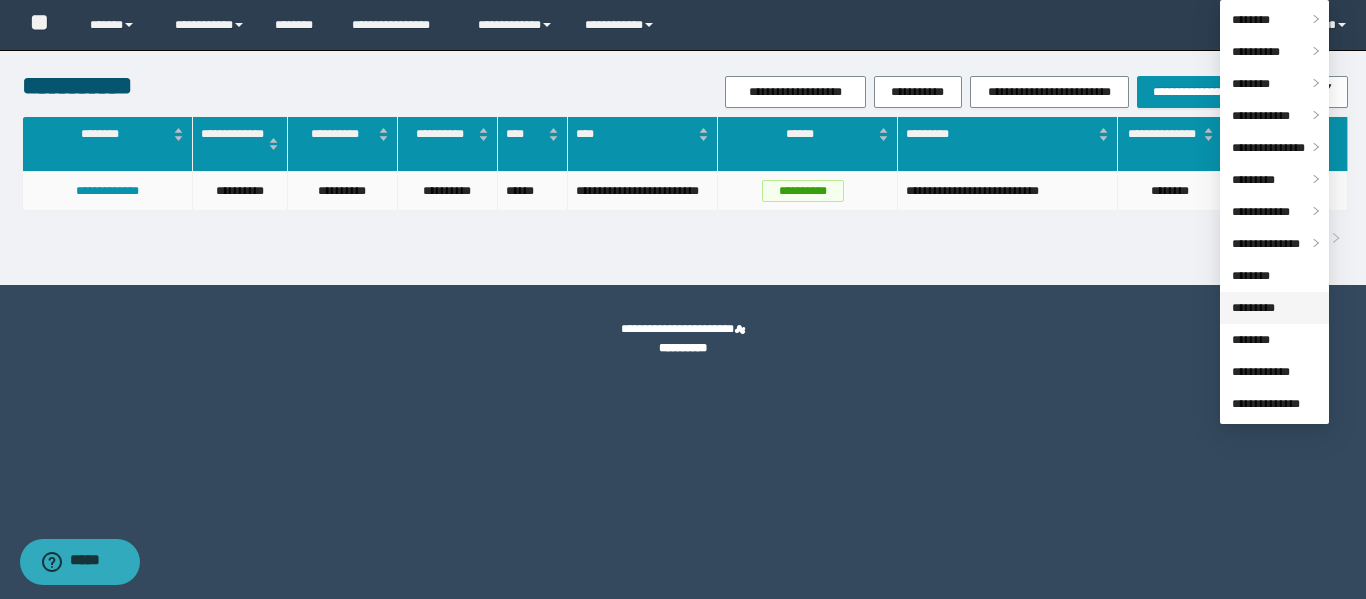 click on "*********" at bounding box center (1253, 308) 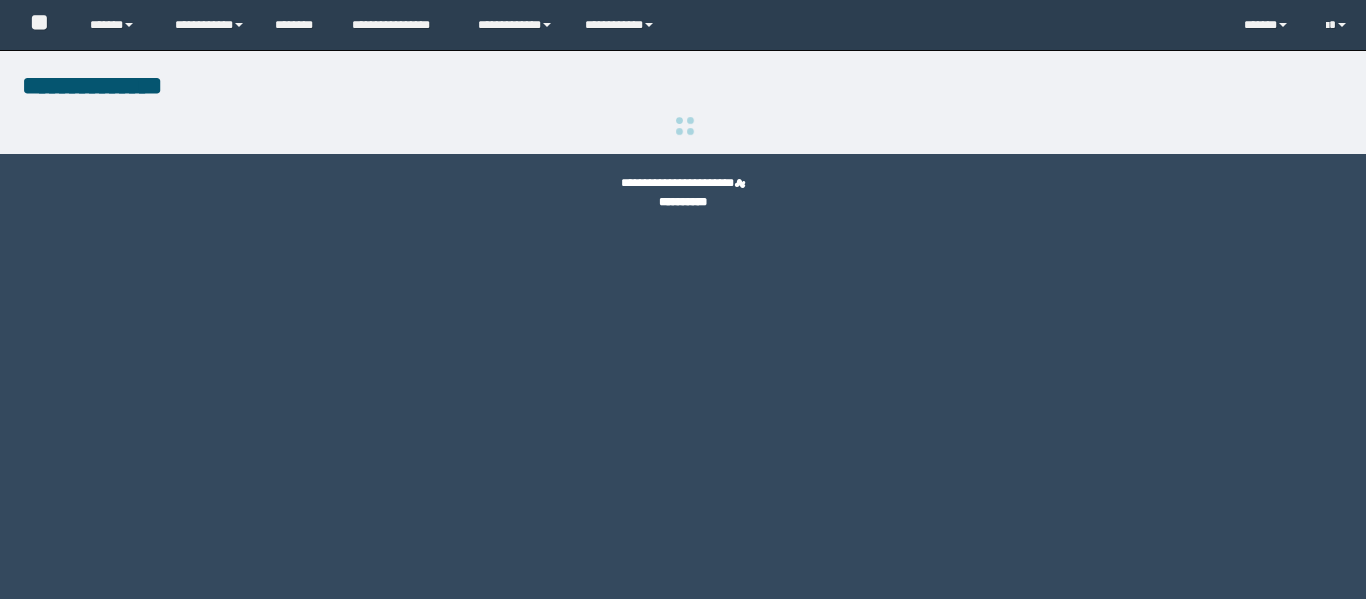 scroll, scrollTop: 0, scrollLeft: 0, axis: both 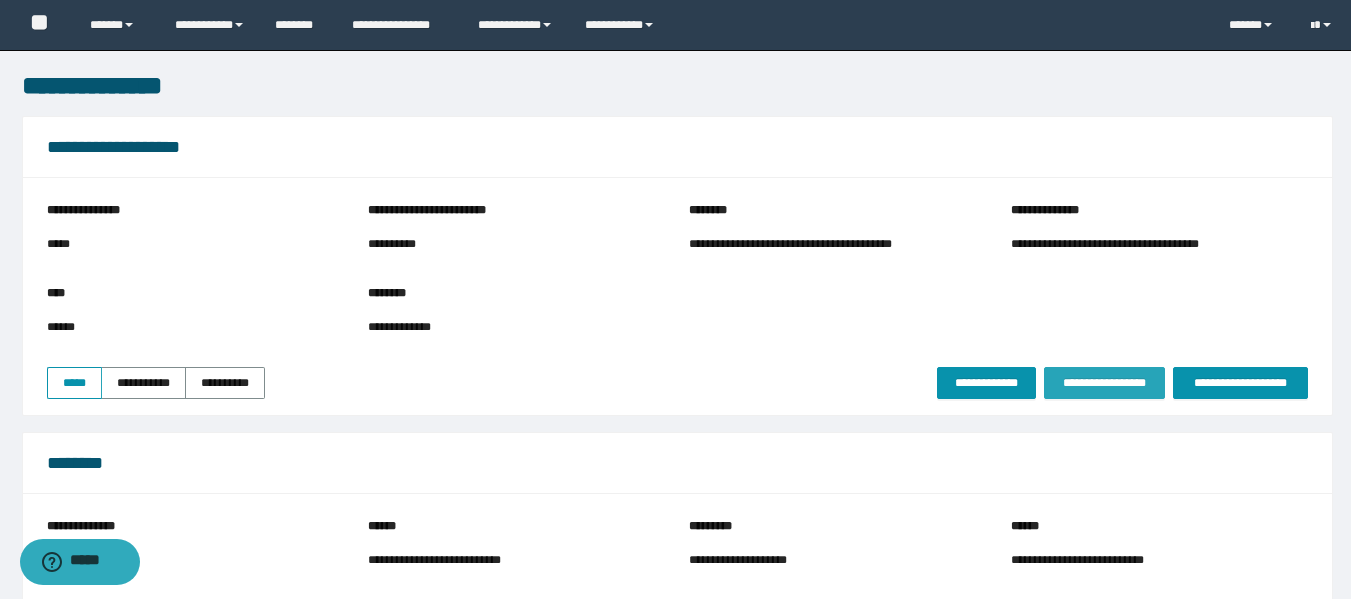 click on "**********" at bounding box center [1104, 383] 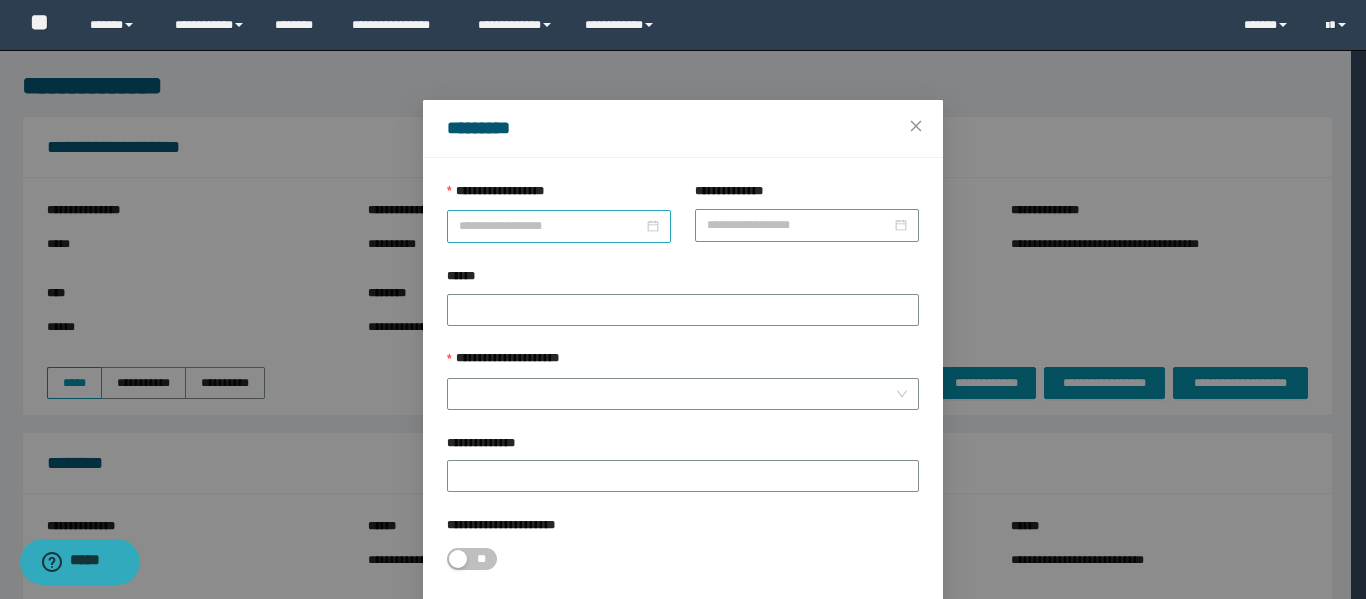 click at bounding box center (559, 226) 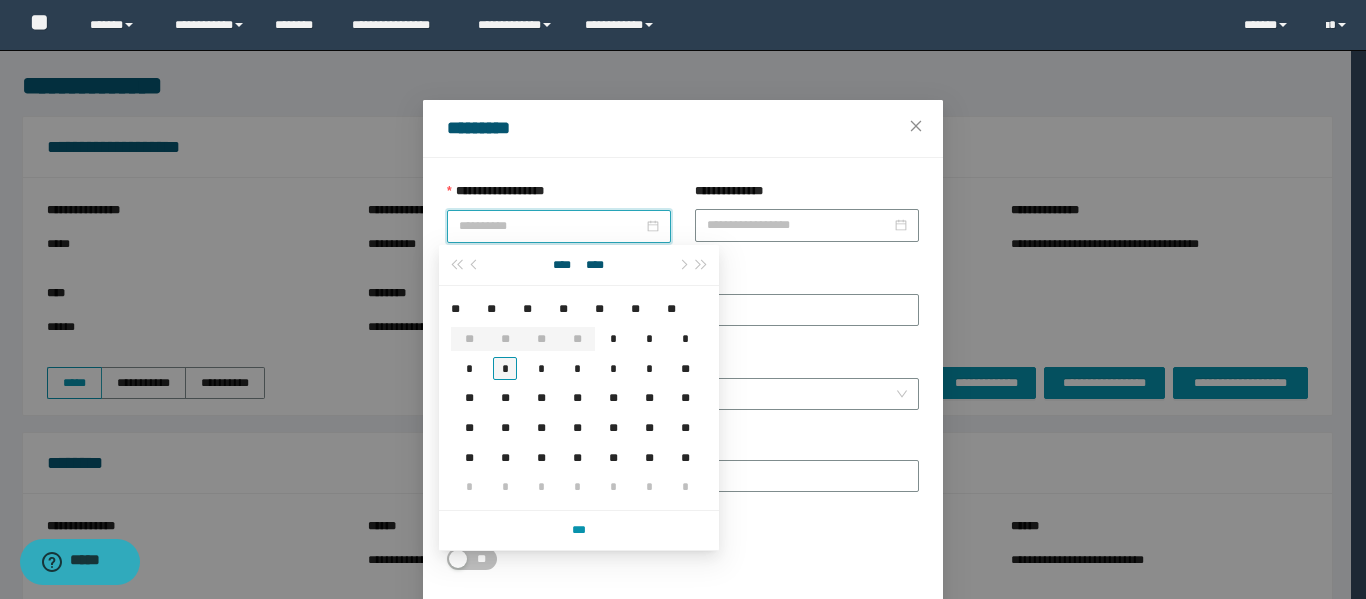 type on "**********" 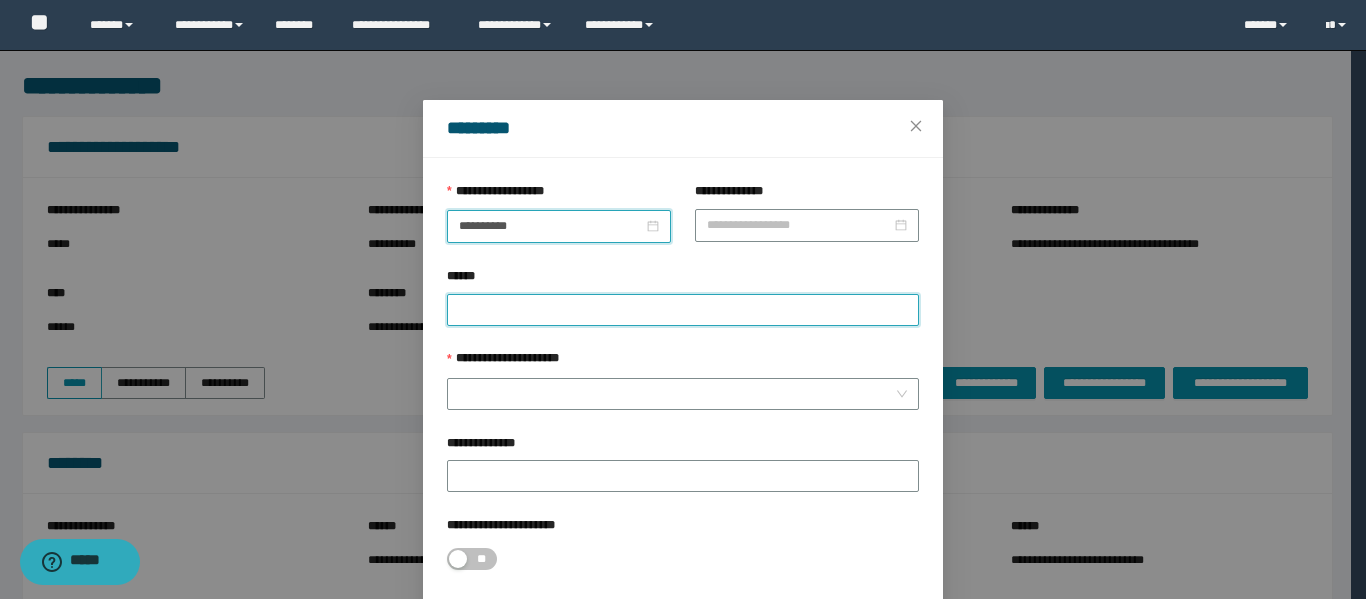 click on "******" at bounding box center [683, 310] 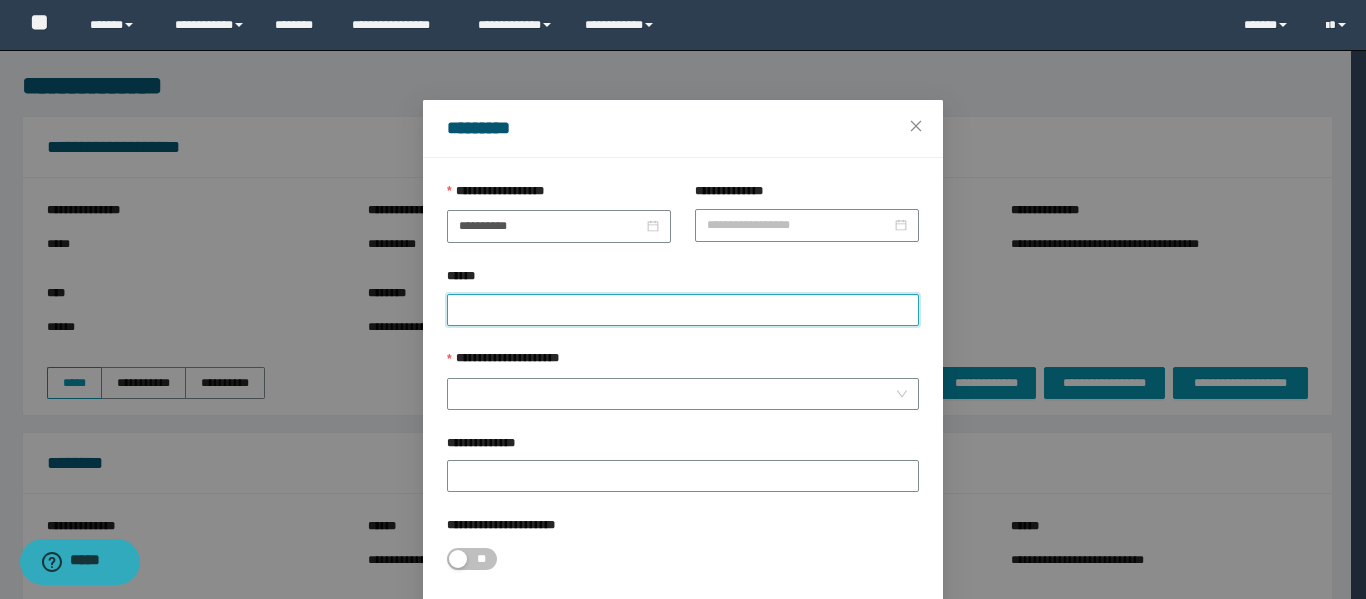 paste on "********" 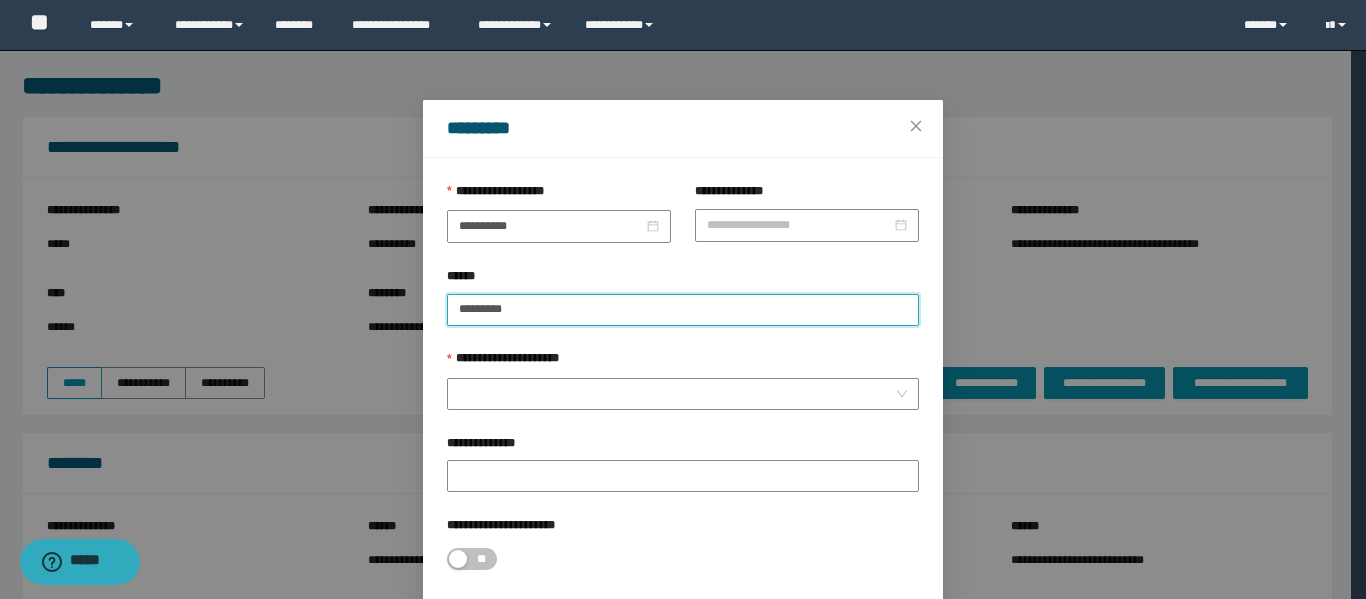 paste on "********" 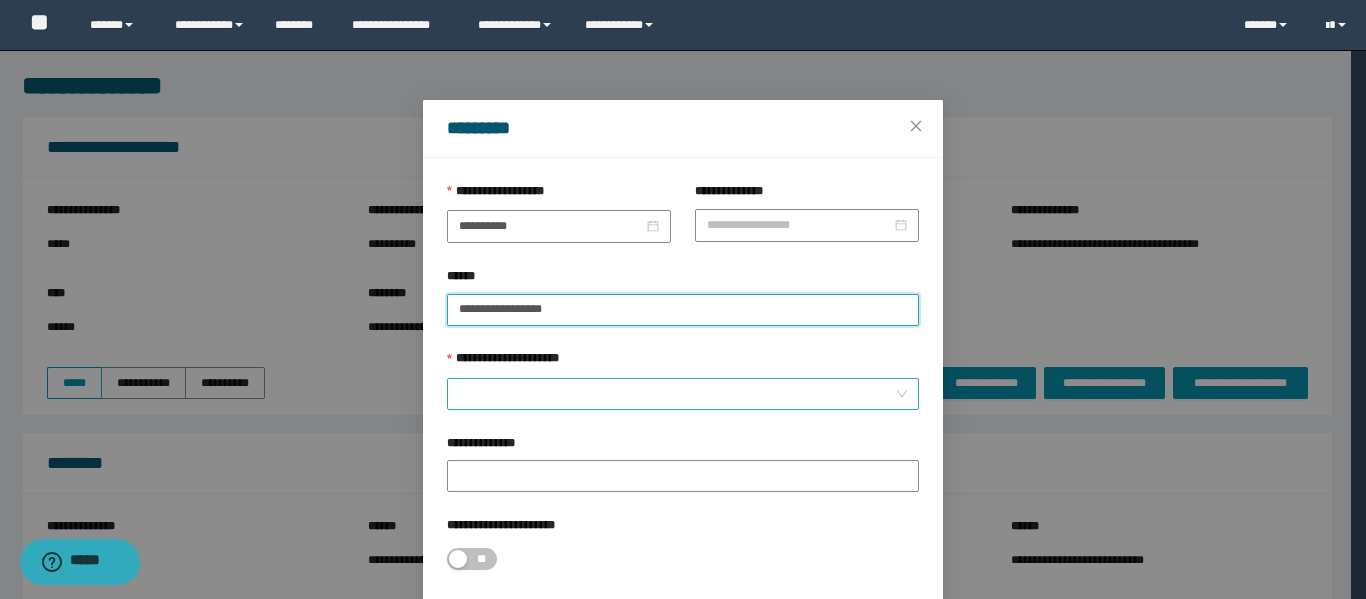 type on "**********" 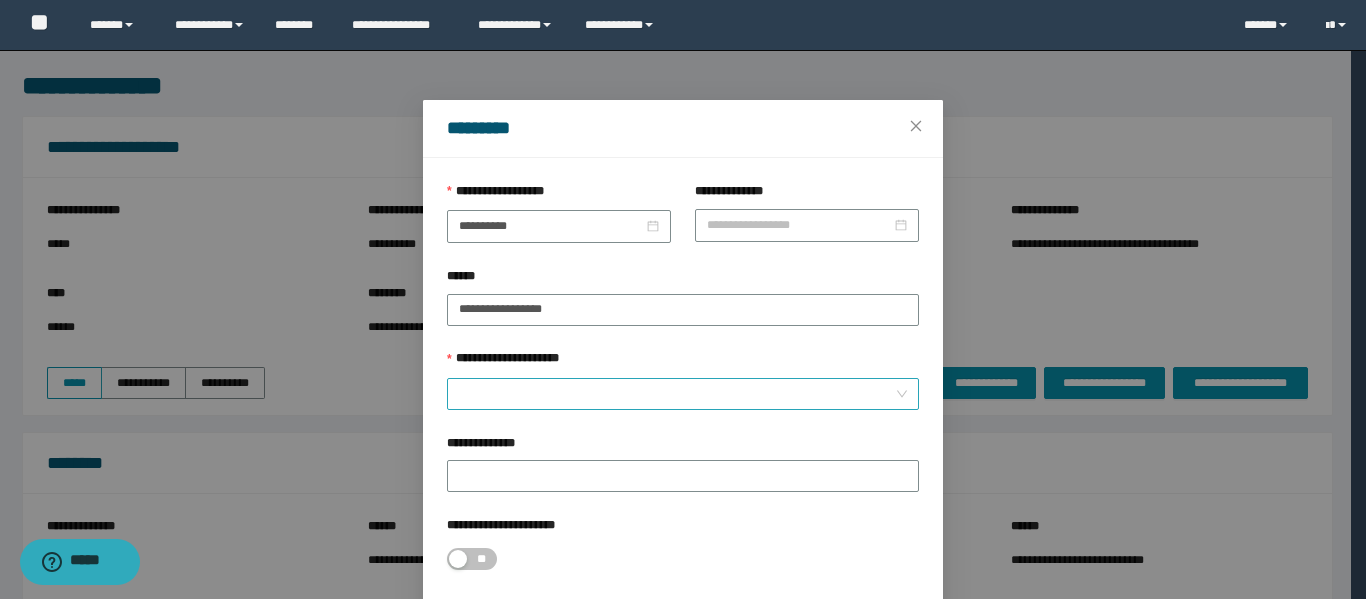 click on "**********" at bounding box center [677, 394] 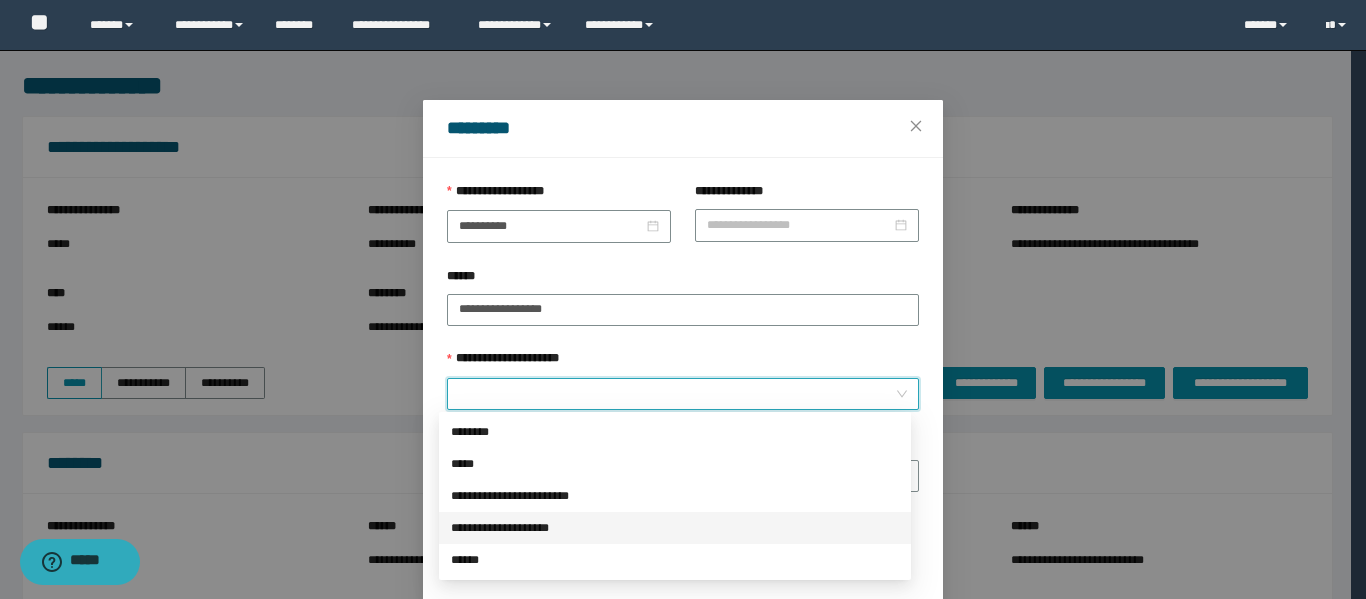 click on "**********" at bounding box center (675, 528) 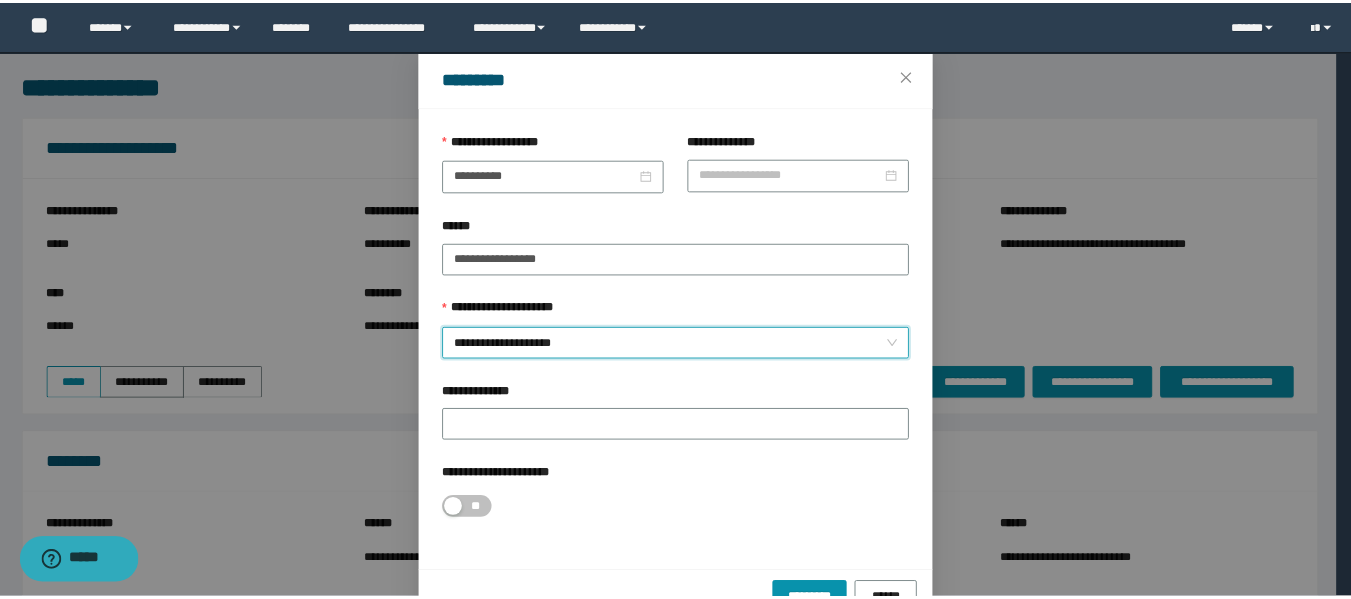 scroll, scrollTop: 100, scrollLeft: 0, axis: vertical 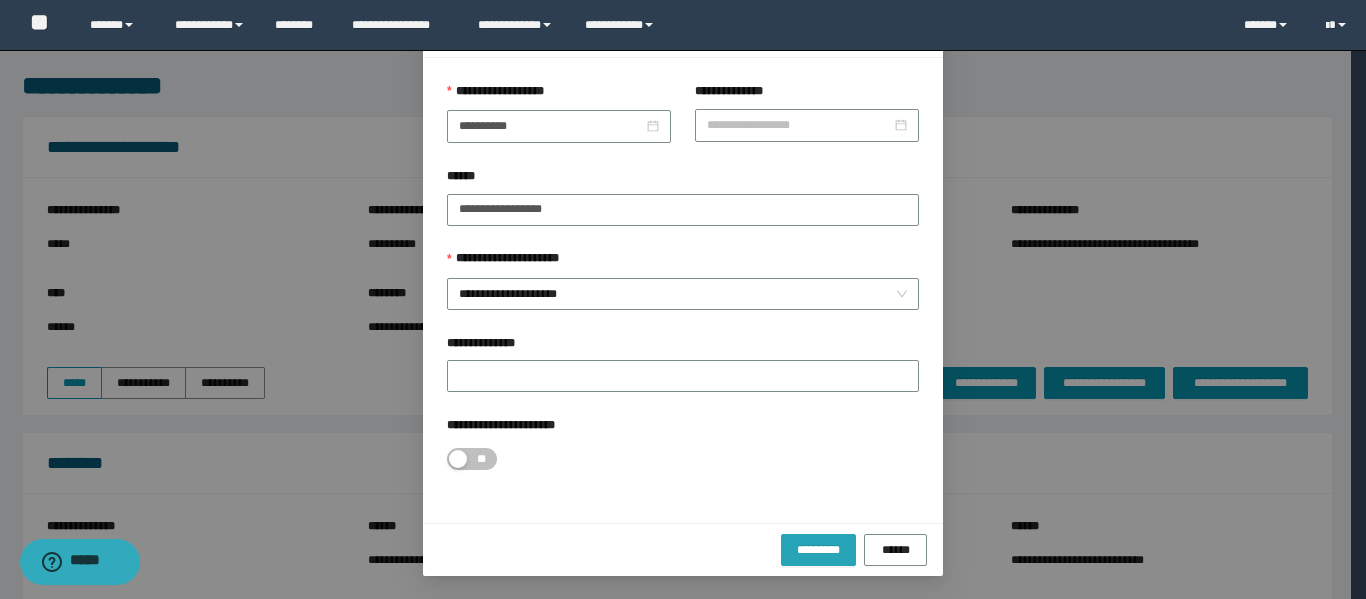 click on "*********" at bounding box center (818, 550) 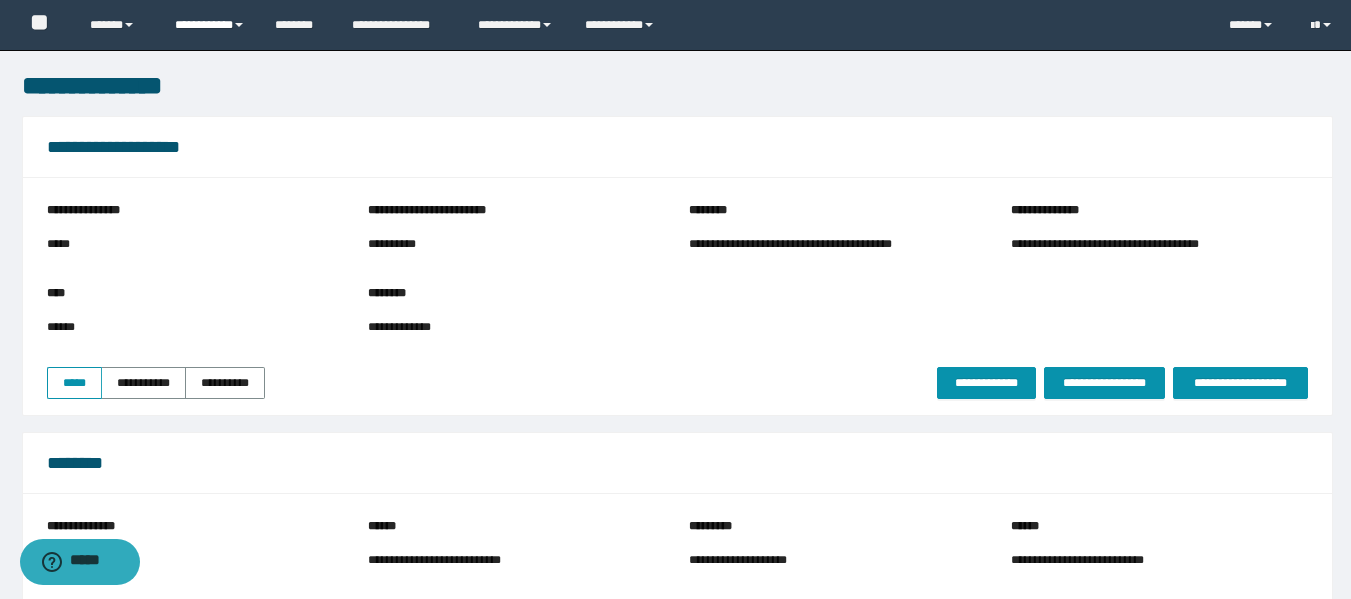 click on "**********" at bounding box center [210, 25] 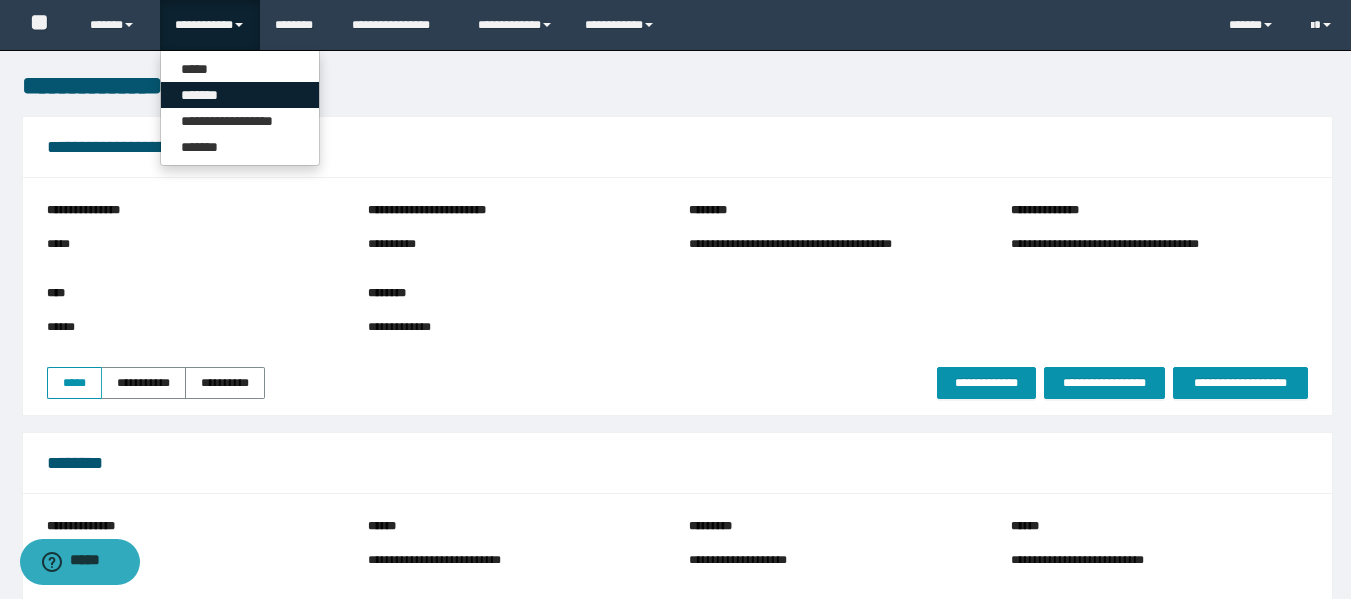 click on "*******" at bounding box center [240, 95] 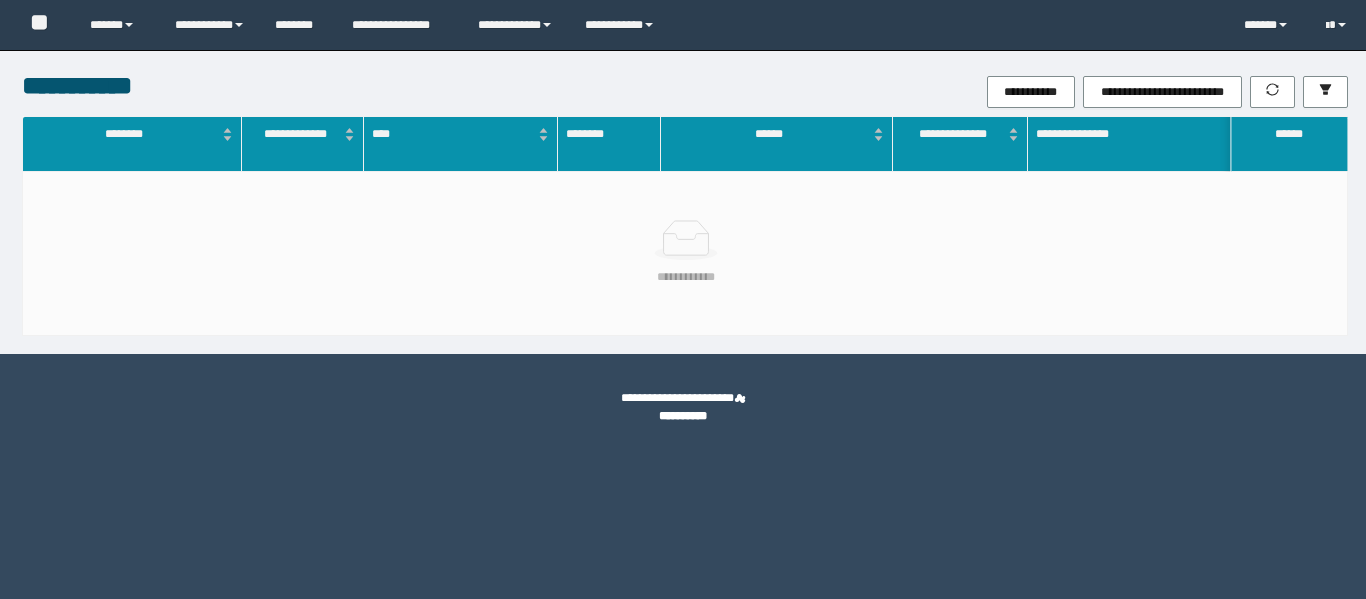 scroll, scrollTop: 0, scrollLeft: 0, axis: both 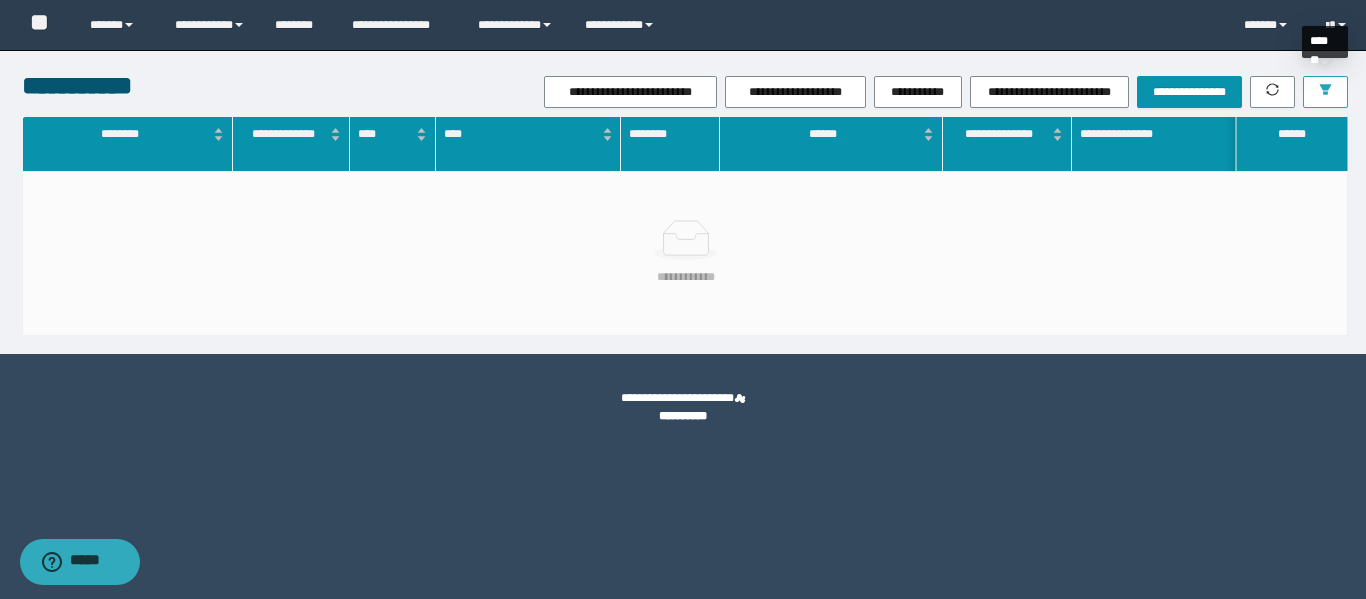 click 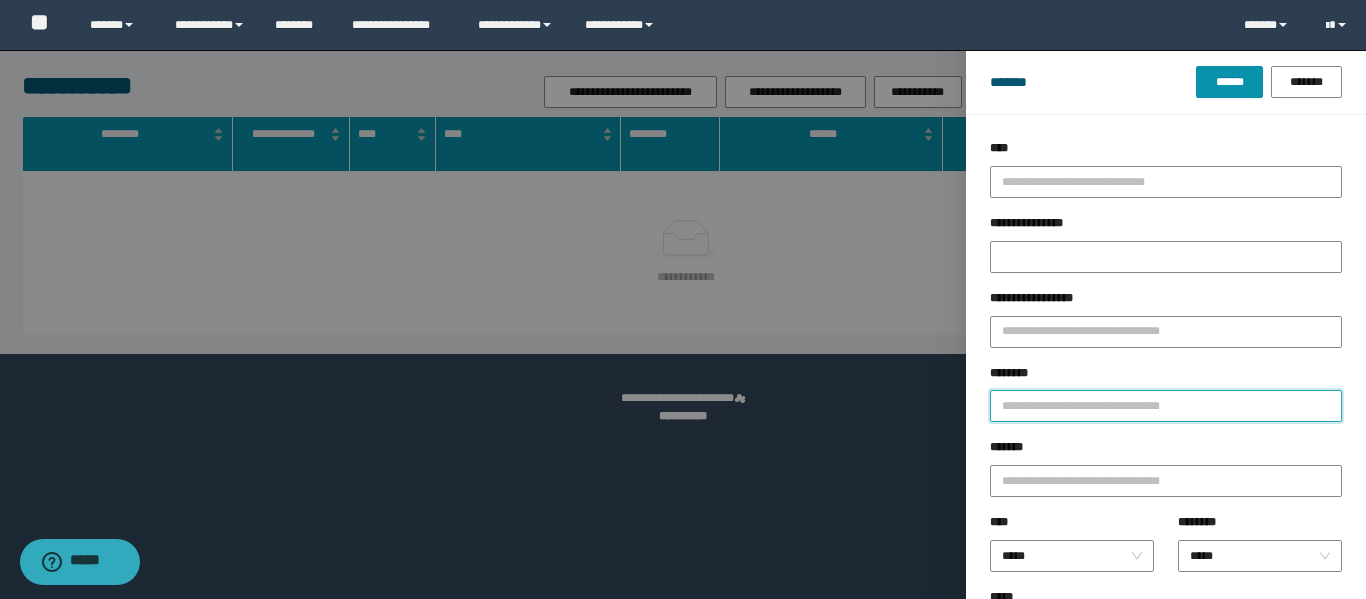 drag, startPoint x: 1105, startPoint y: 402, endPoint x: 1104, endPoint y: 390, distance: 12.0415945 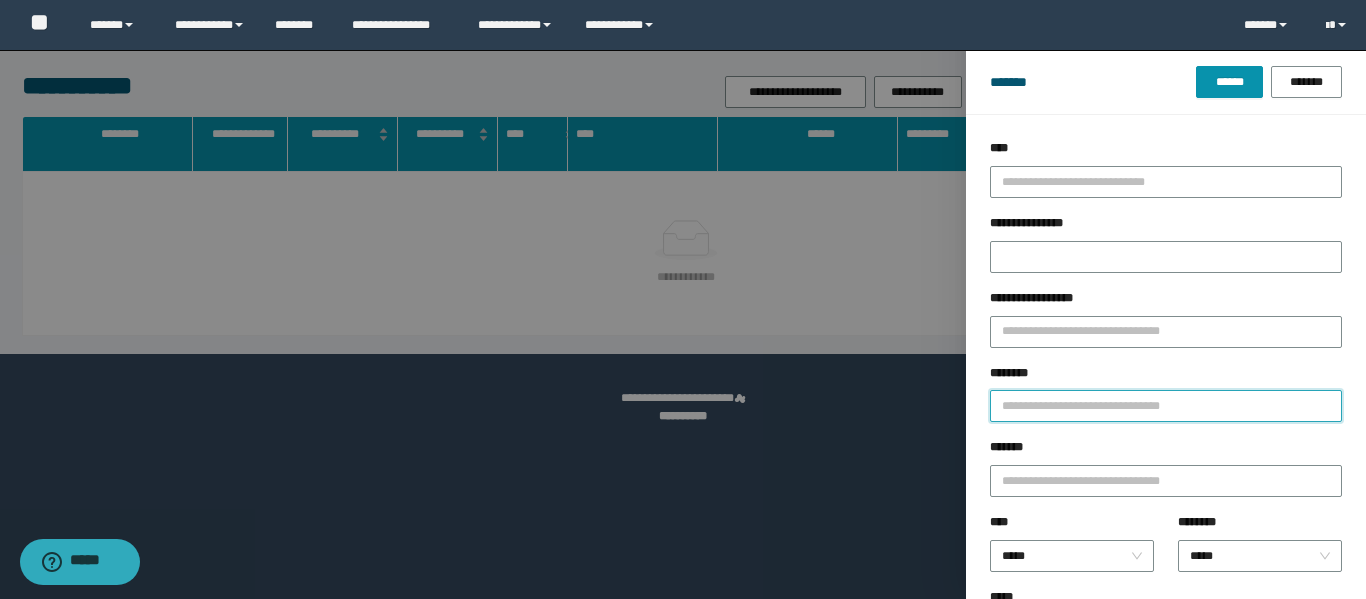 paste on "**********" 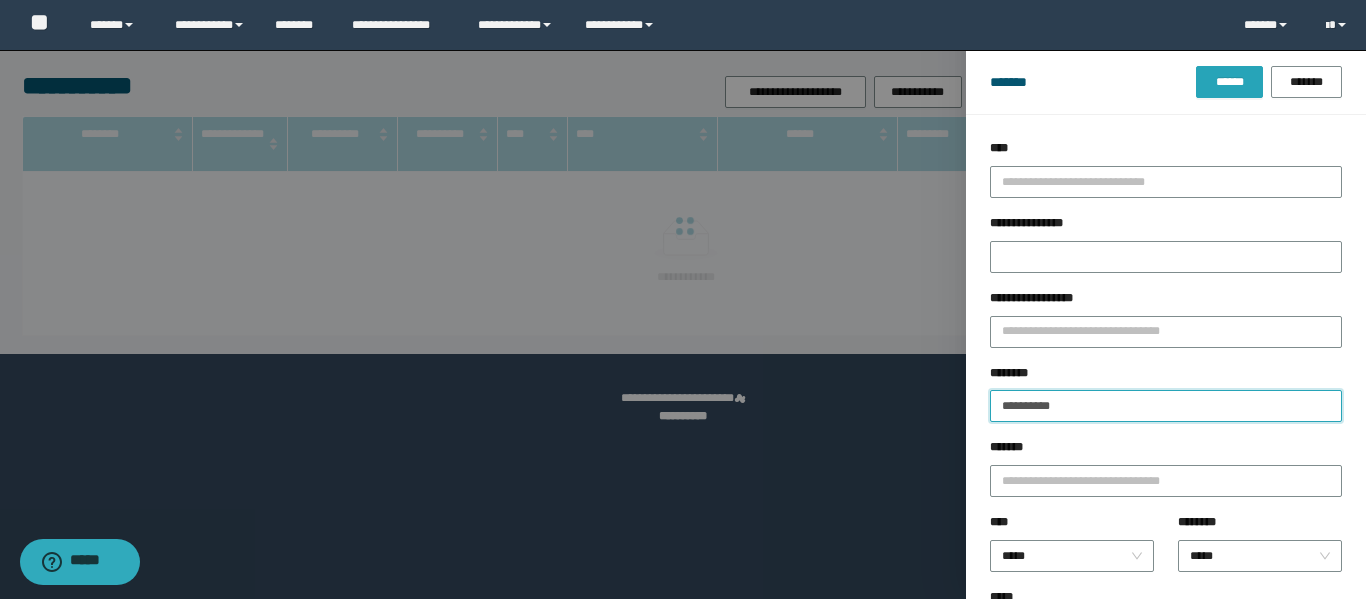 type on "**********" 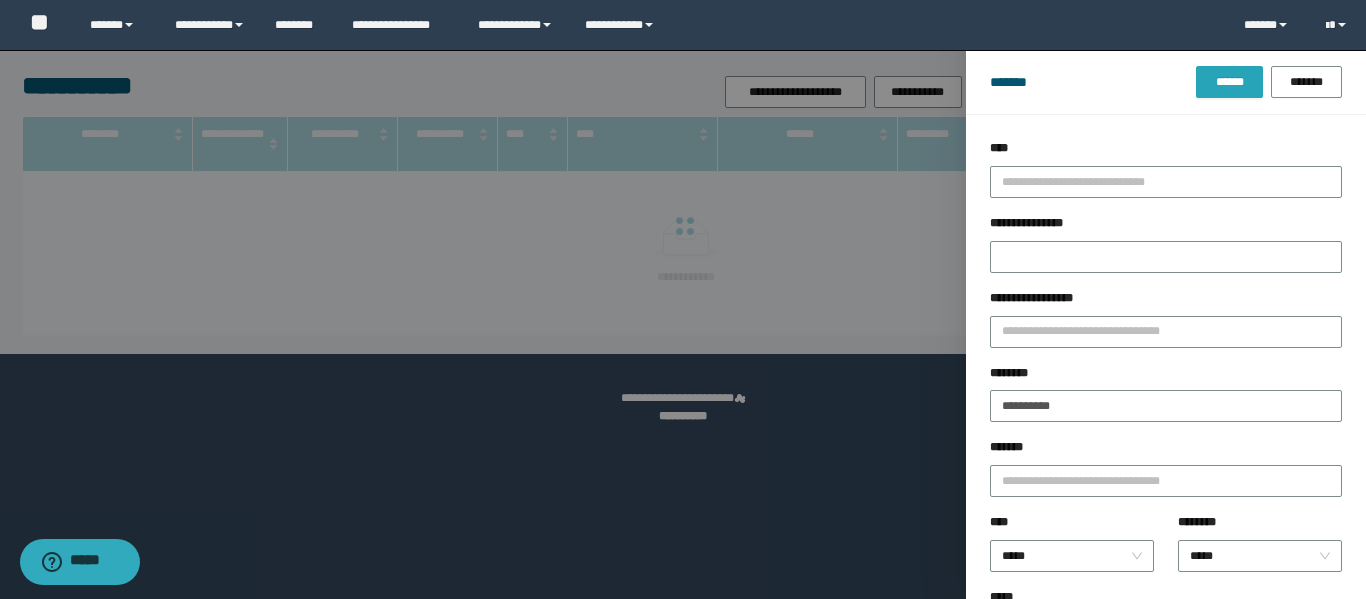 click on "******" at bounding box center [1229, 82] 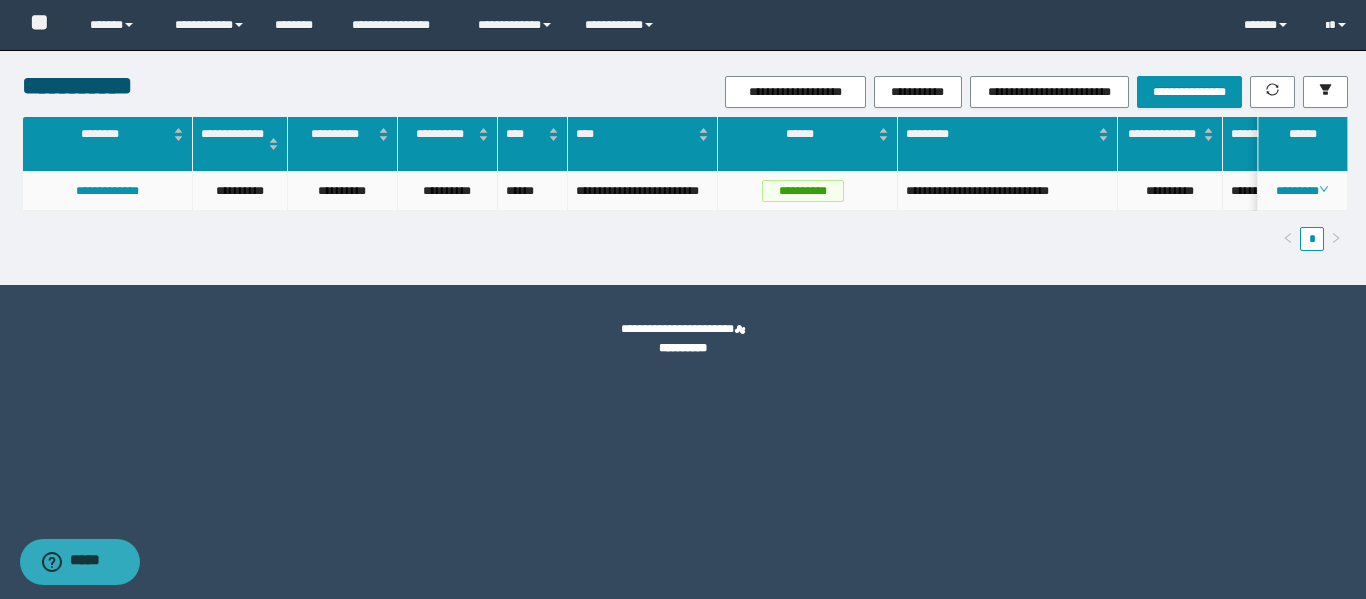 click on "********" at bounding box center (1303, 191) 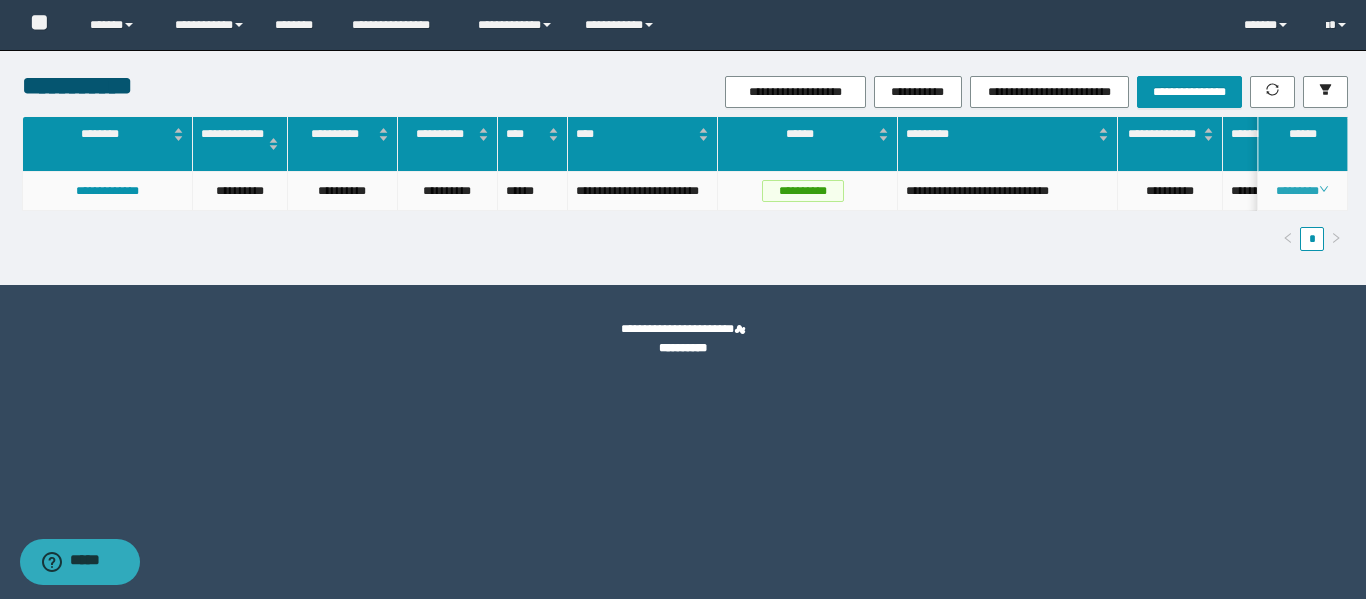 click on "********" at bounding box center [1302, 191] 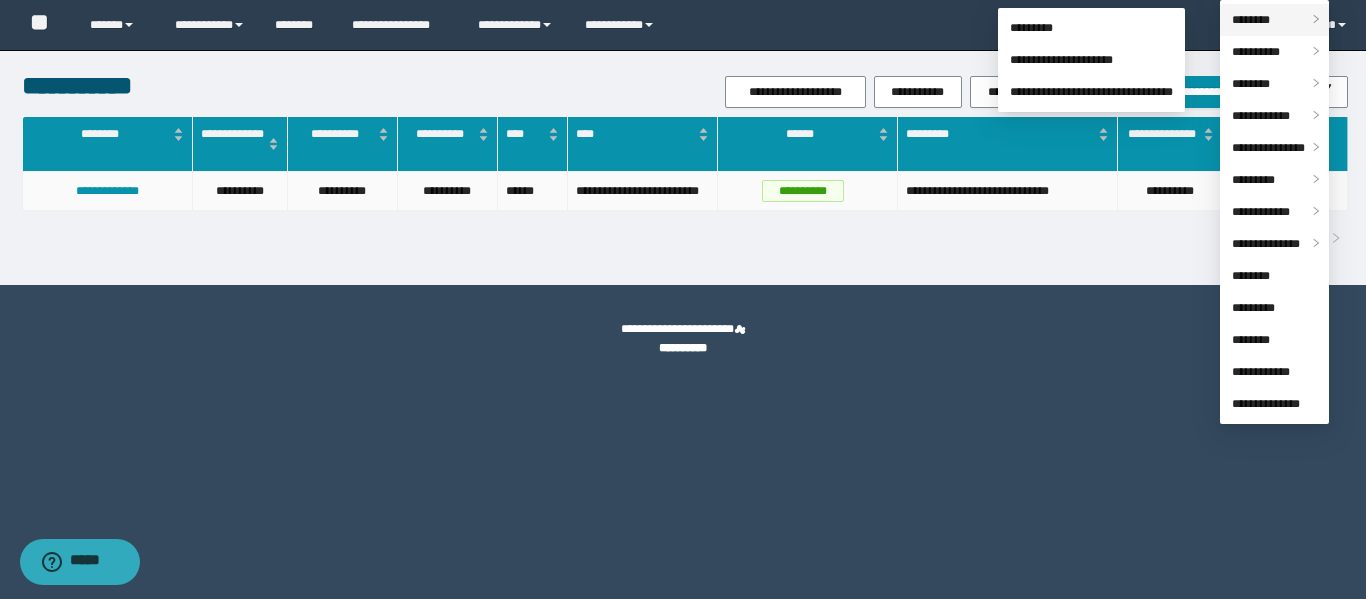 click on "********" at bounding box center [1251, 20] 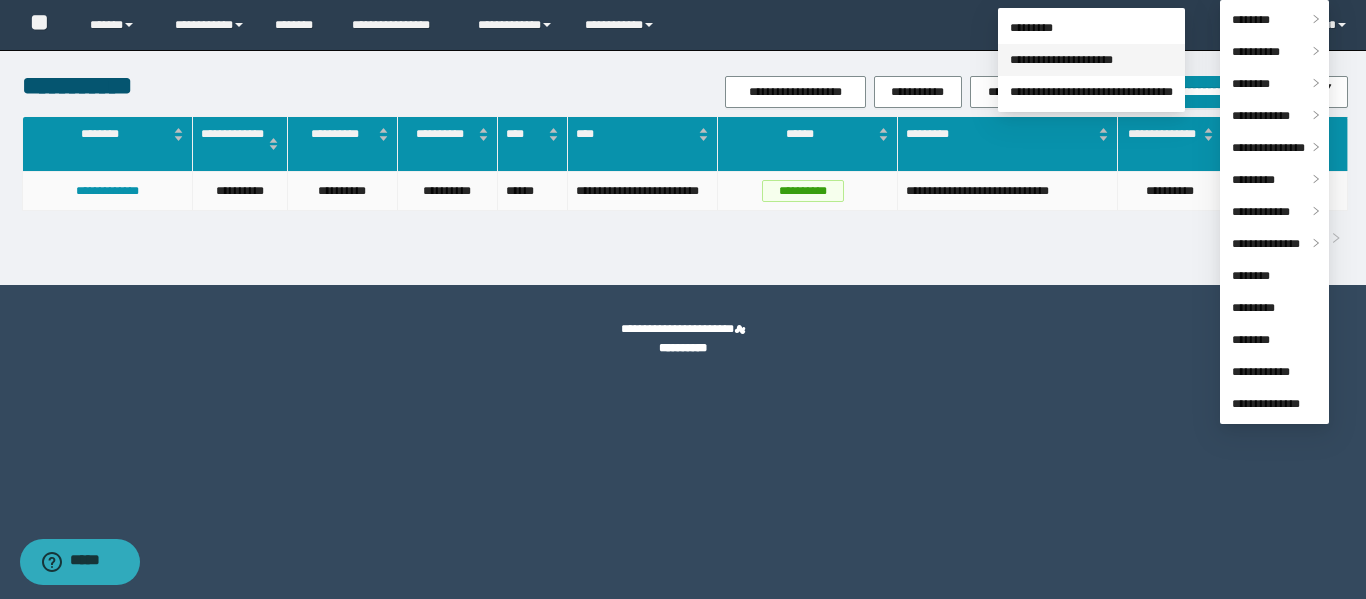 click on "**********" at bounding box center [1061, 60] 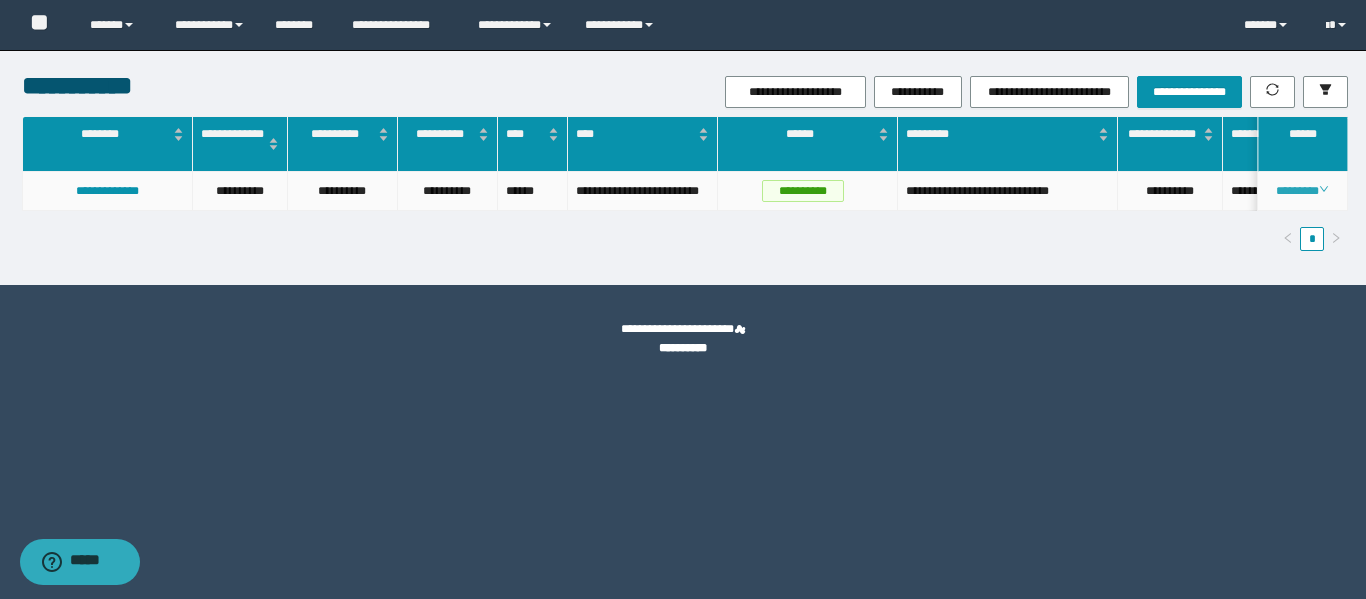click on "********" at bounding box center (1302, 191) 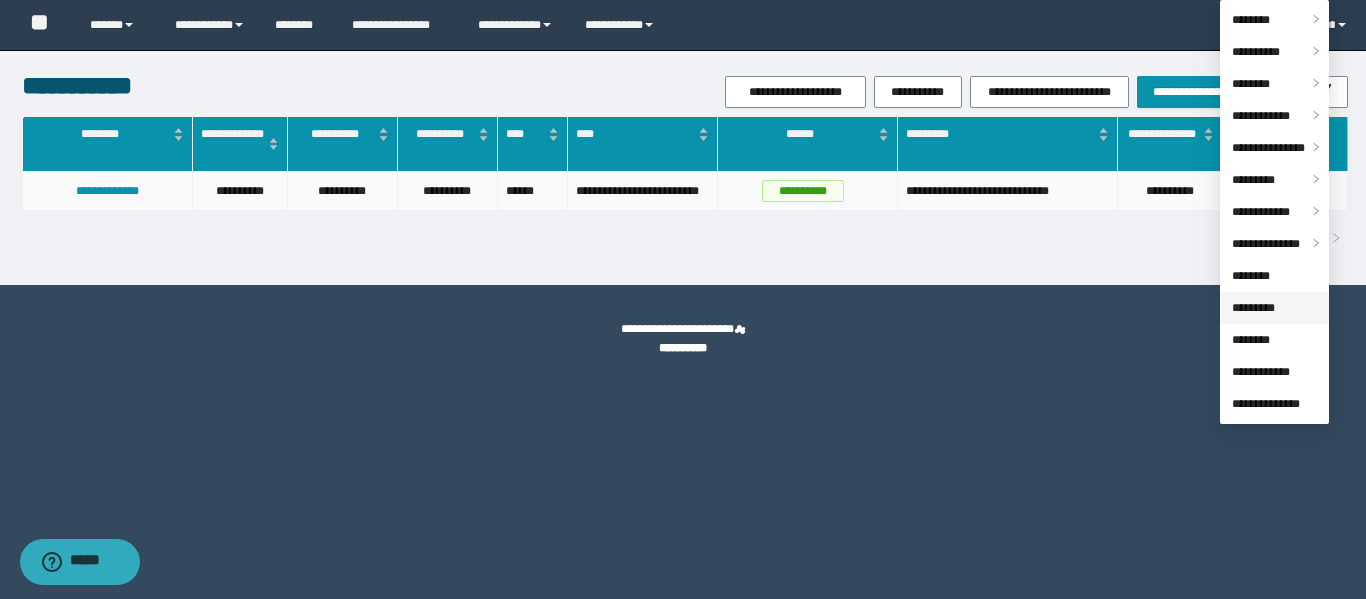 click on "*********" at bounding box center (1253, 308) 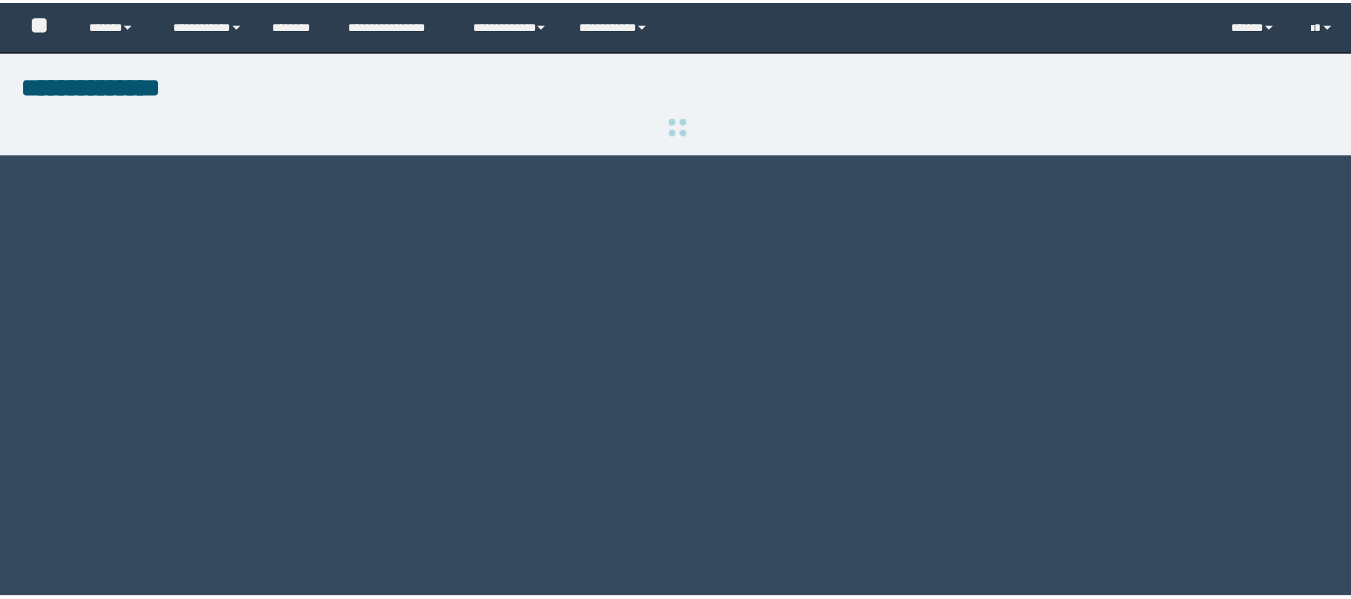 scroll, scrollTop: 0, scrollLeft: 0, axis: both 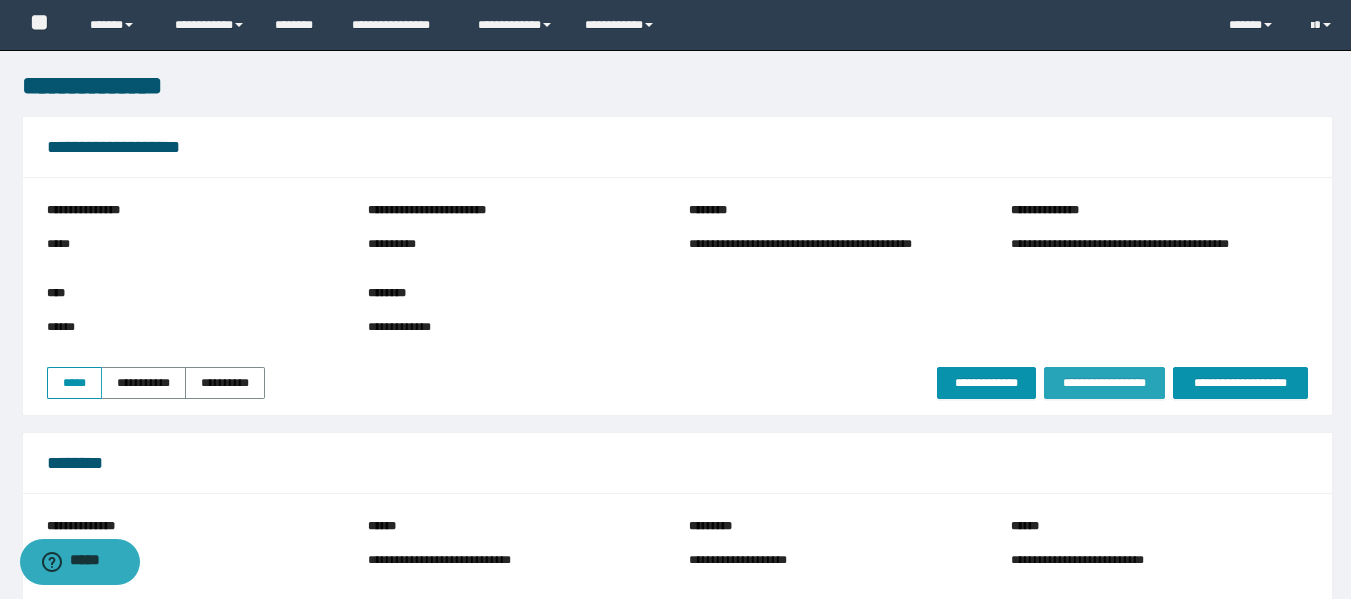 click on "**********" at bounding box center (1104, 383) 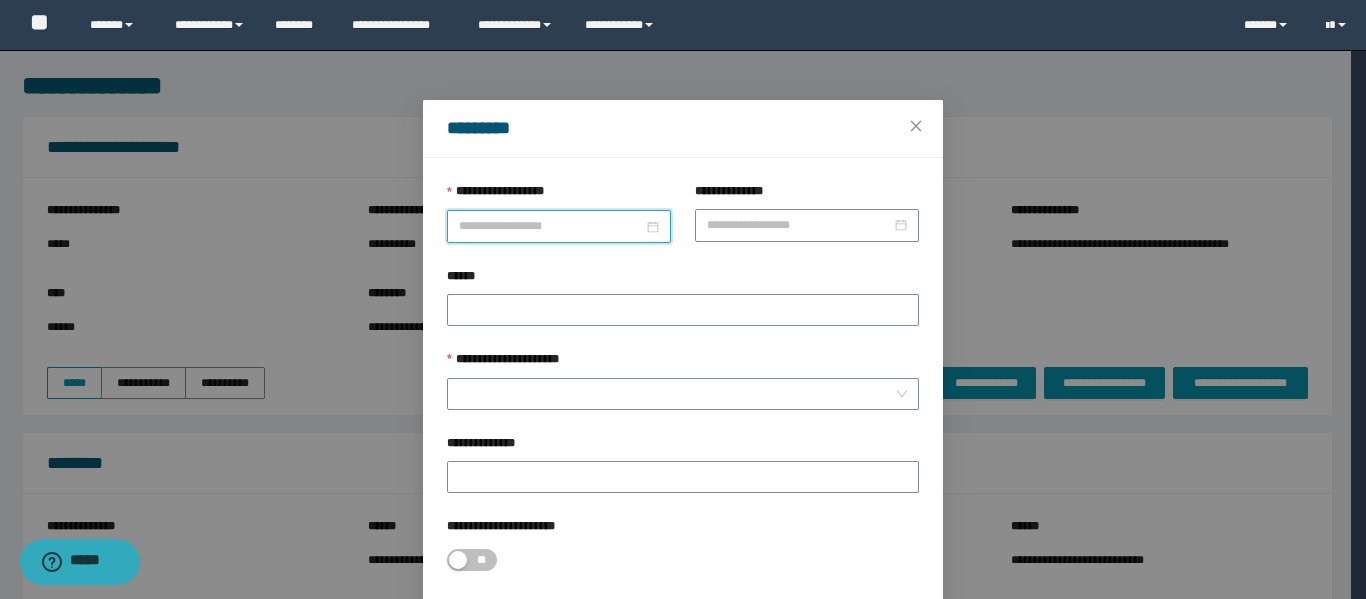 click on "**********" at bounding box center [551, 226] 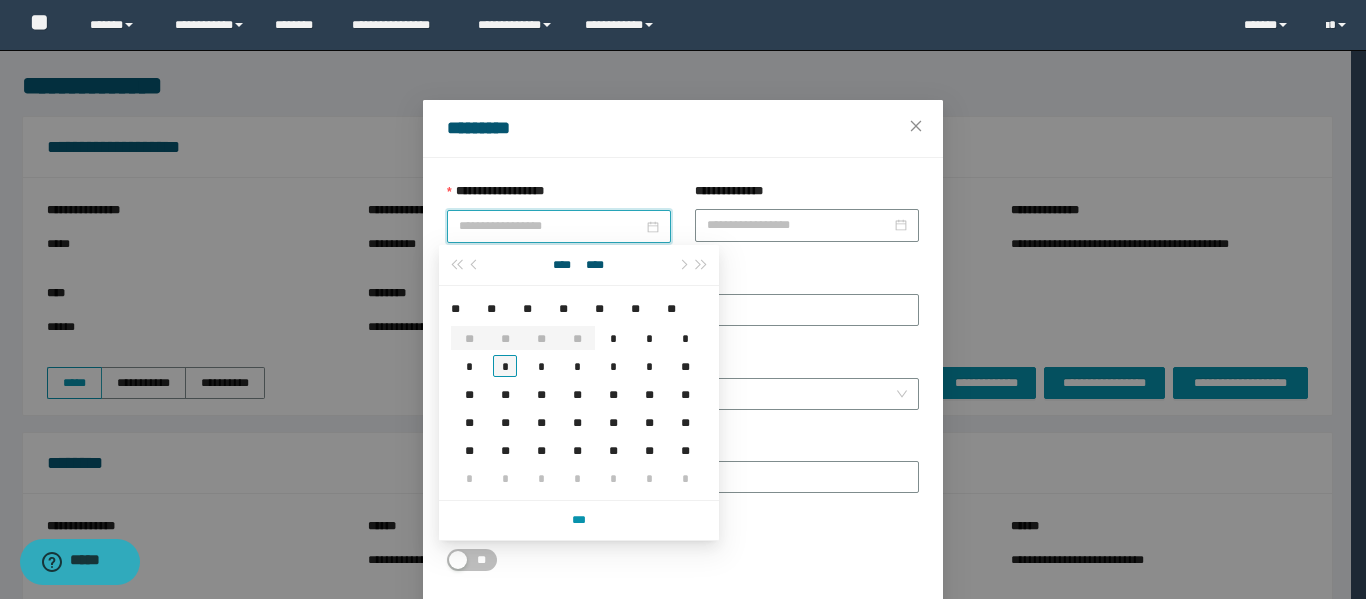 type on "**********" 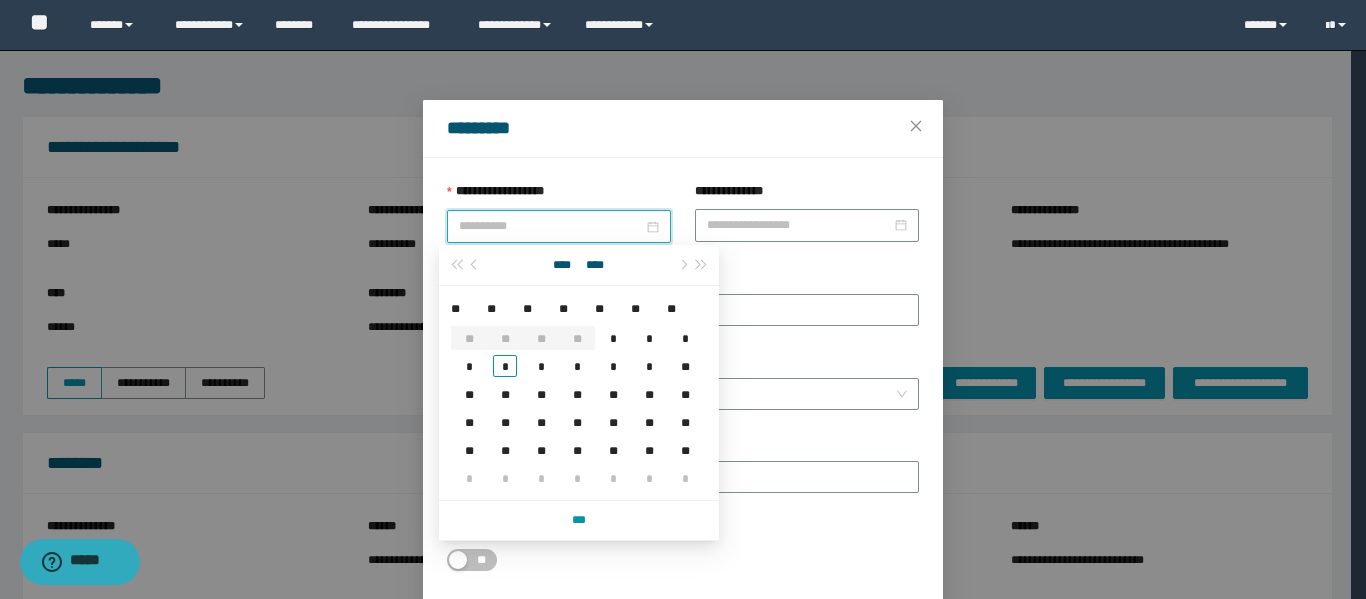 drag, startPoint x: 511, startPoint y: 378, endPoint x: 533, endPoint y: 371, distance: 23.086792 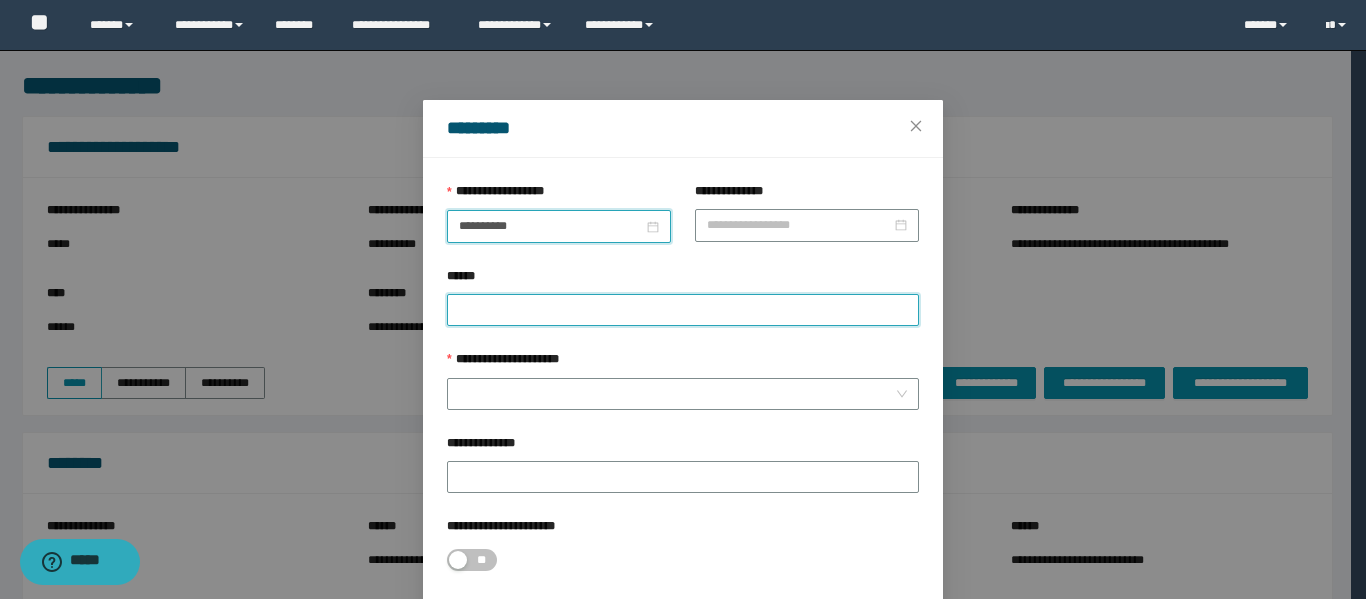 click on "******" at bounding box center [683, 310] 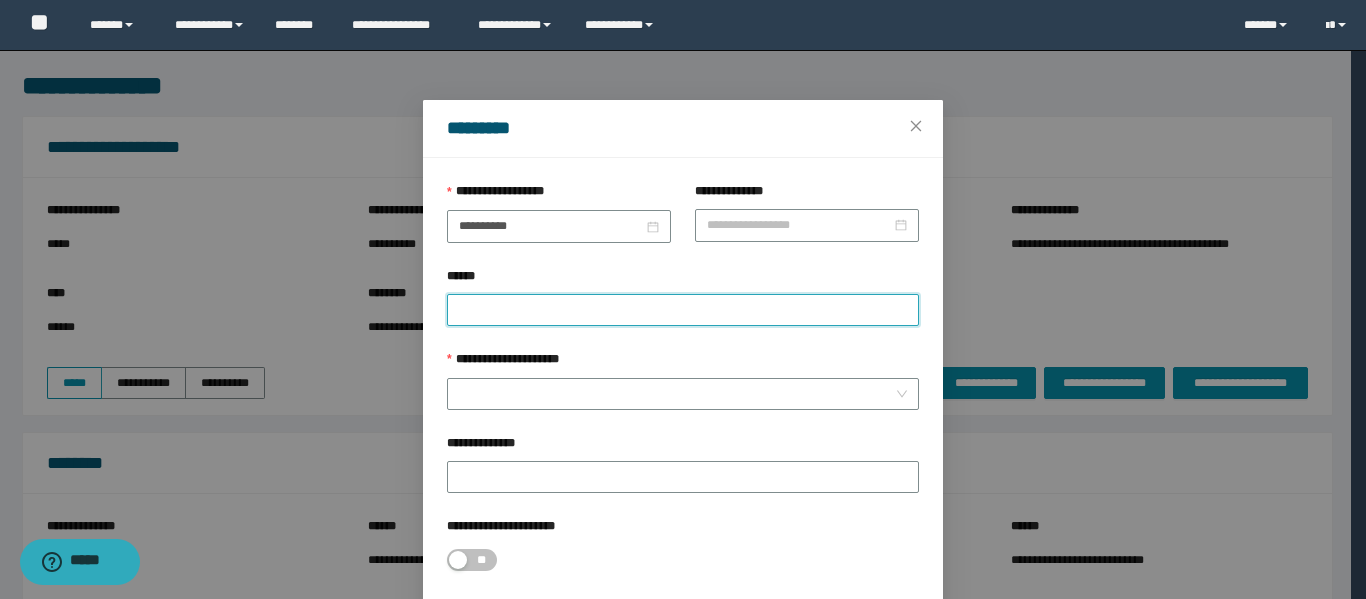 paste on "********" 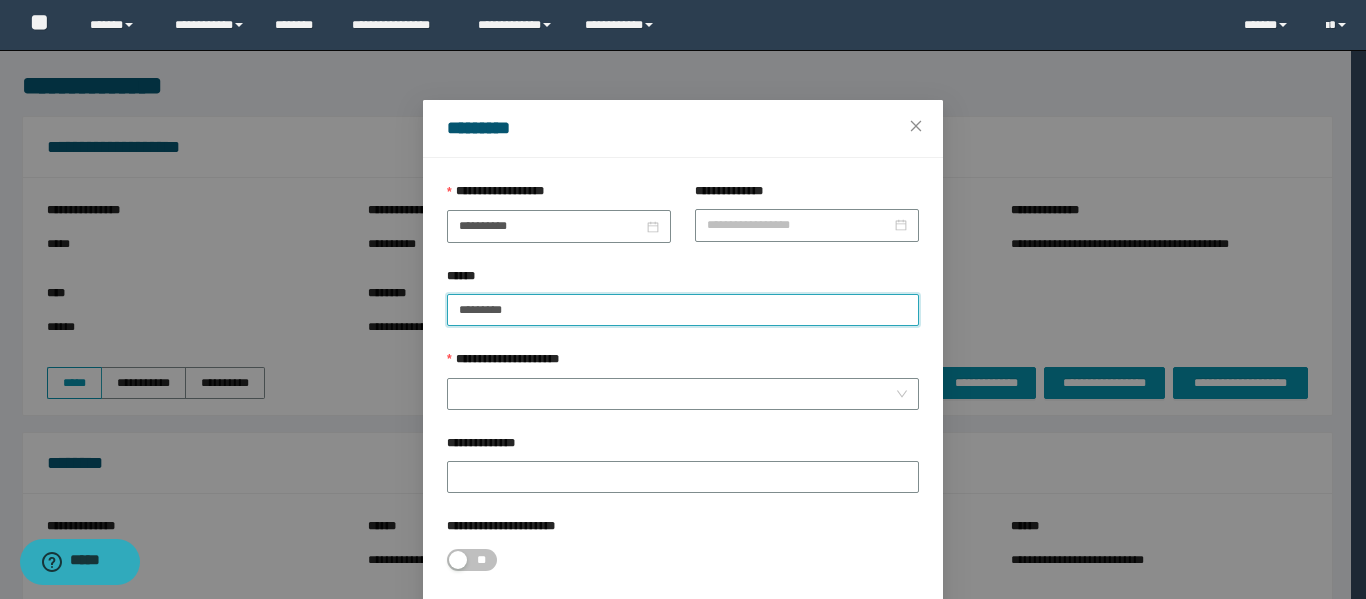 paste on "********" 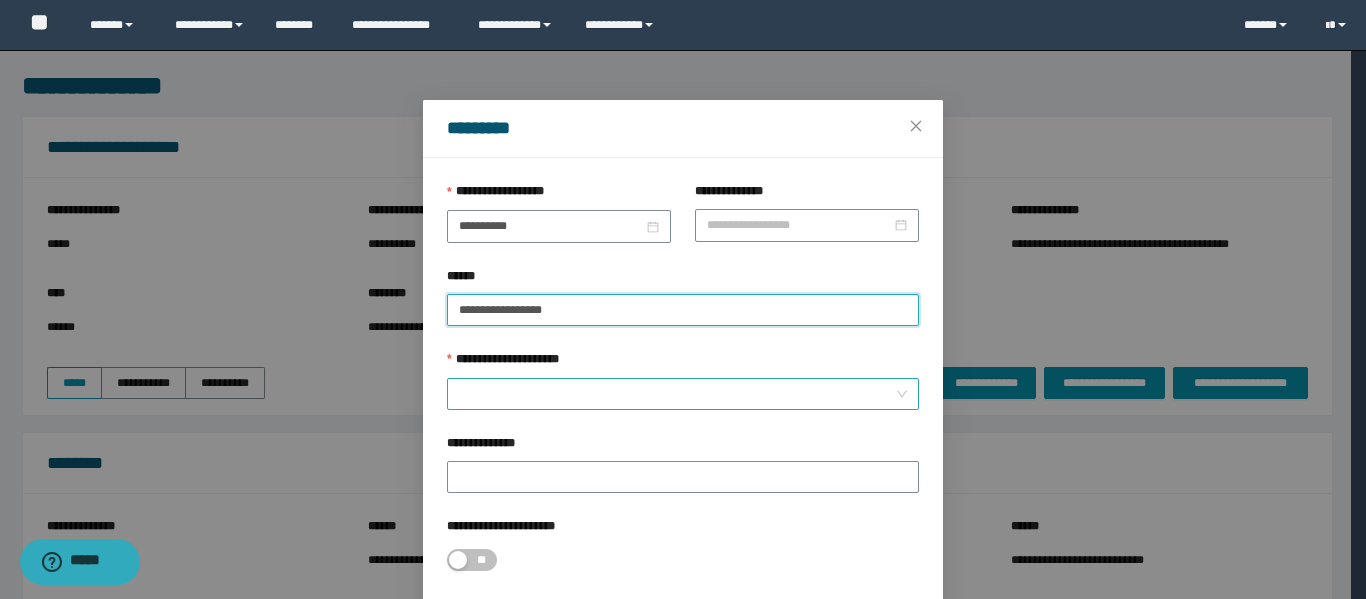 type on "**********" 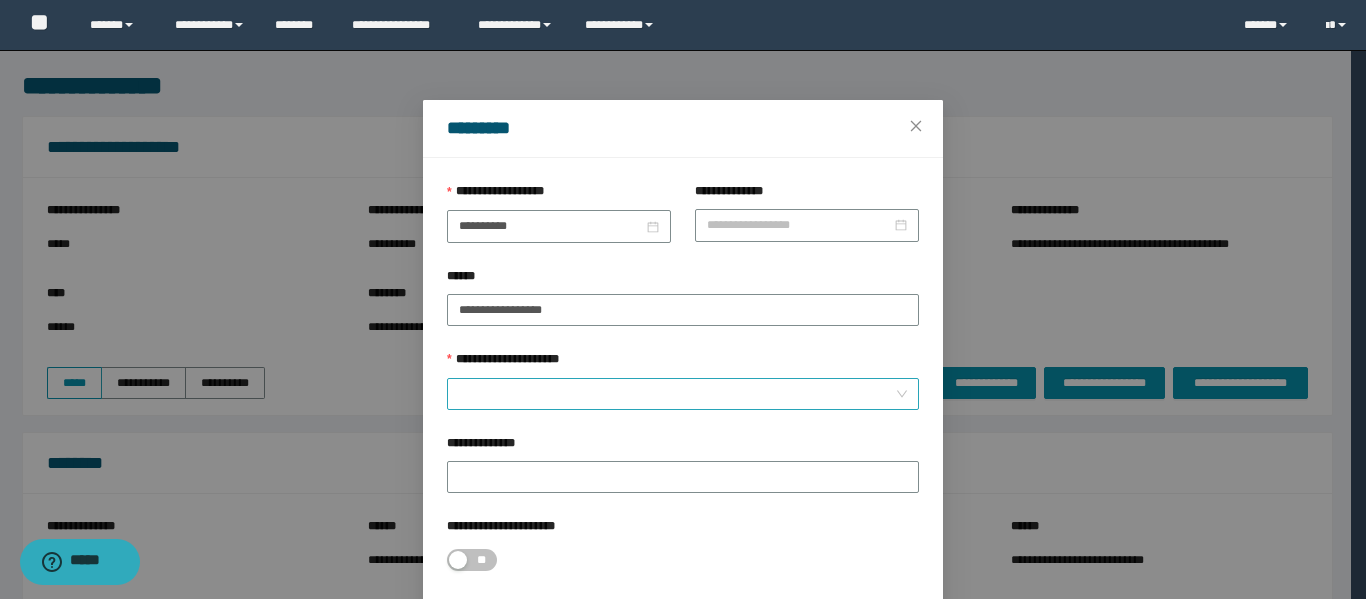 click on "**********" at bounding box center [677, 394] 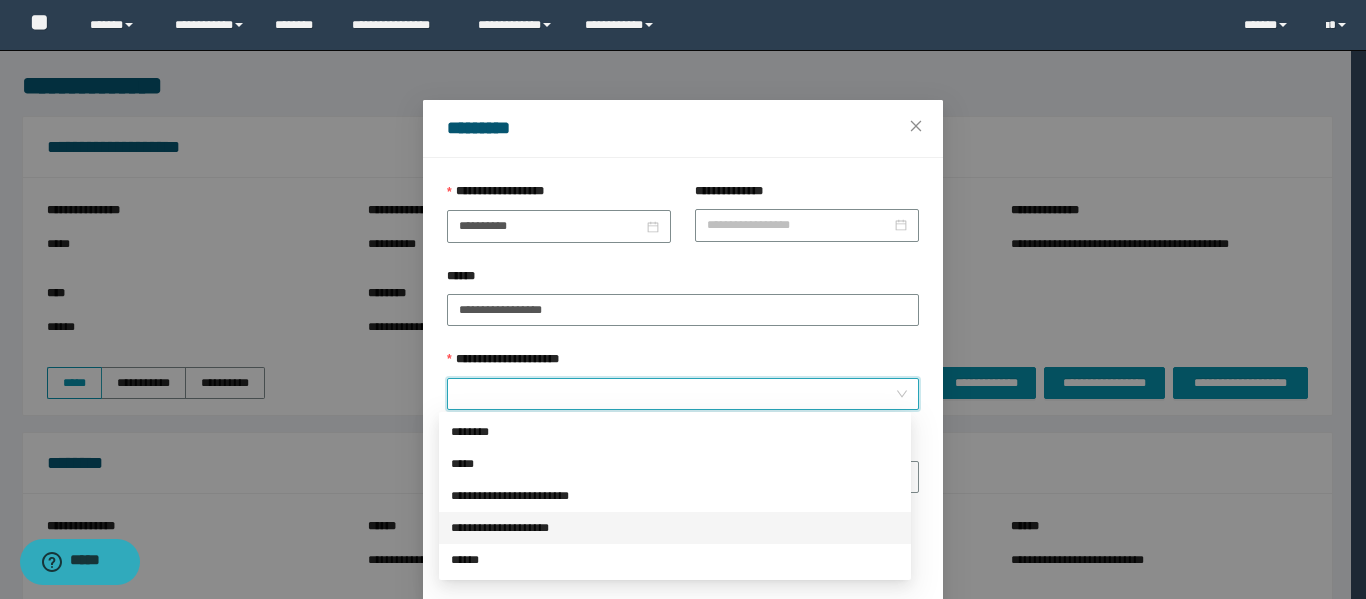 click on "**********" at bounding box center [675, 528] 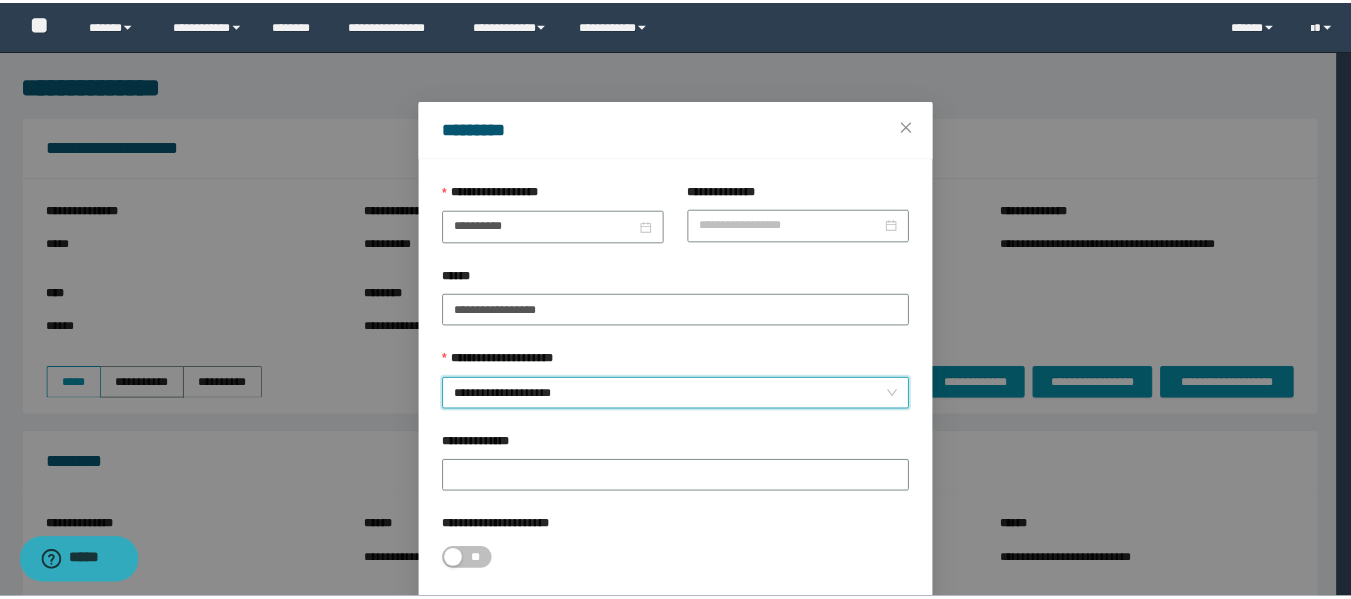 scroll, scrollTop: 100, scrollLeft: 0, axis: vertical 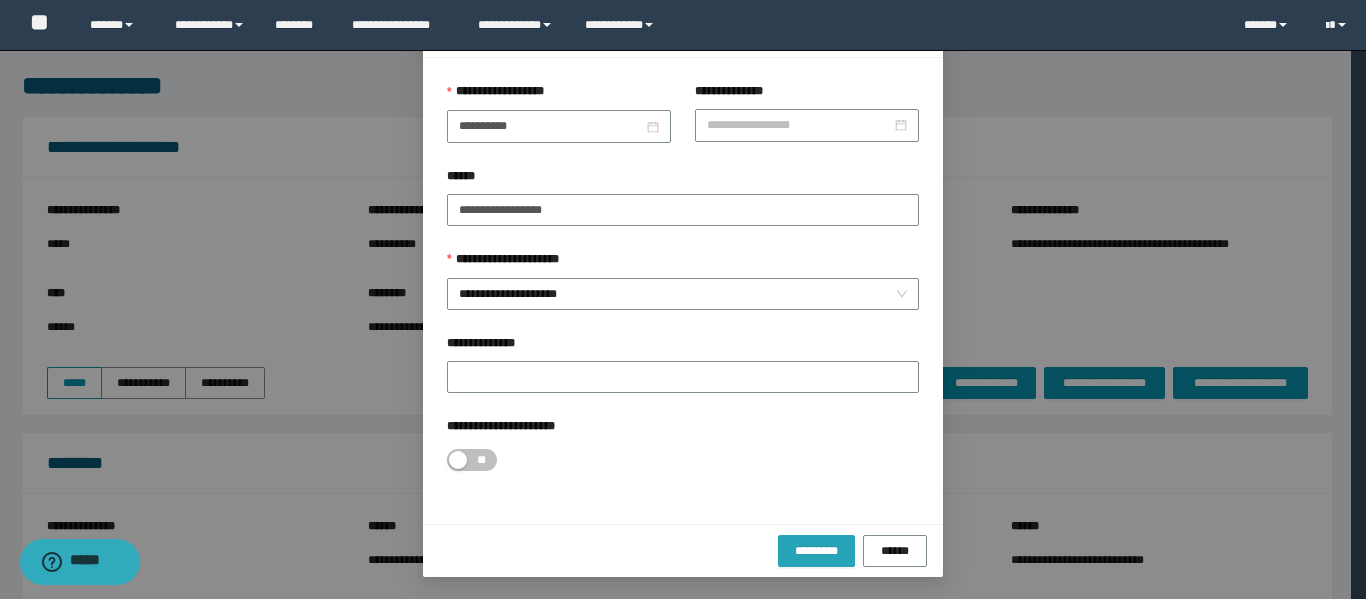 click on "*********" at bounding box center [816, 551] 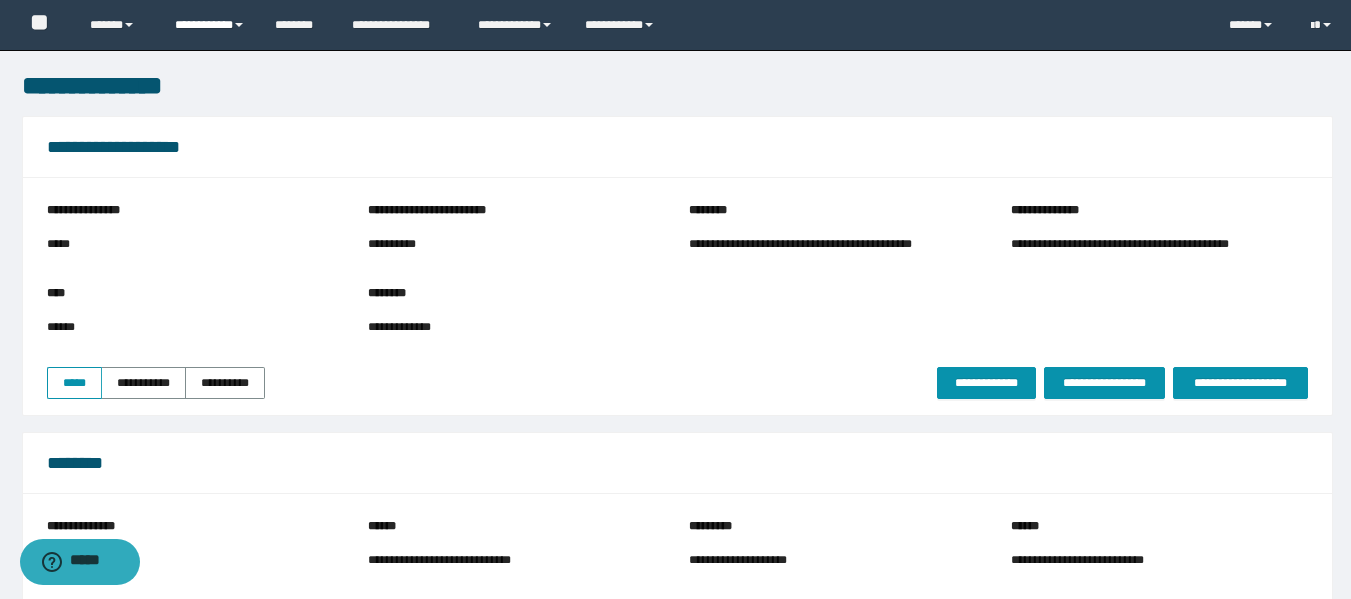 drag, startPoint x: 187, startPoint y: 24, endPoint x: 193, endPoint y: 33, distance: 10.816654 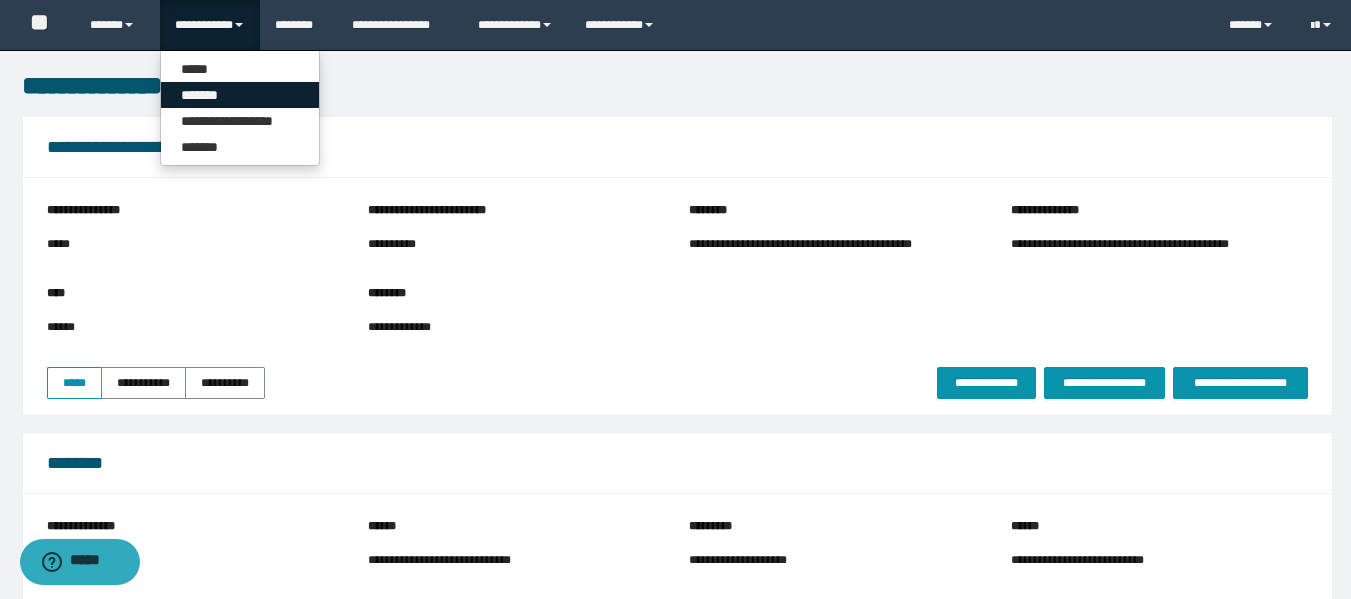 click on "*******" at bounding box center [240, 95] 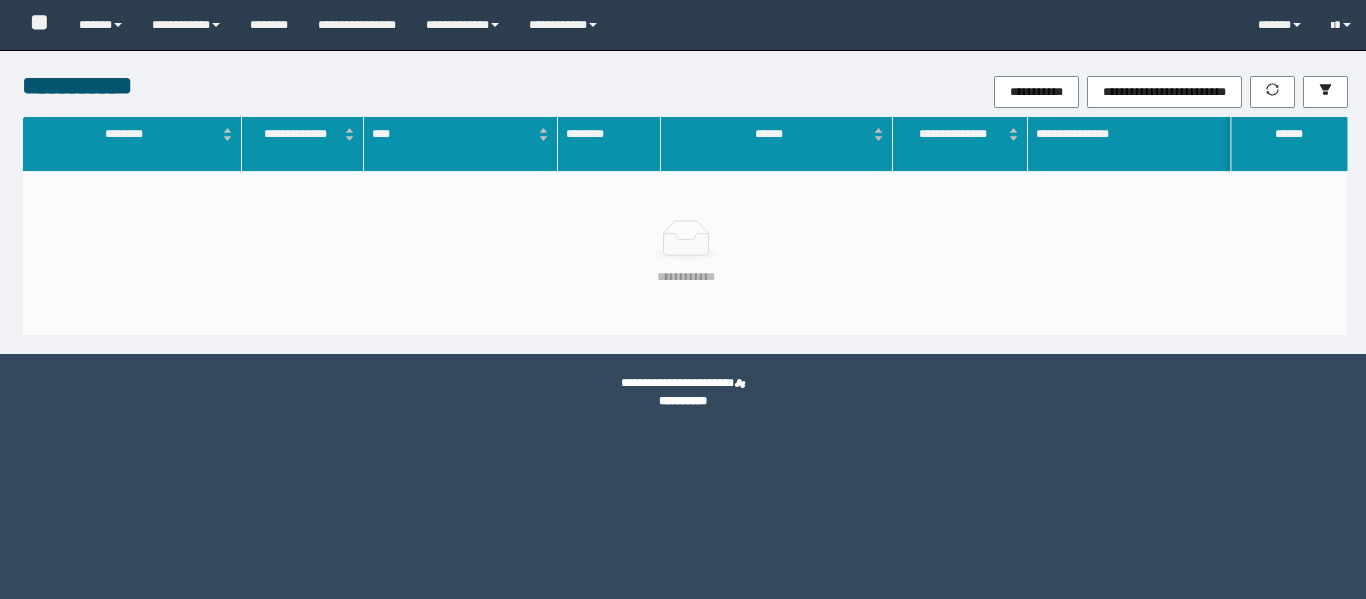 scroll, scrollTop: 0, scrollLeft: 0, axis: both 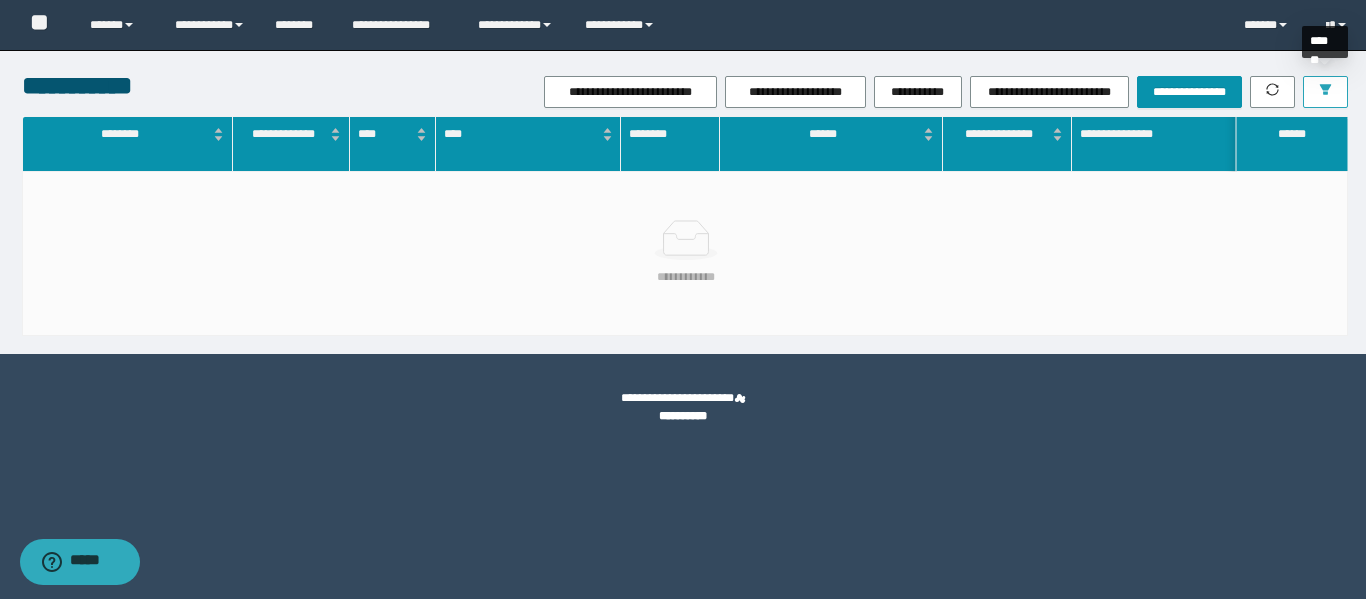 click at bounding box center (1325, 92) 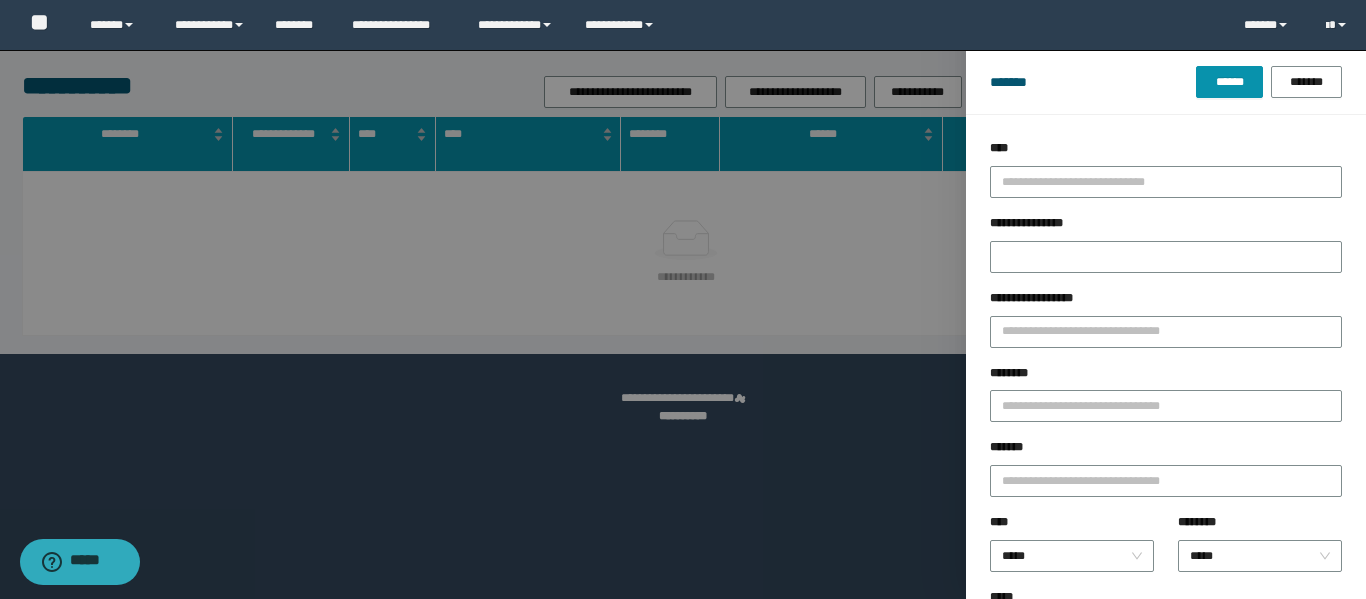 click on "********" at bounding box center [1166, 401] 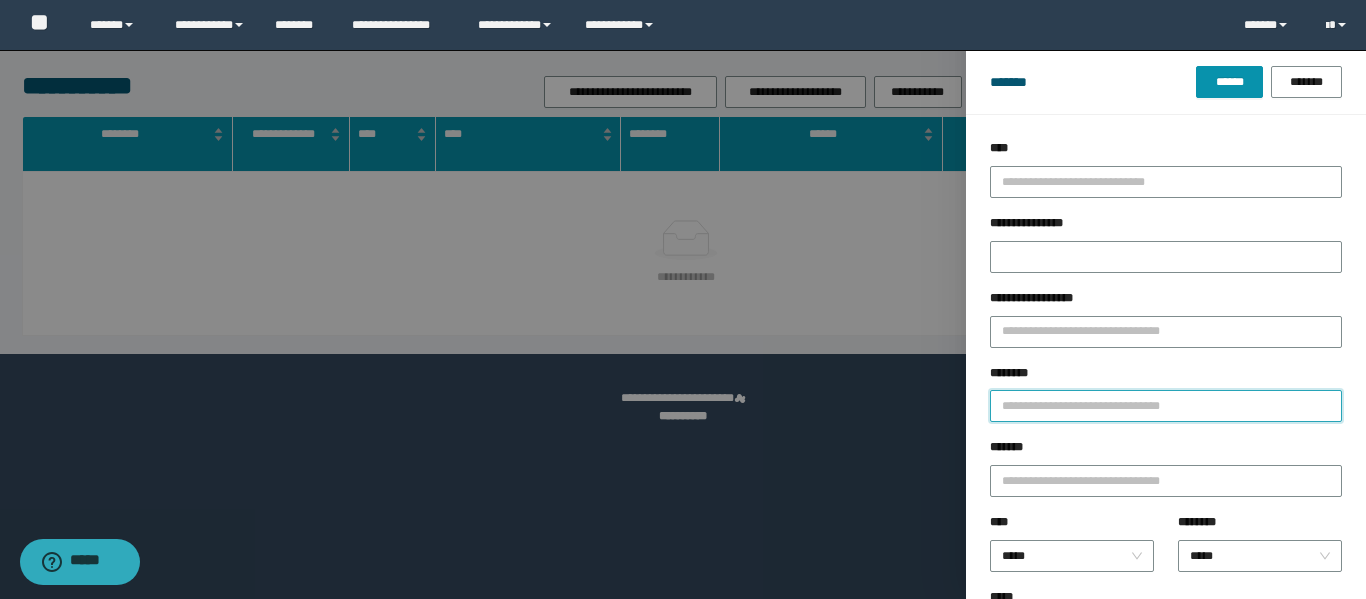 click on "********" at bounding box center [1166, 406] 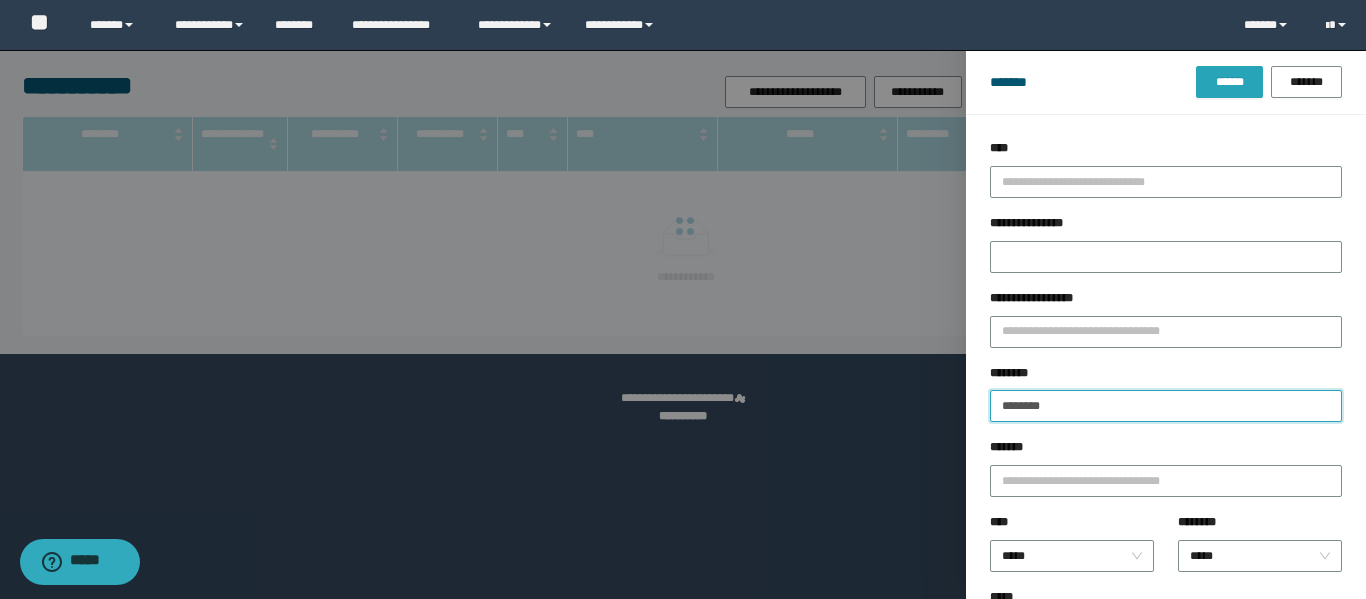 type on "********" 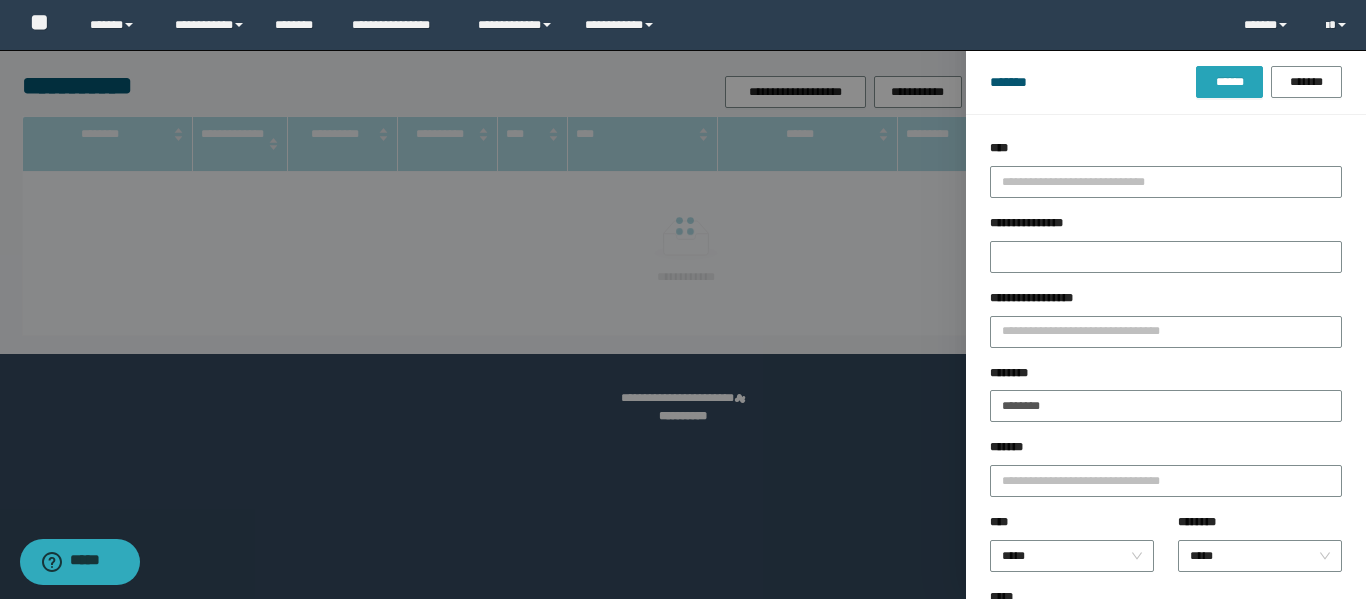 click on "******" at bounding box center (1229, 82) 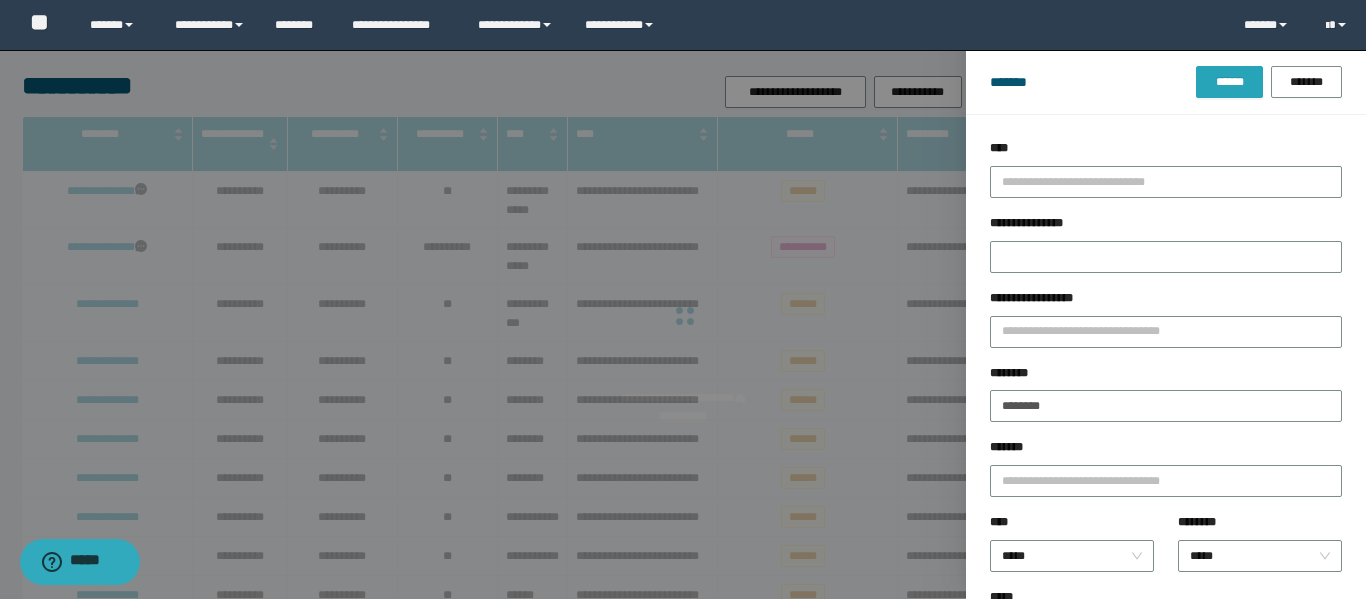 click on "******" at bounding box center (1229, 82) 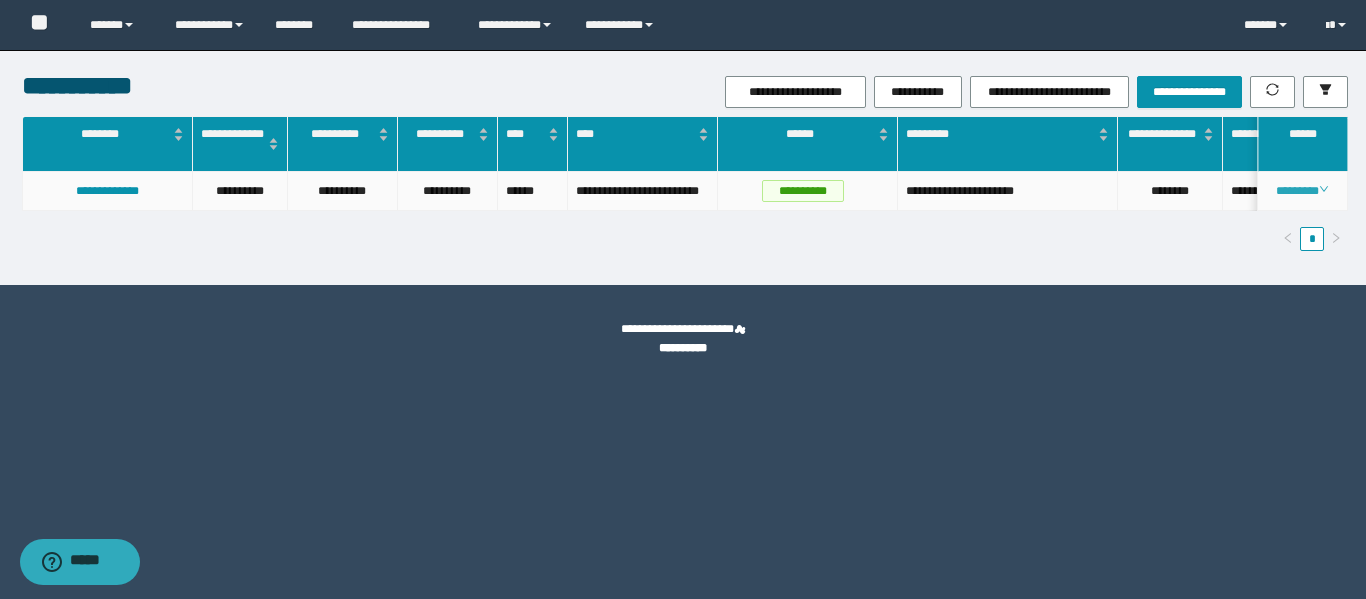 click on "********" at bounding box center [1302, 191] 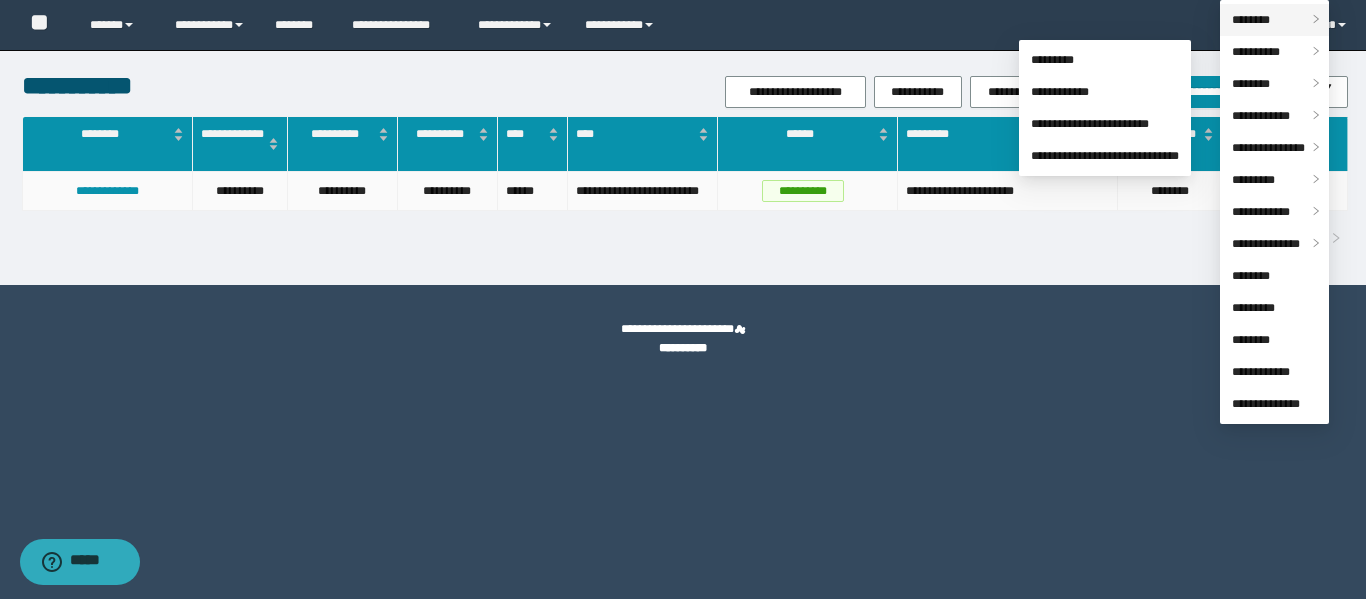 click on "********" at bounding box center [1251, 20] 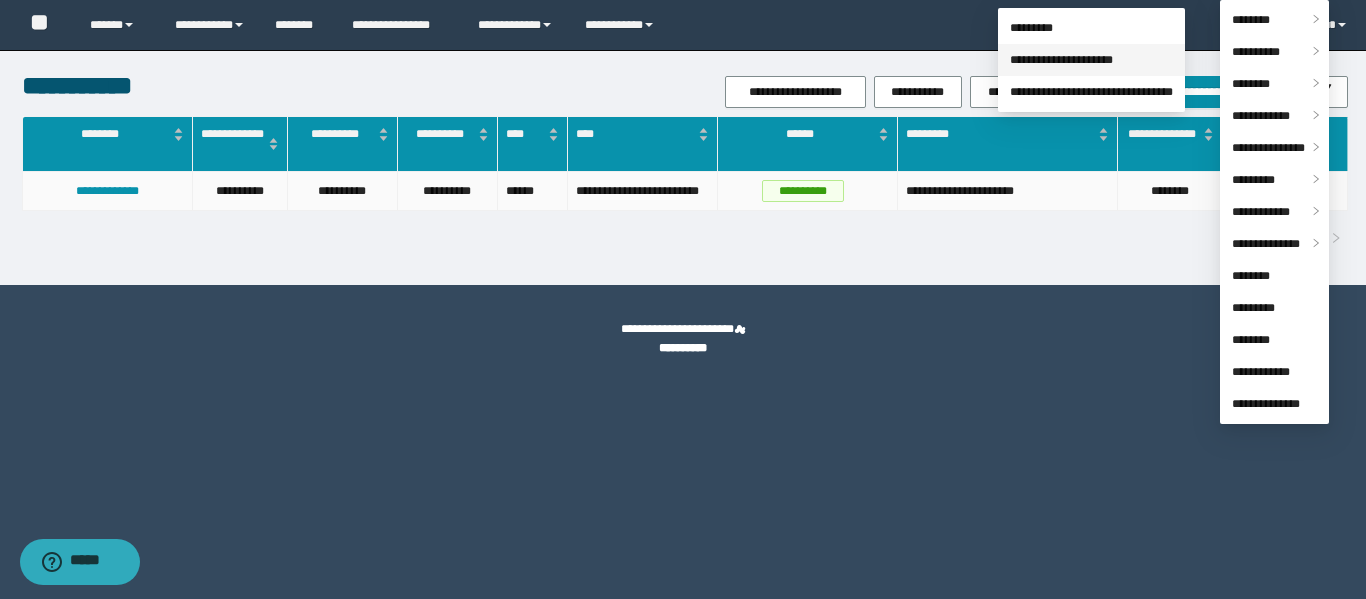 click on "**********" at bounding box center [1061, 60] 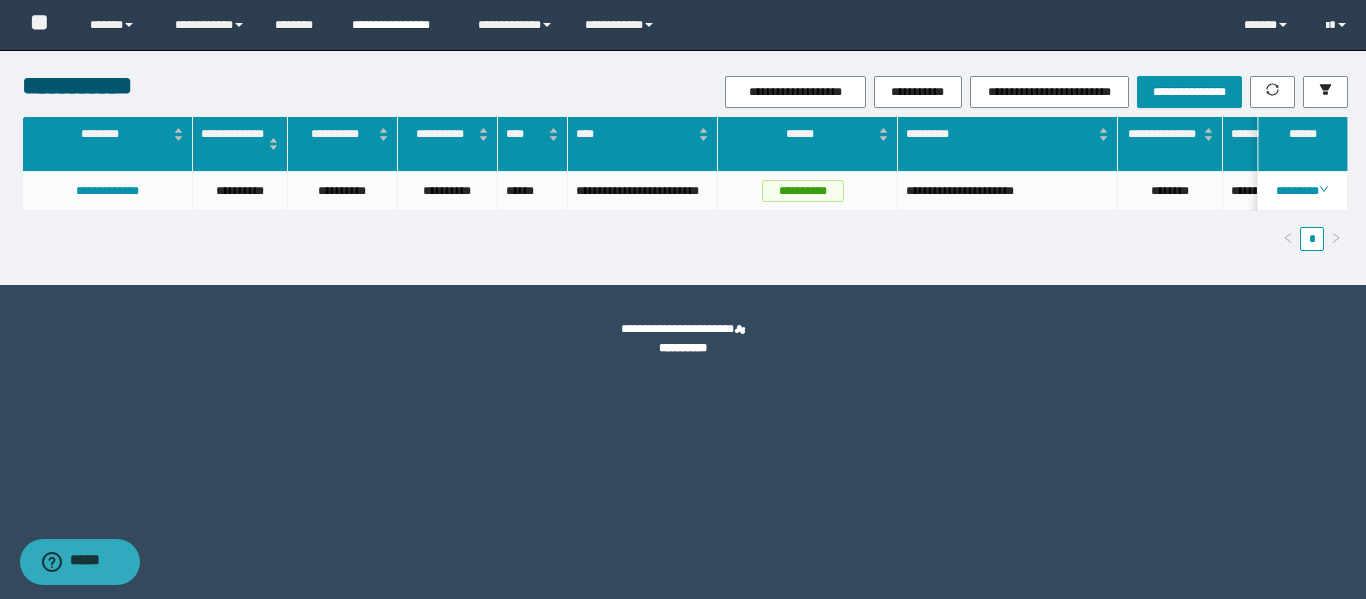 click on "**********" at bounding box center [400, 25] 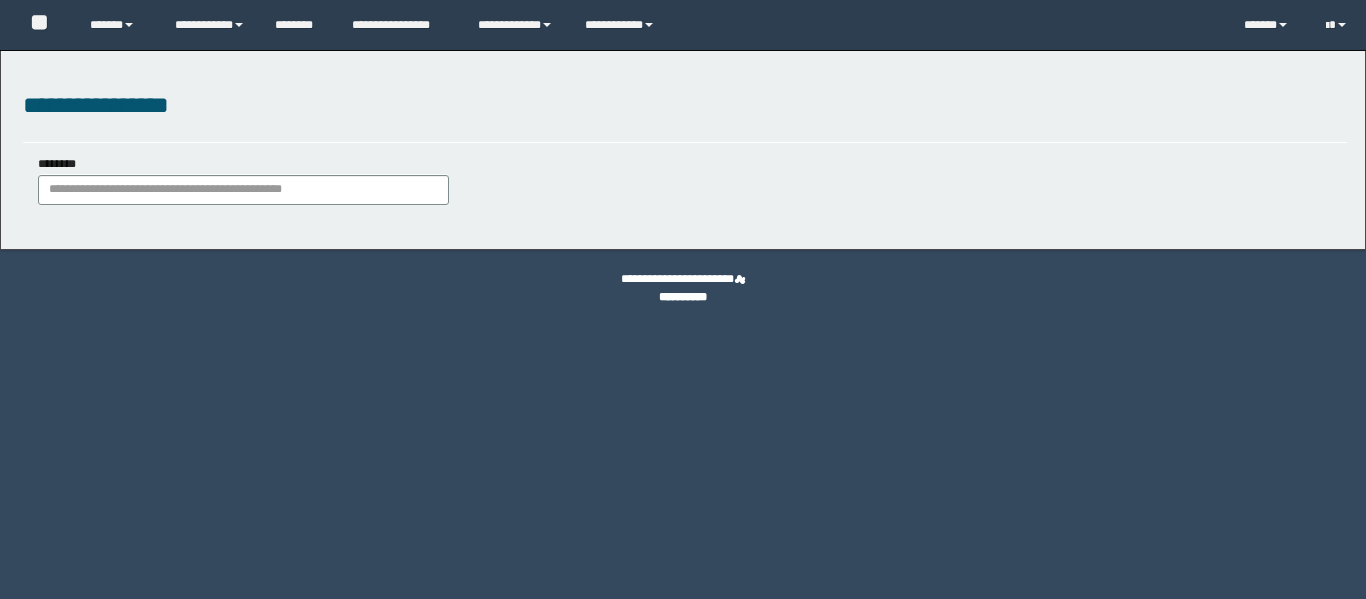 scroll, scrollTop: 0, scrollLeft: 0, axis: both 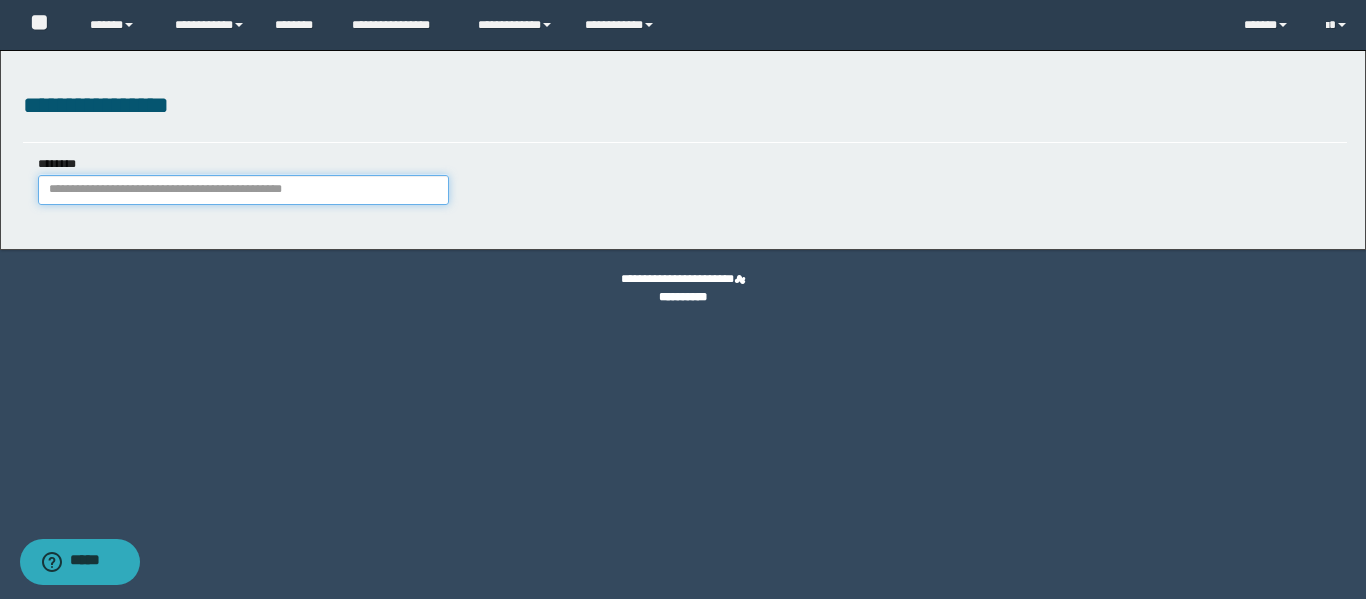 click on "********" at bounding box center (243, 190) 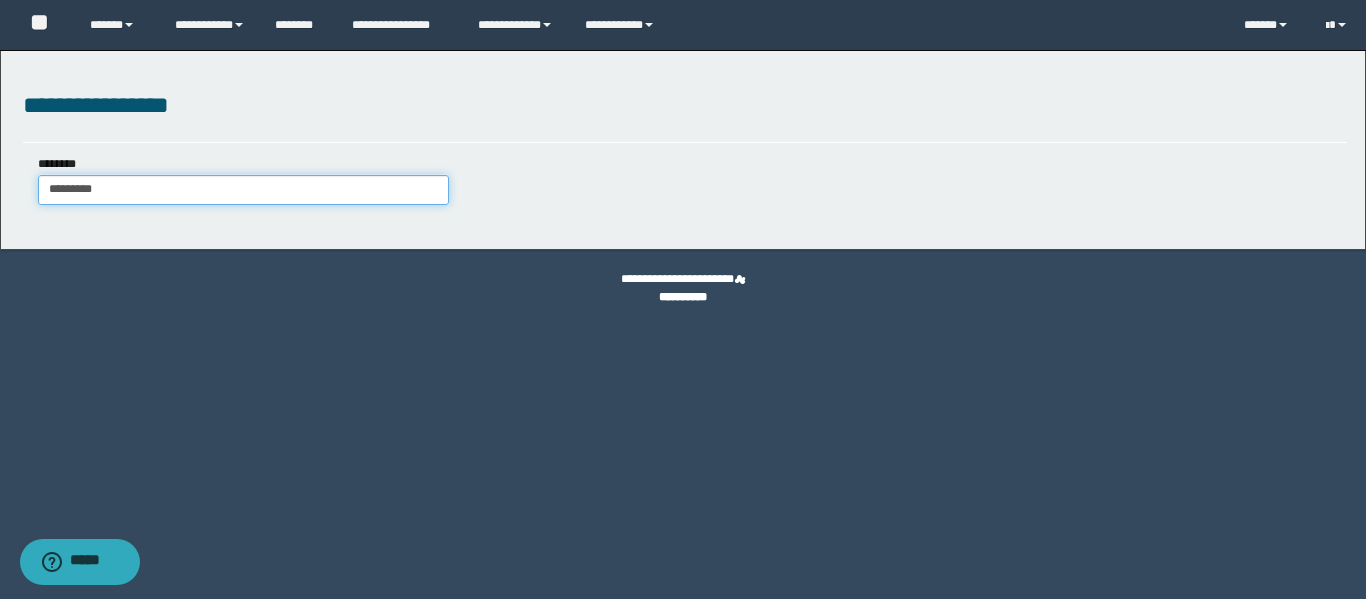 drag, startPoint x: 51, startPoint y: 187, endPoint x: 93, endPoint y: 206, distance: 46.09772 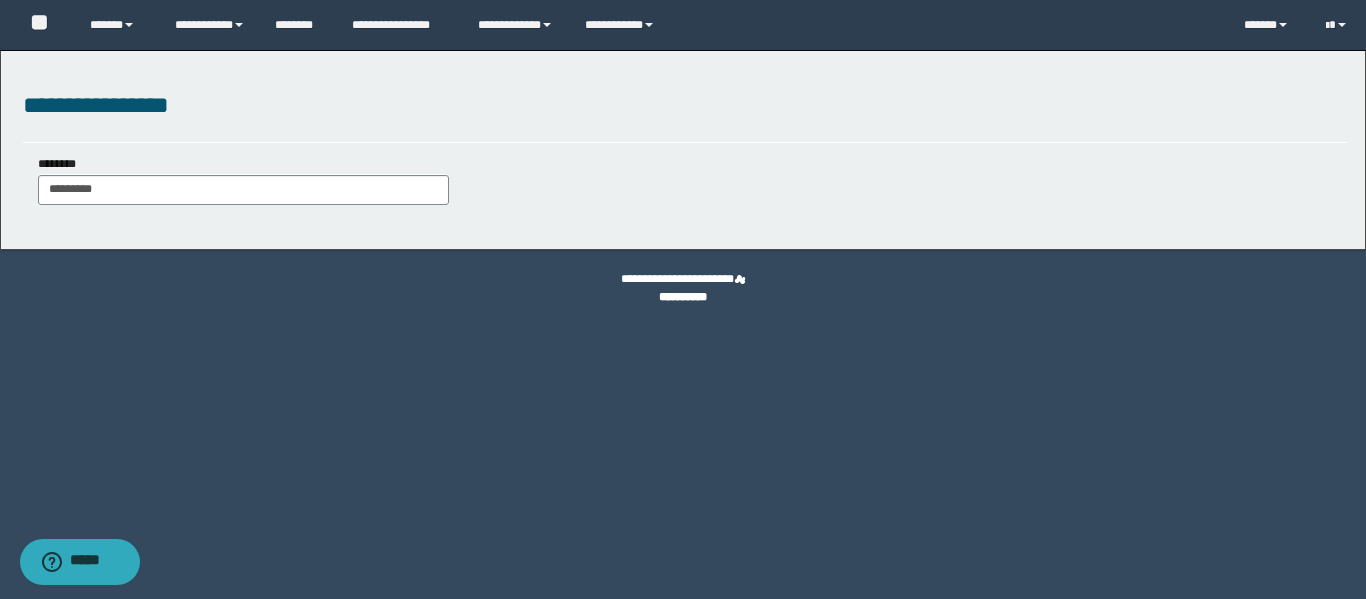 click on "********
******** ********
********
*********" at bounding box center (685, 187) 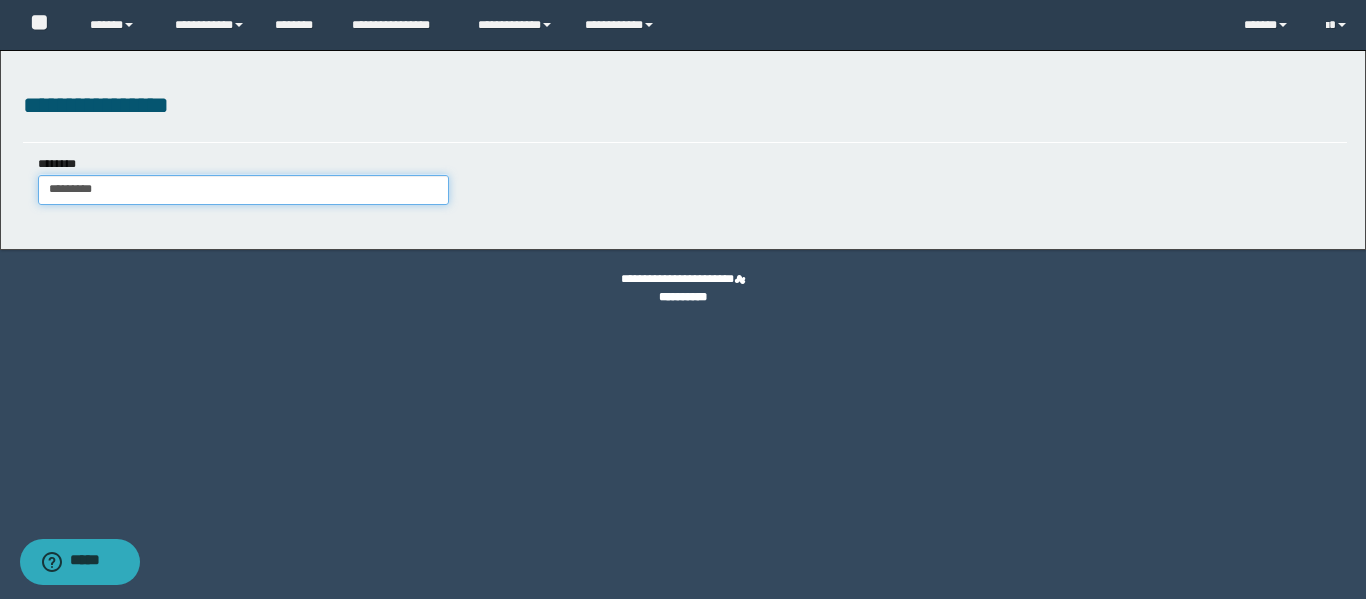 click on "********" at bounding box center [243, 190] 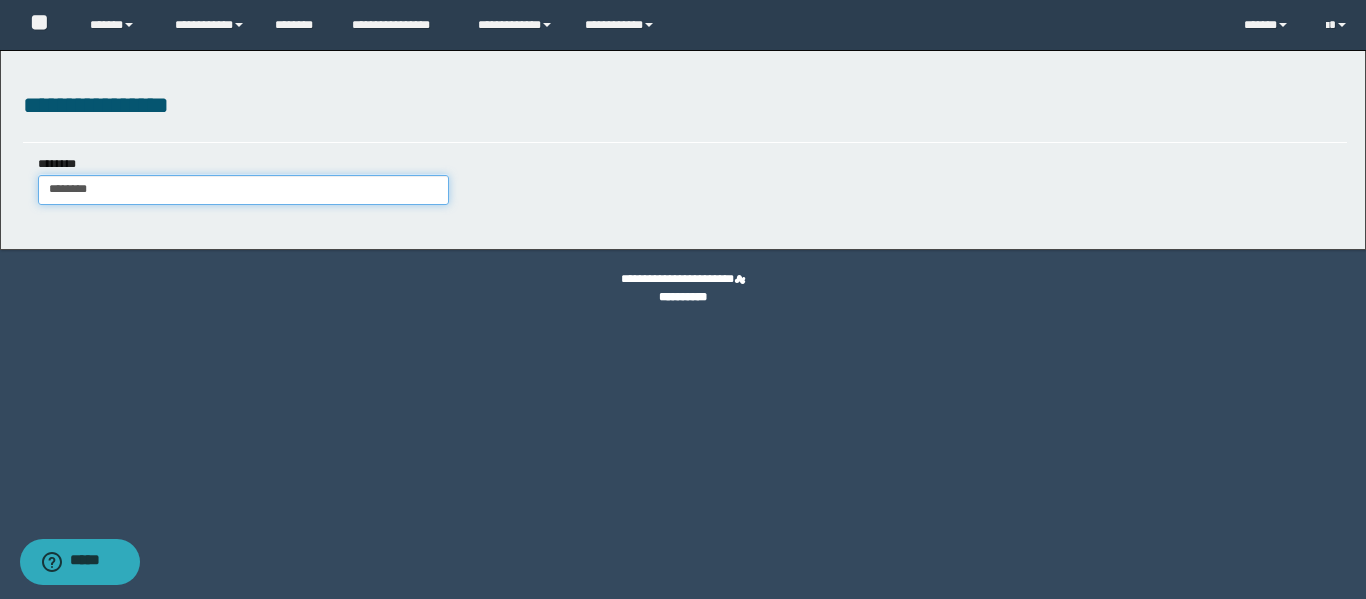 drag, startPoint x: 123, startPoint y: 192, endPoint x: 0, endPoint y: 131, distance: 137.2953 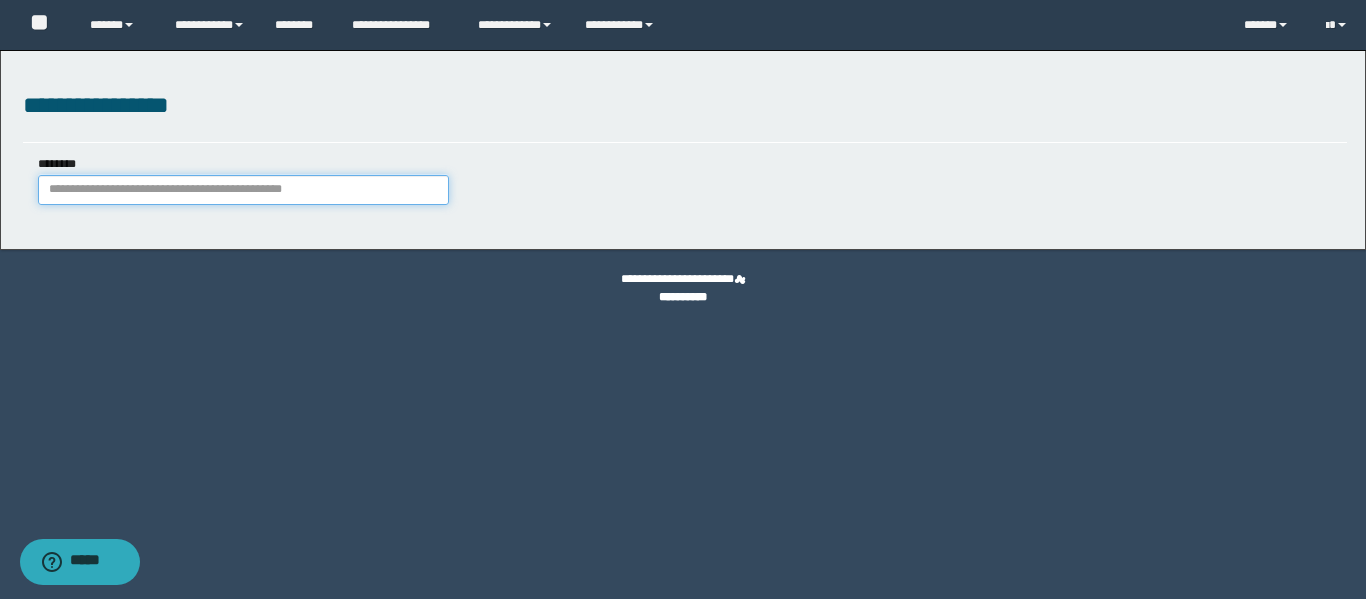paste on "********" 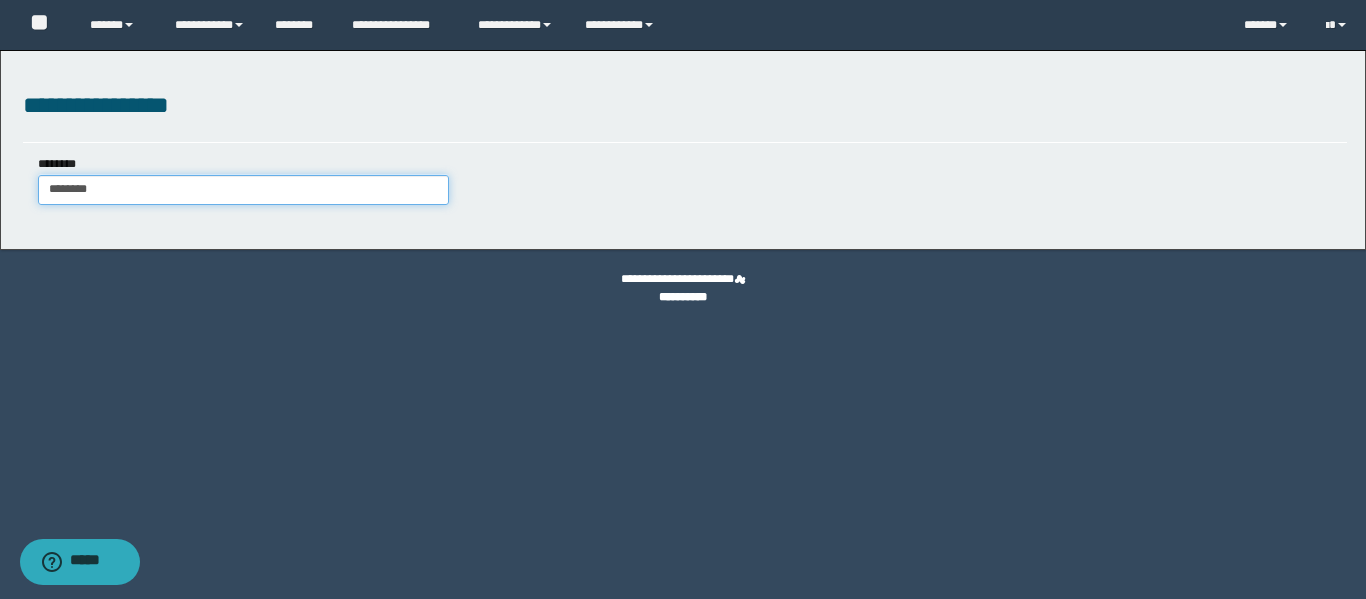 type on "********" 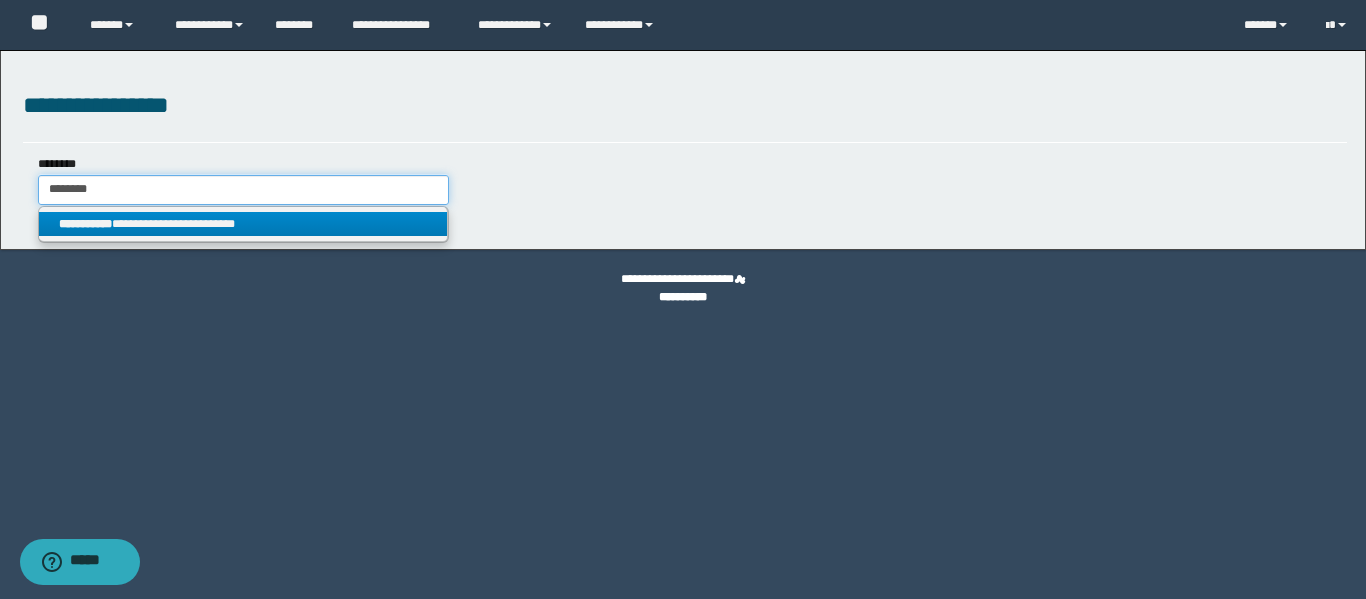 type on "********" 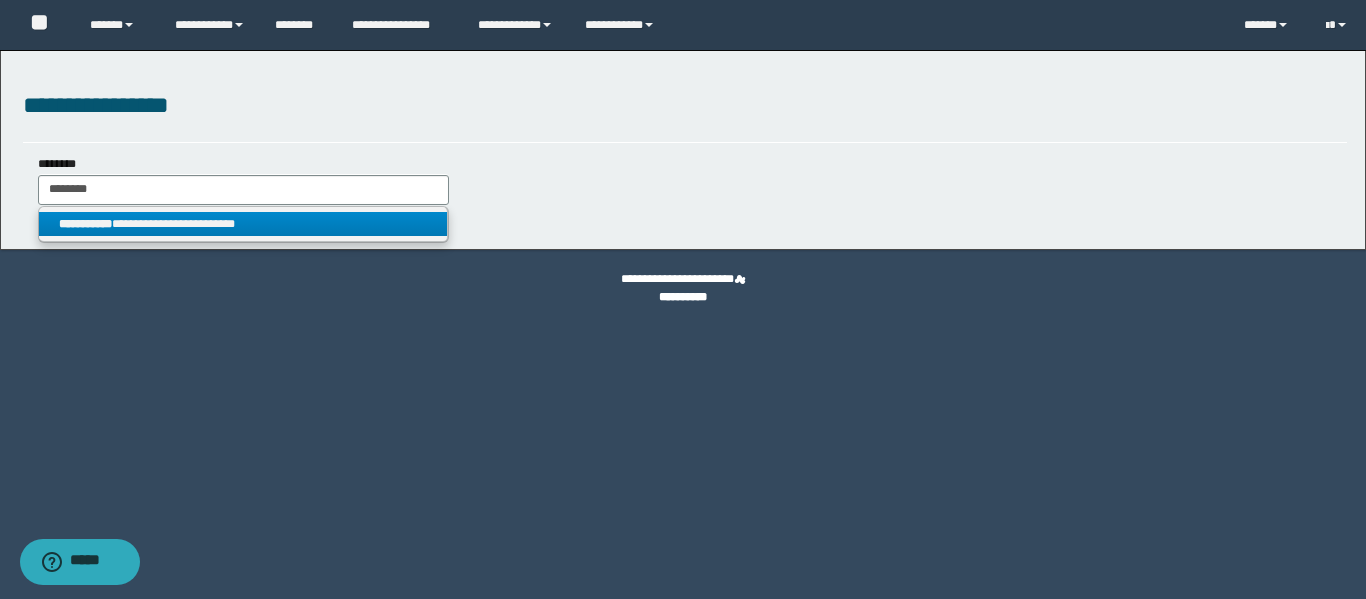 click on "**********" at bounding box center [243, 224] 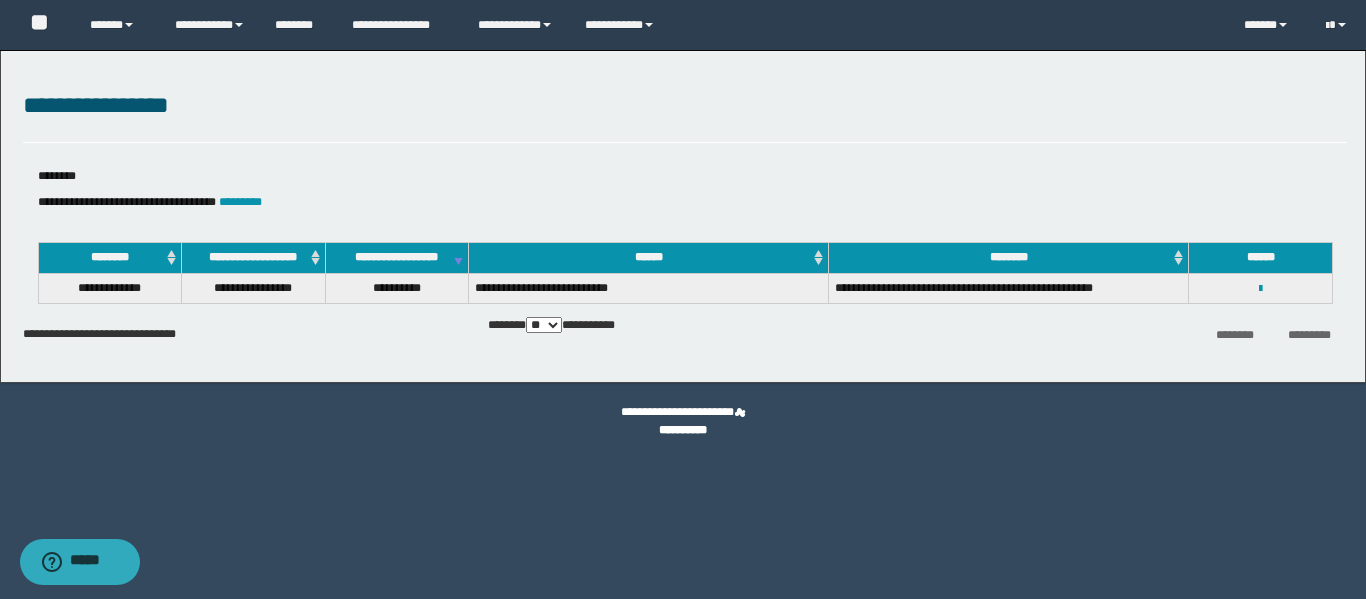 click on "**********" at bounding box center [1260, 288] 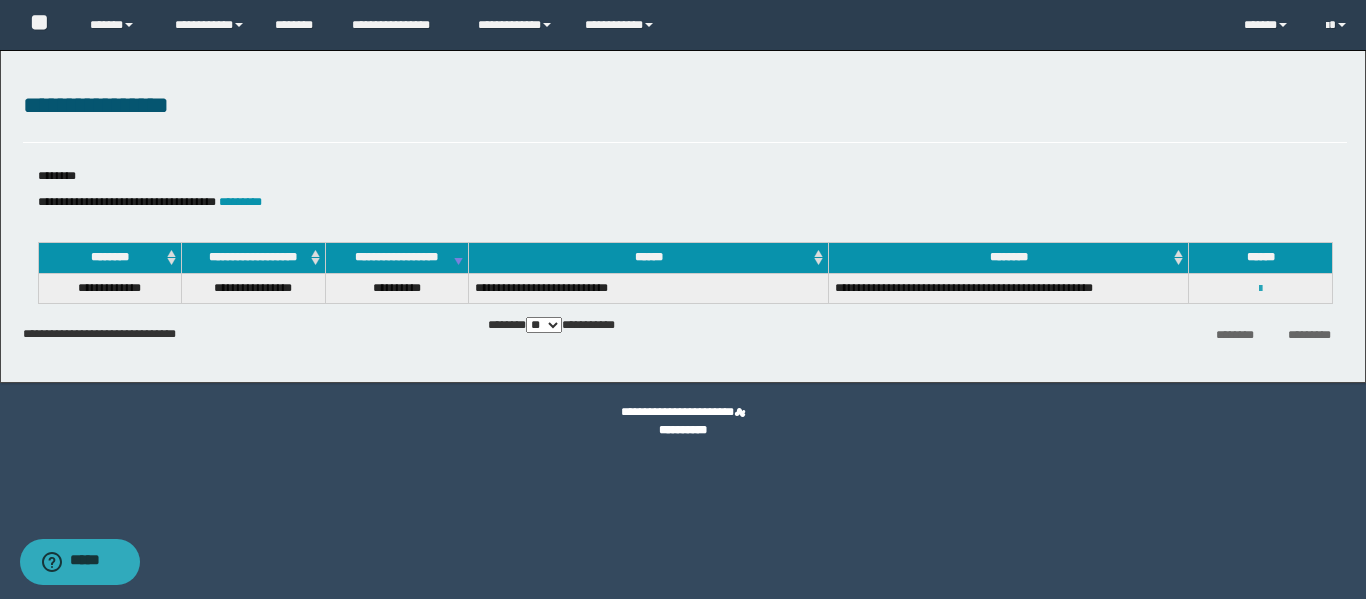 click at bounding box center (1260, 289) 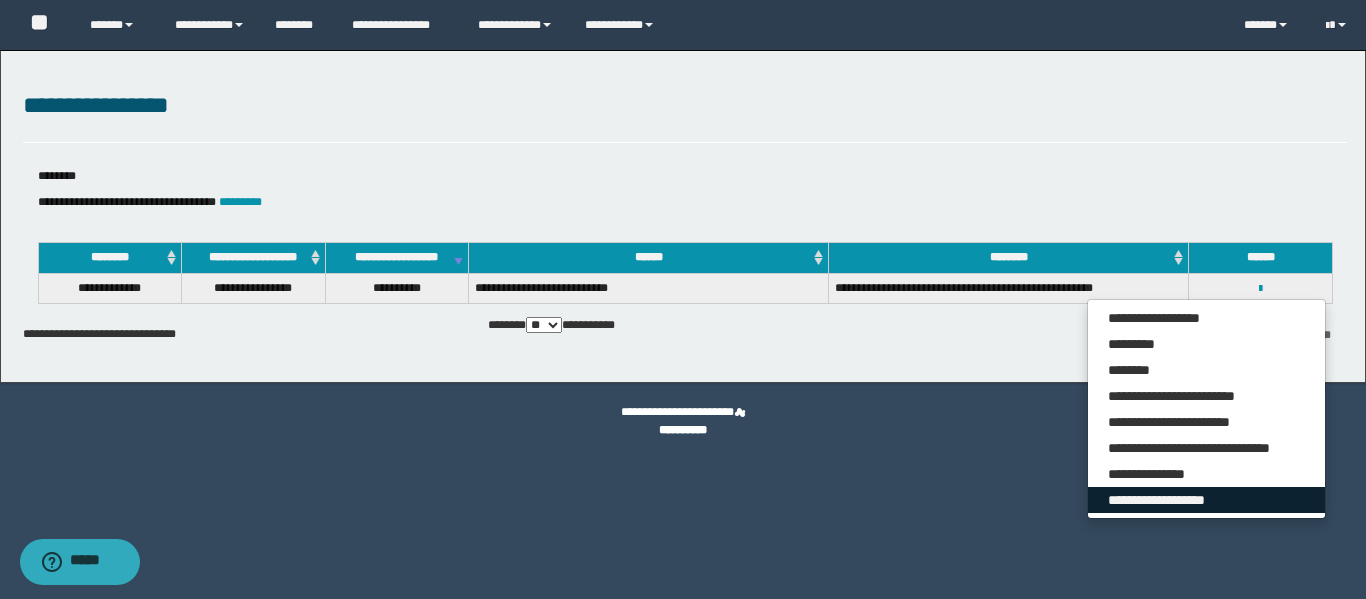 click on "**********" at bounding box center (1206, 500) 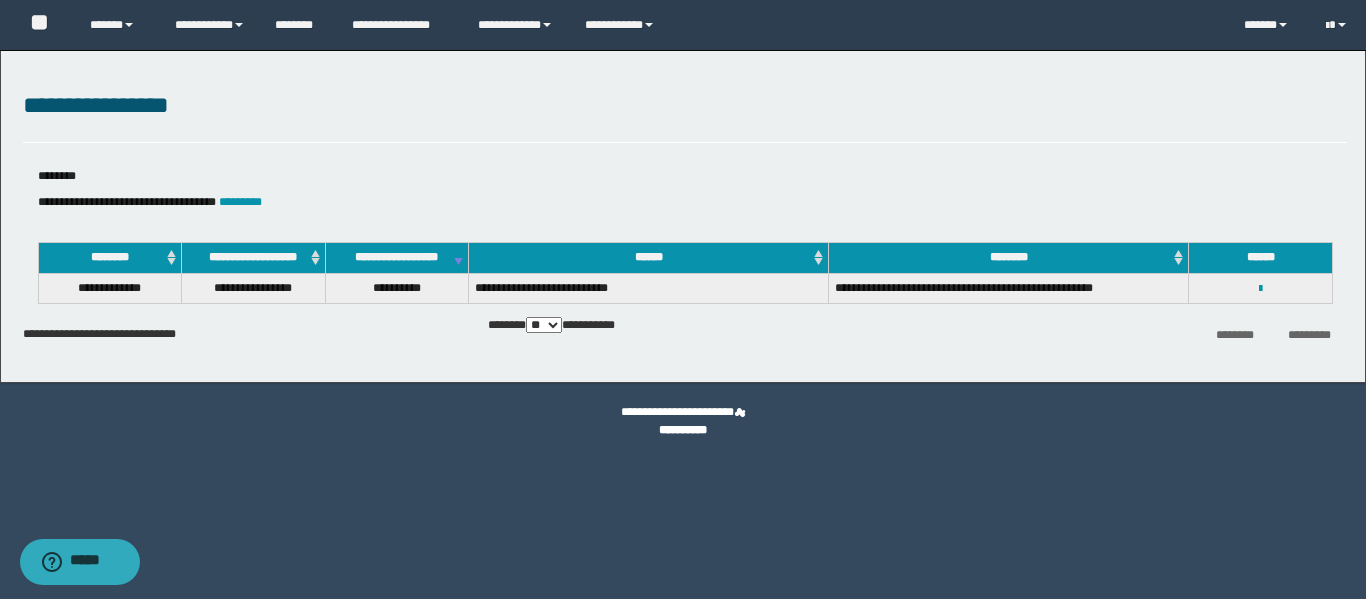 select on "*" 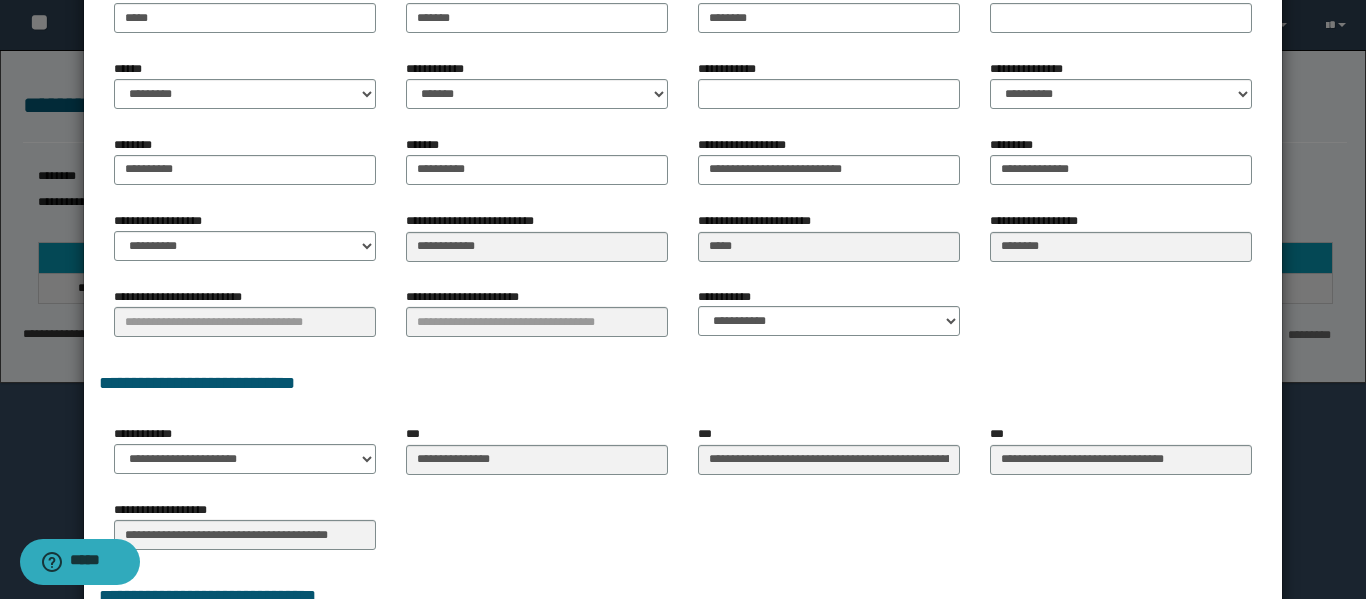 scroll, scrollTop: 400, scrollLeft: 0, axis: vertical 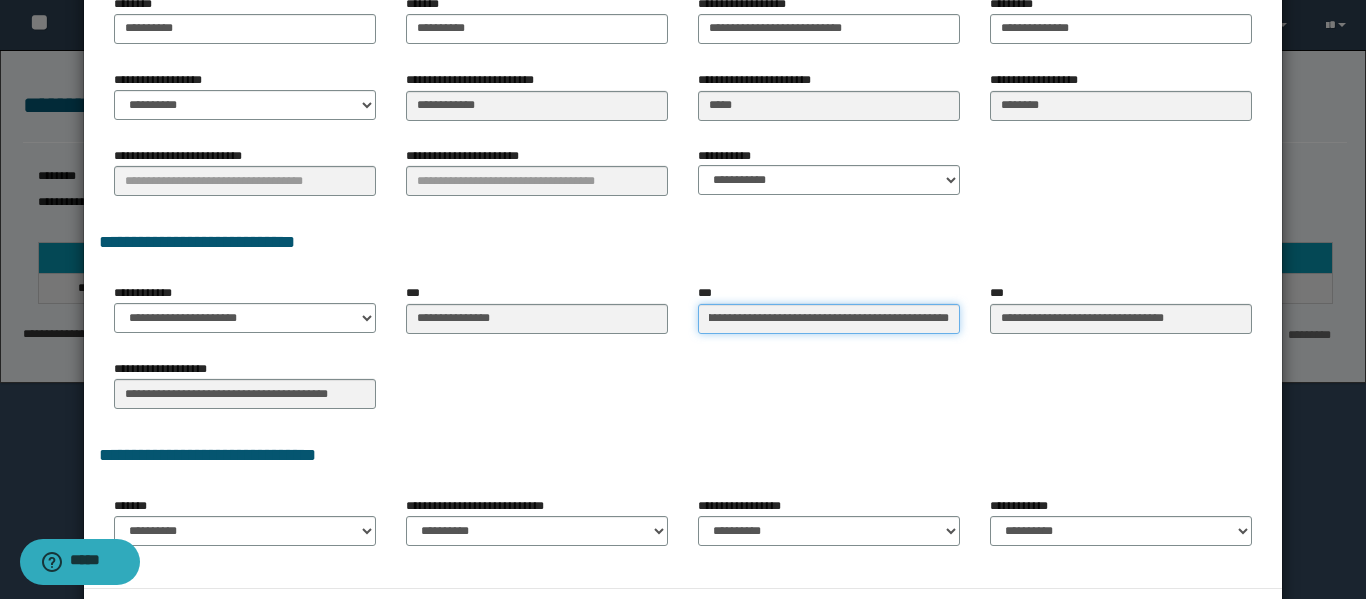 drag, startPoint x: 704, startPoint y: 320, endPoint x: 1160, endPoint y: 351, distance: 457.05252 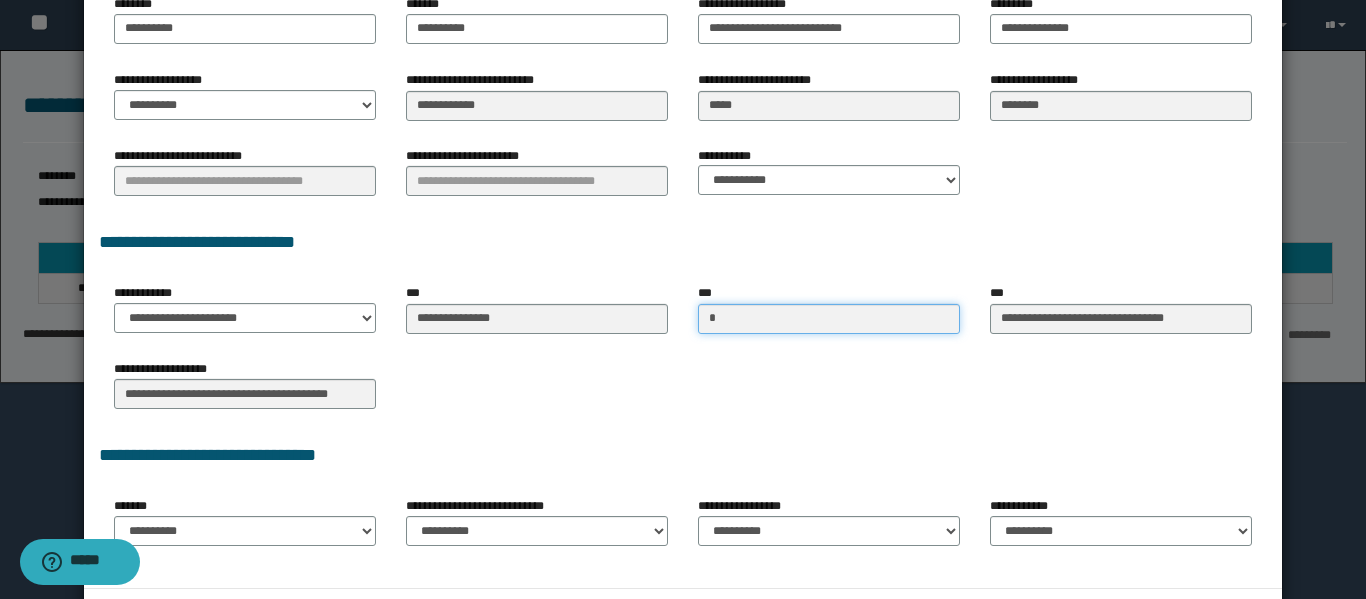 scroll, scrollTop: 0, scrollLeft: 0, axis: both 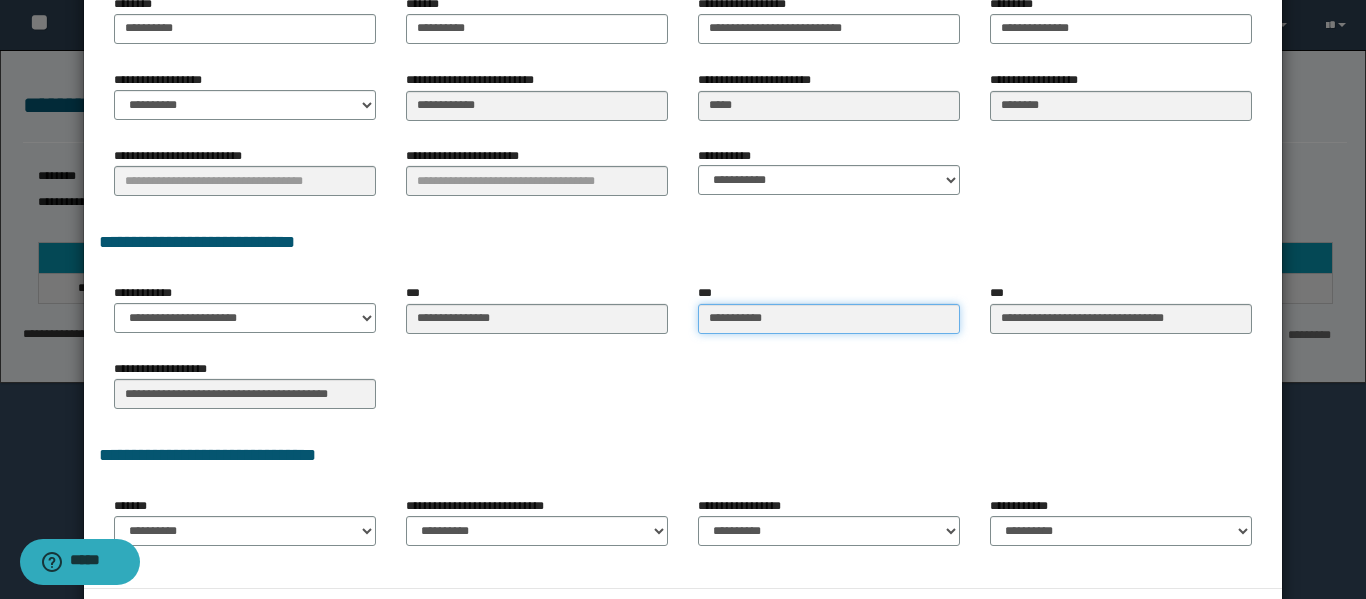 type on "**********" 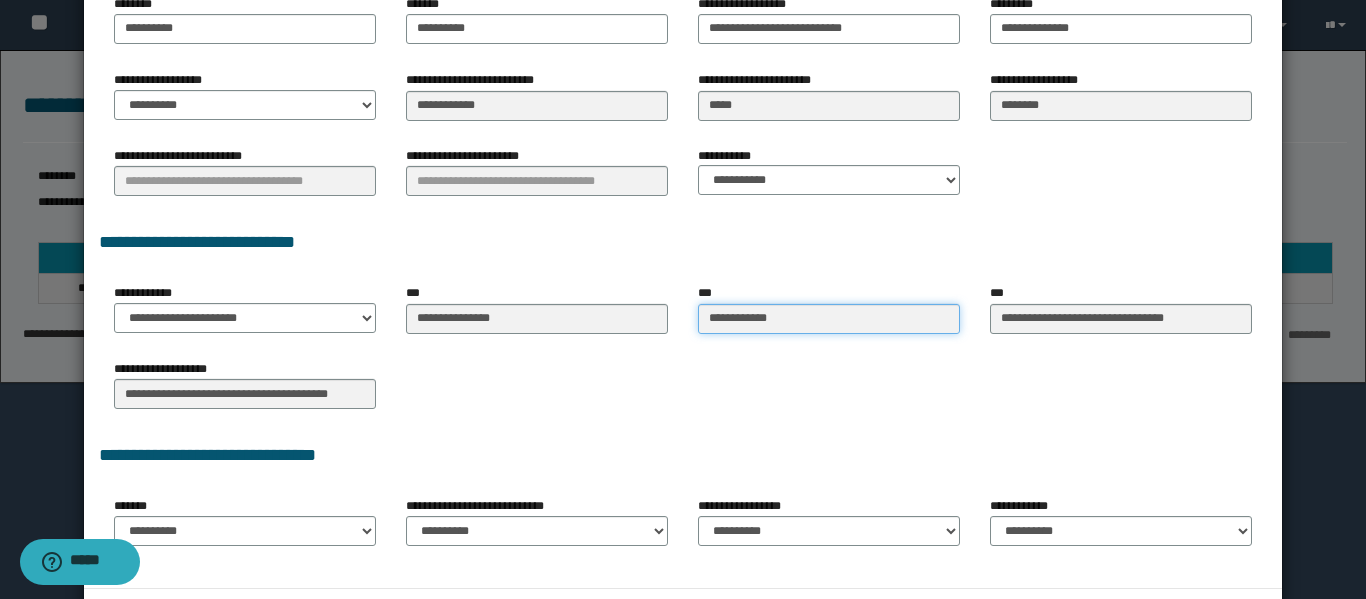 type on "**********" 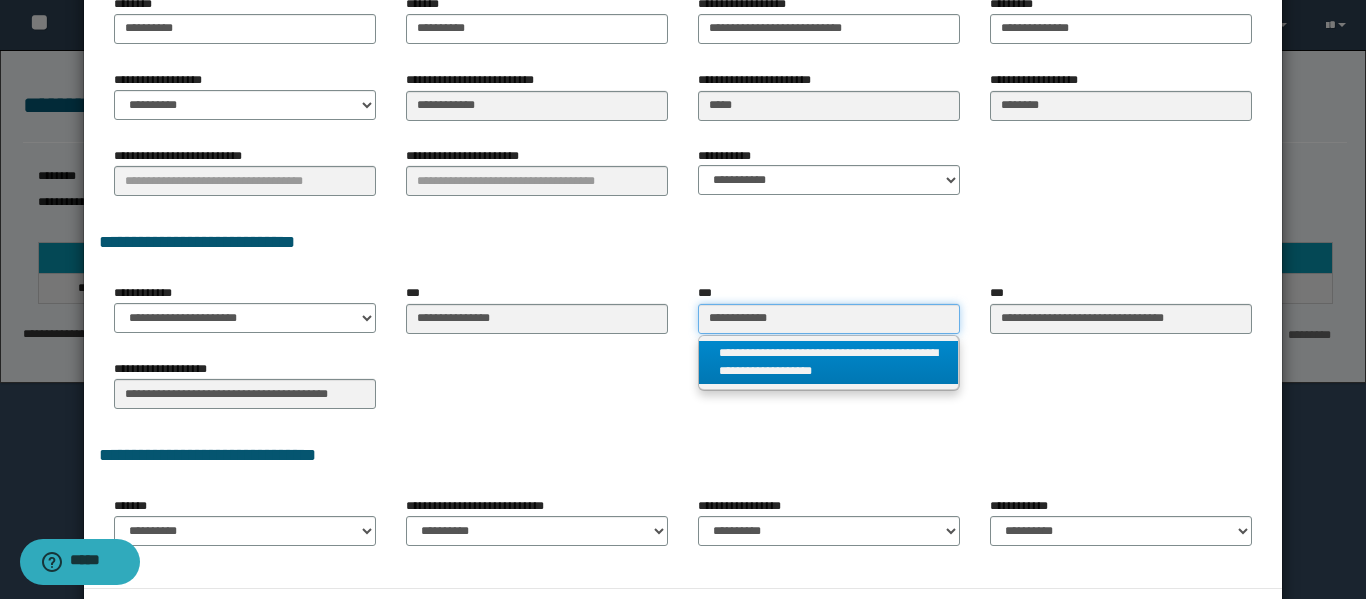 type on "**********" 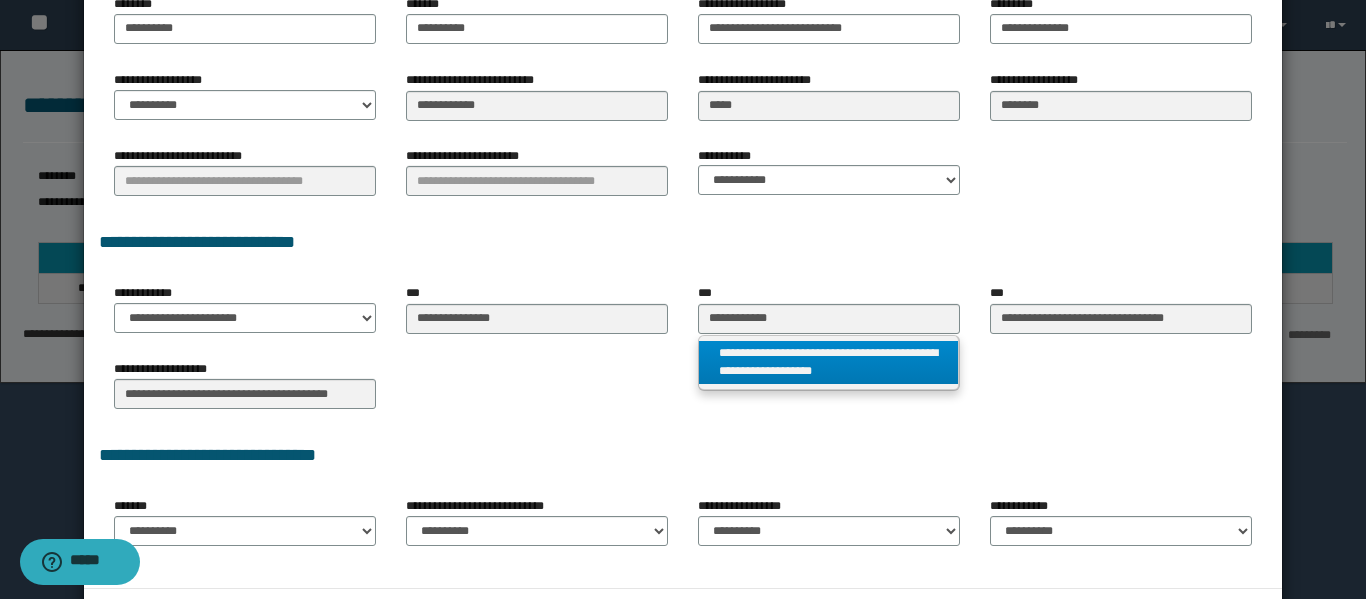 click on "**********" at bounding box center [828, 363] 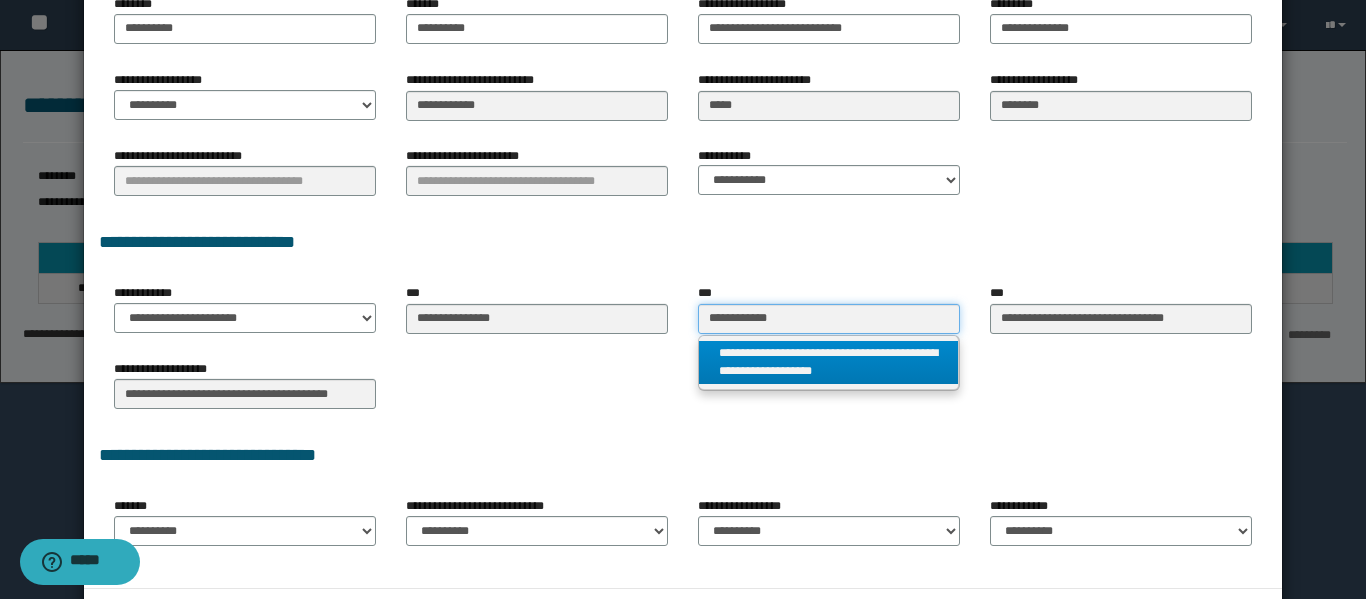 type 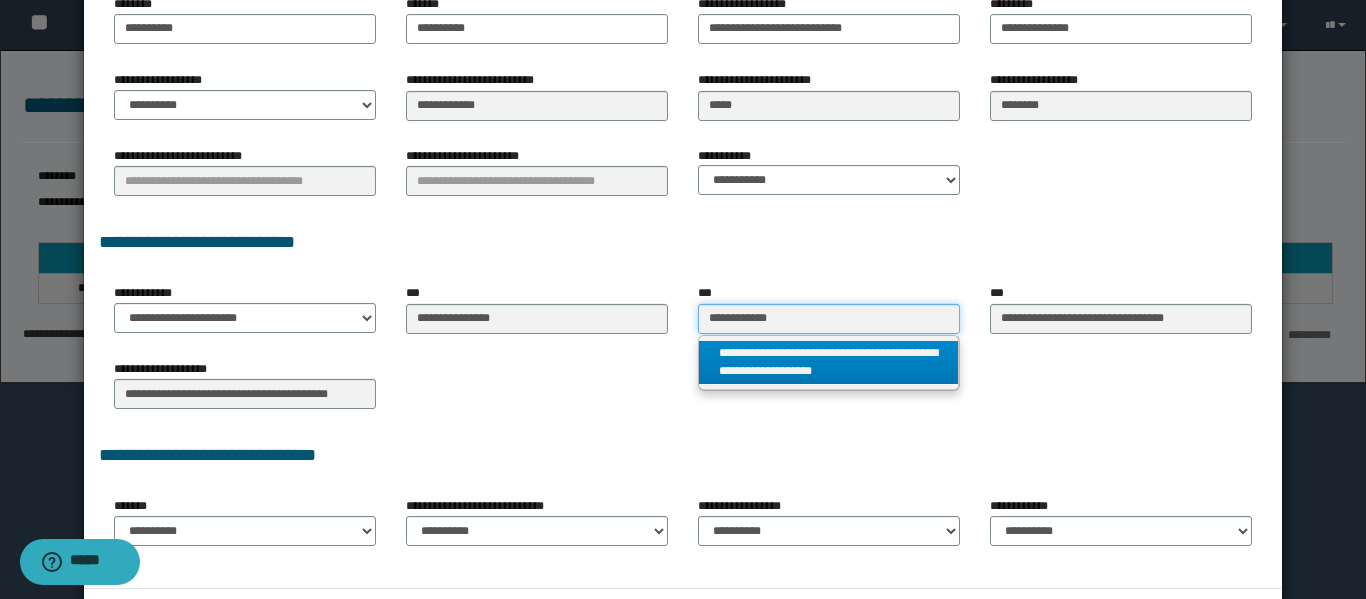 type on "**********" 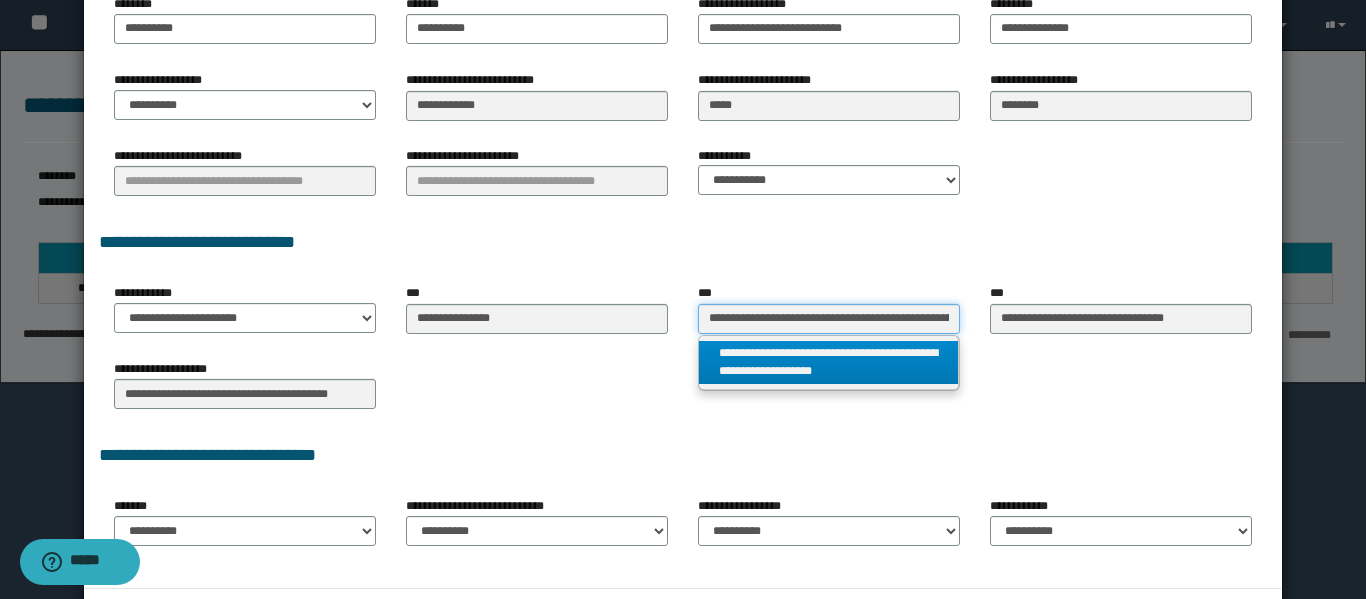 scroll, scrollTop: 0, scrollLeft: 188, axis: horizontal 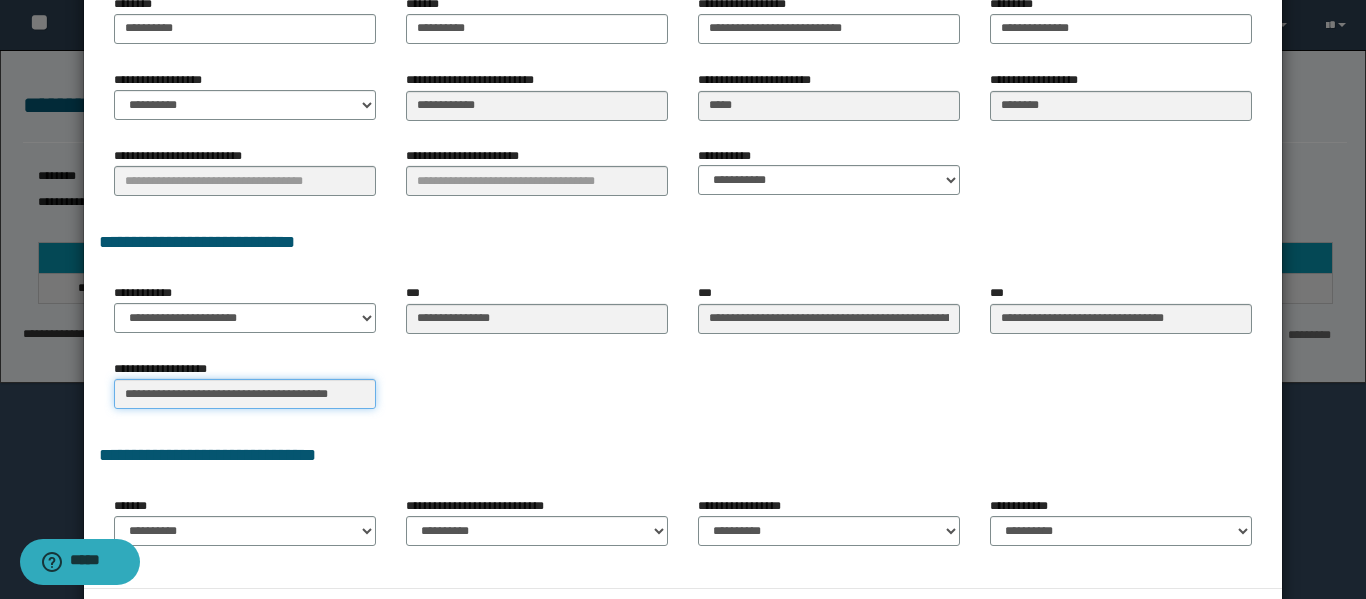 drag, startPoint x: 123, startPoint y: 401, endPoint x: 641, endPoint y: 454, distance: 520.70435 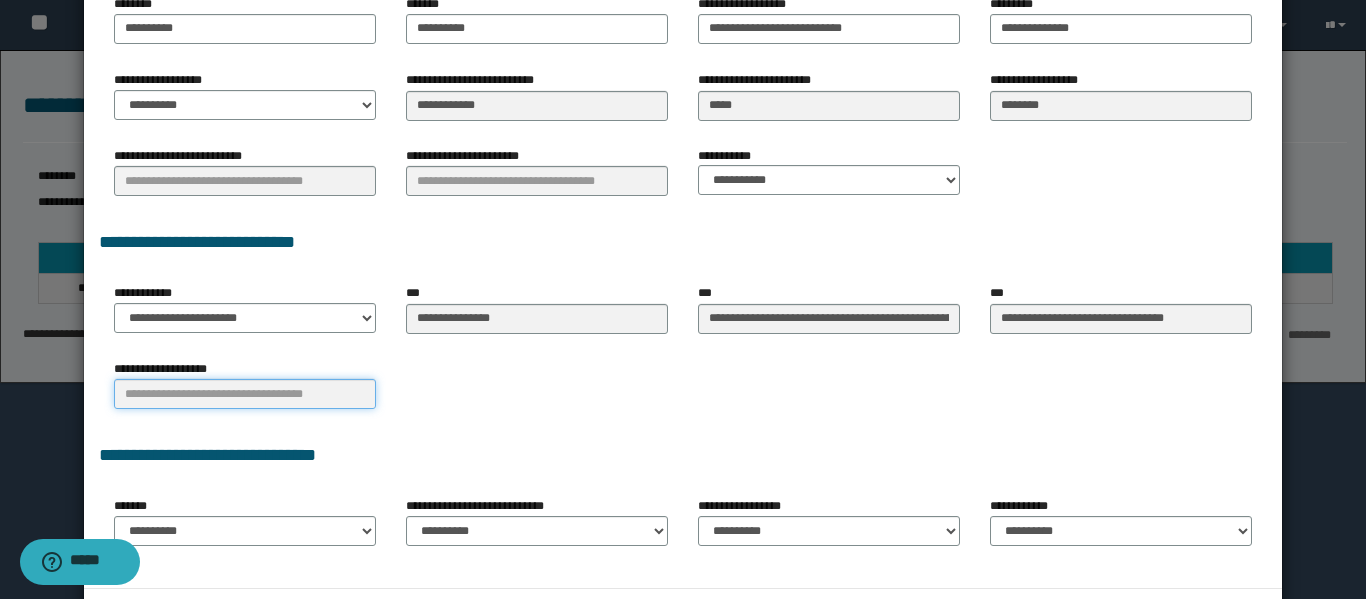scroll, scrollTop: 0, scrollLeft: 0, axis: both 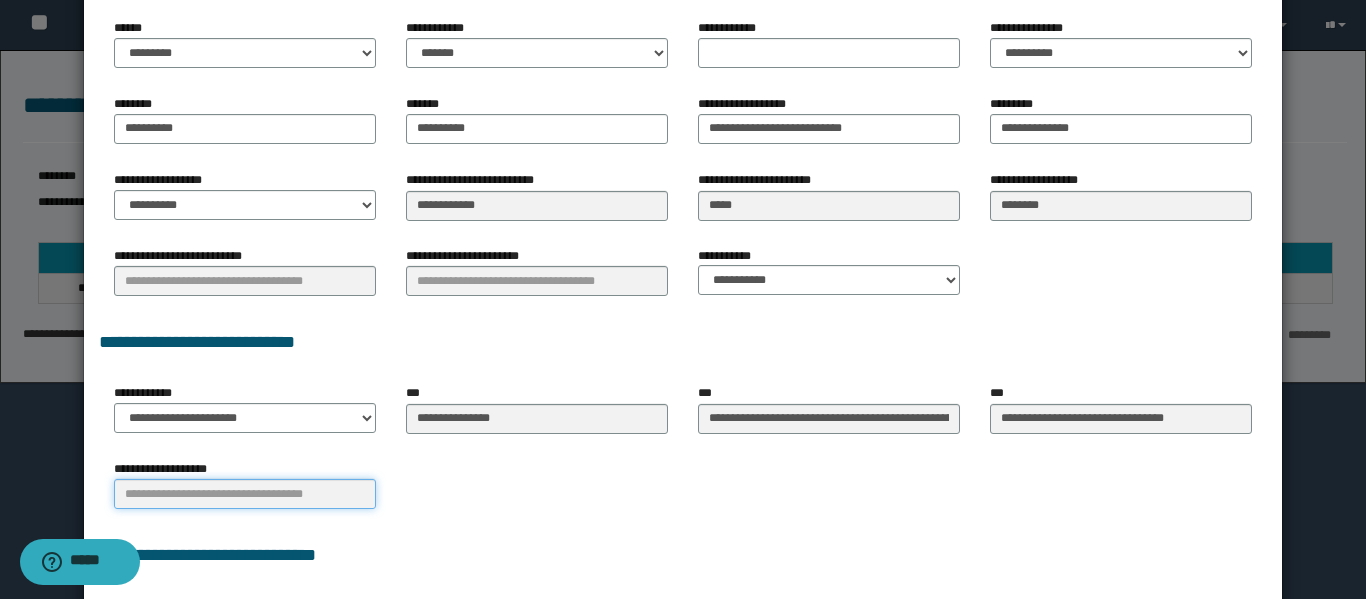 type 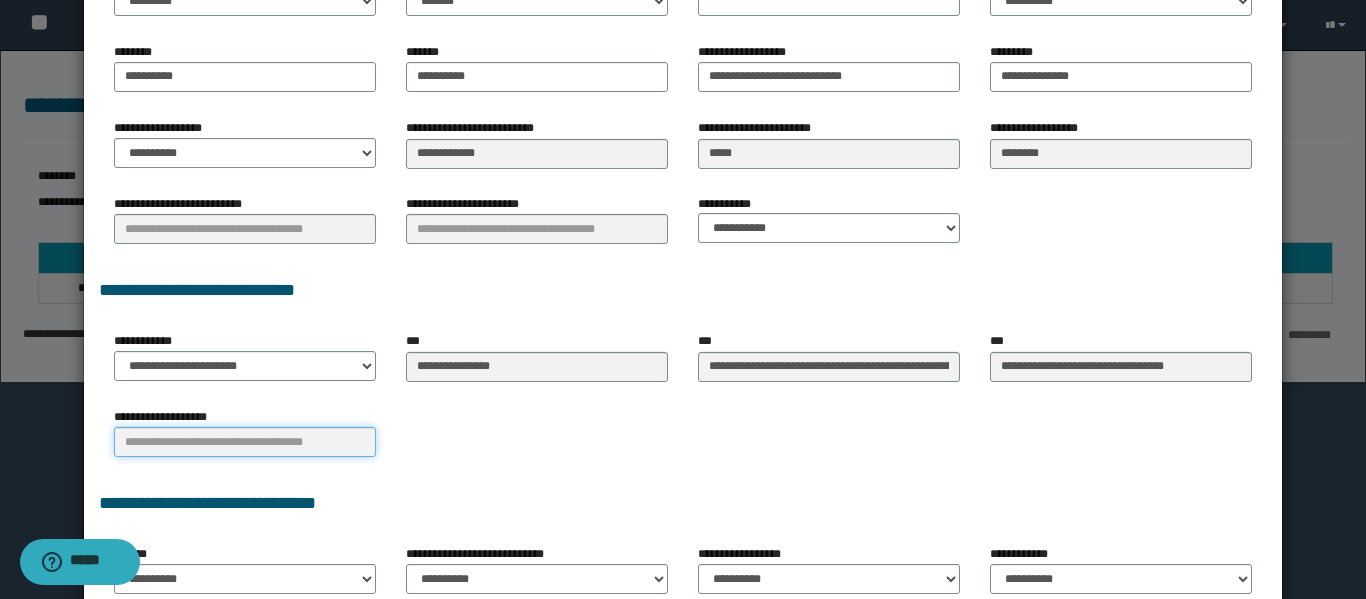 scroll, scrollTop: 481, scrollLeft: 0, axis: vertical 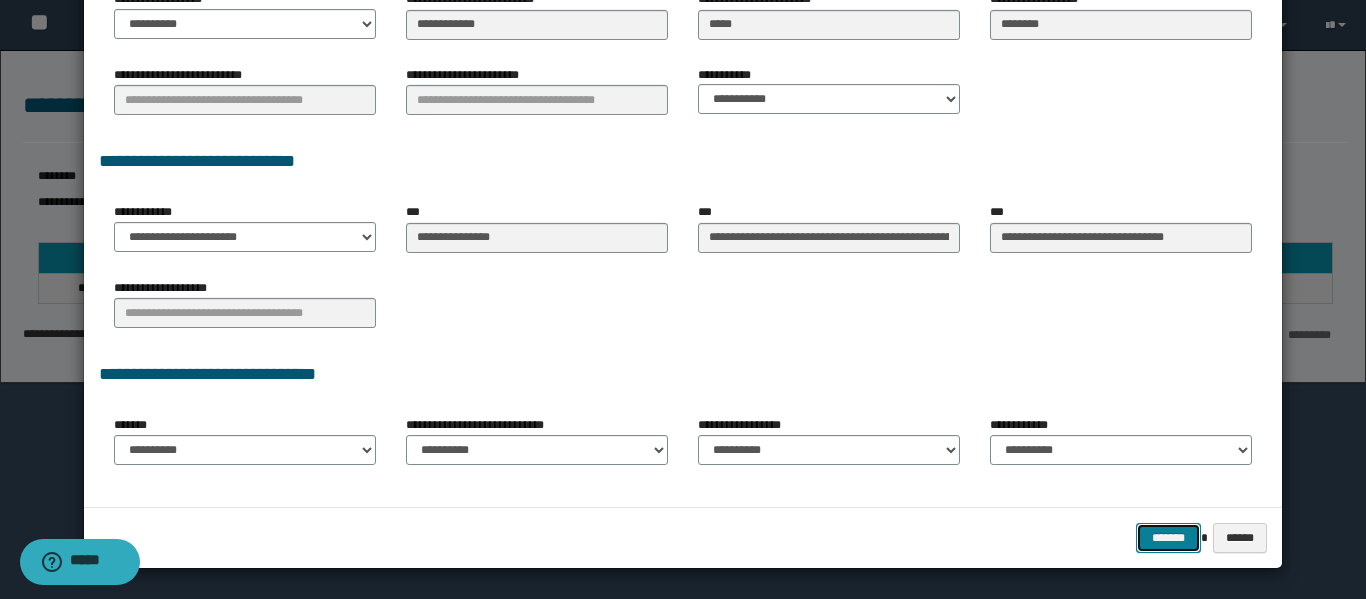 click on "*******" at bounding box center (1168, 538) 